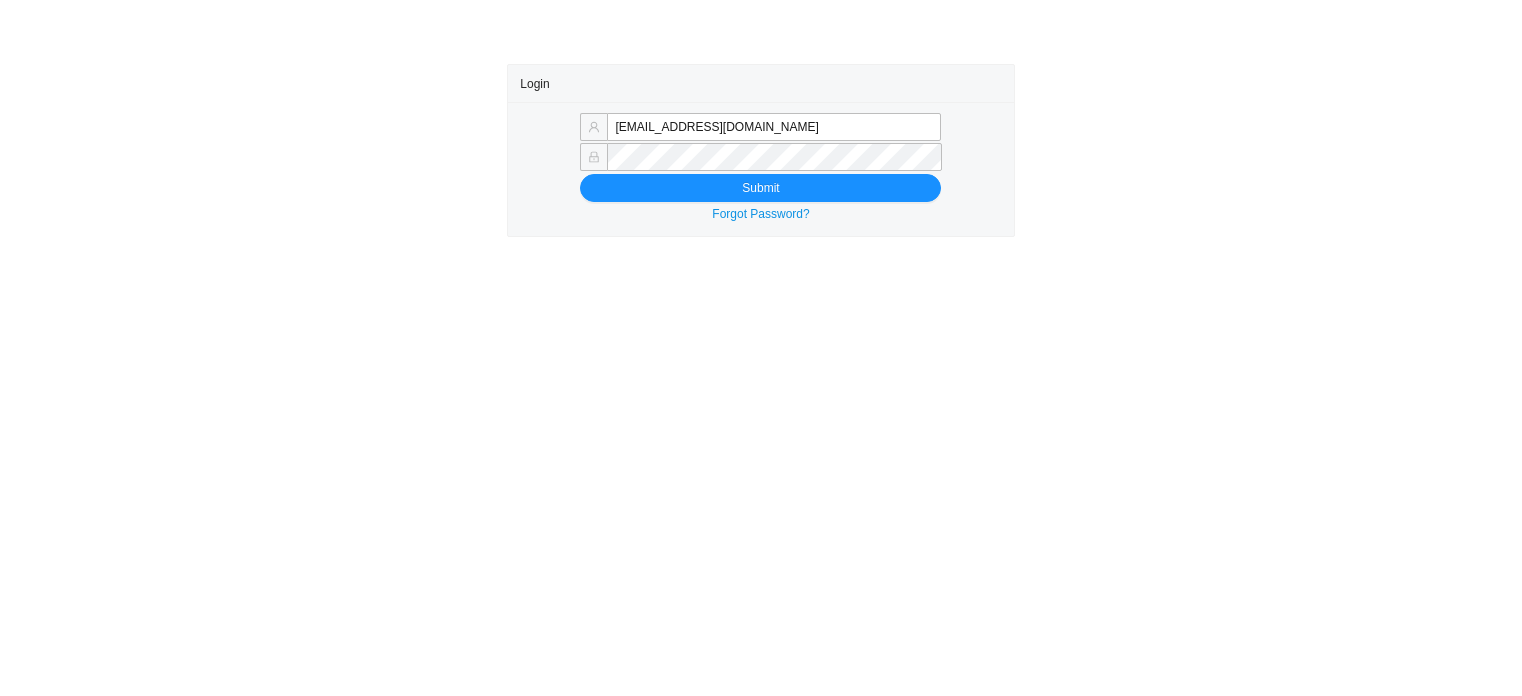scroll, scrollTop: 0, scrollLeft: 0, axis: both 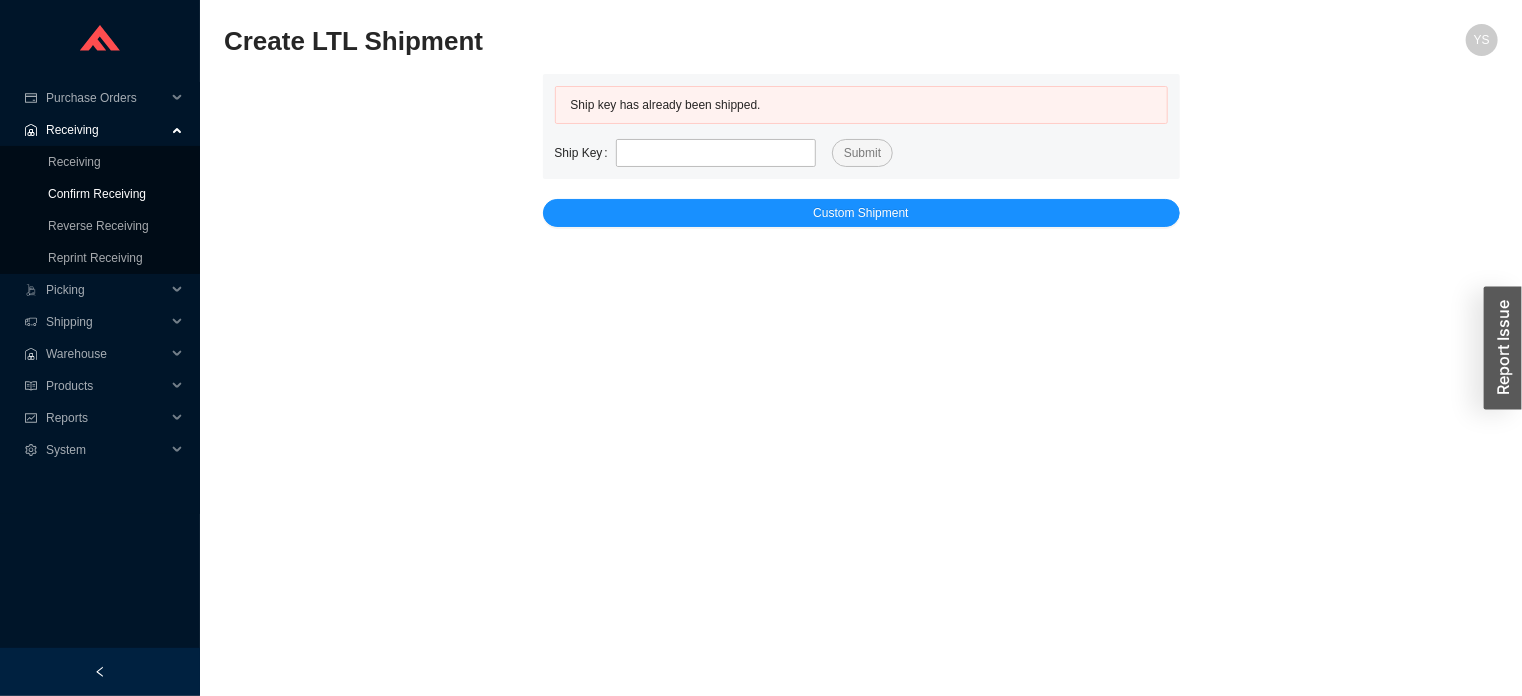 click on "Confirm Receiving" at bounding box center (97, 194) 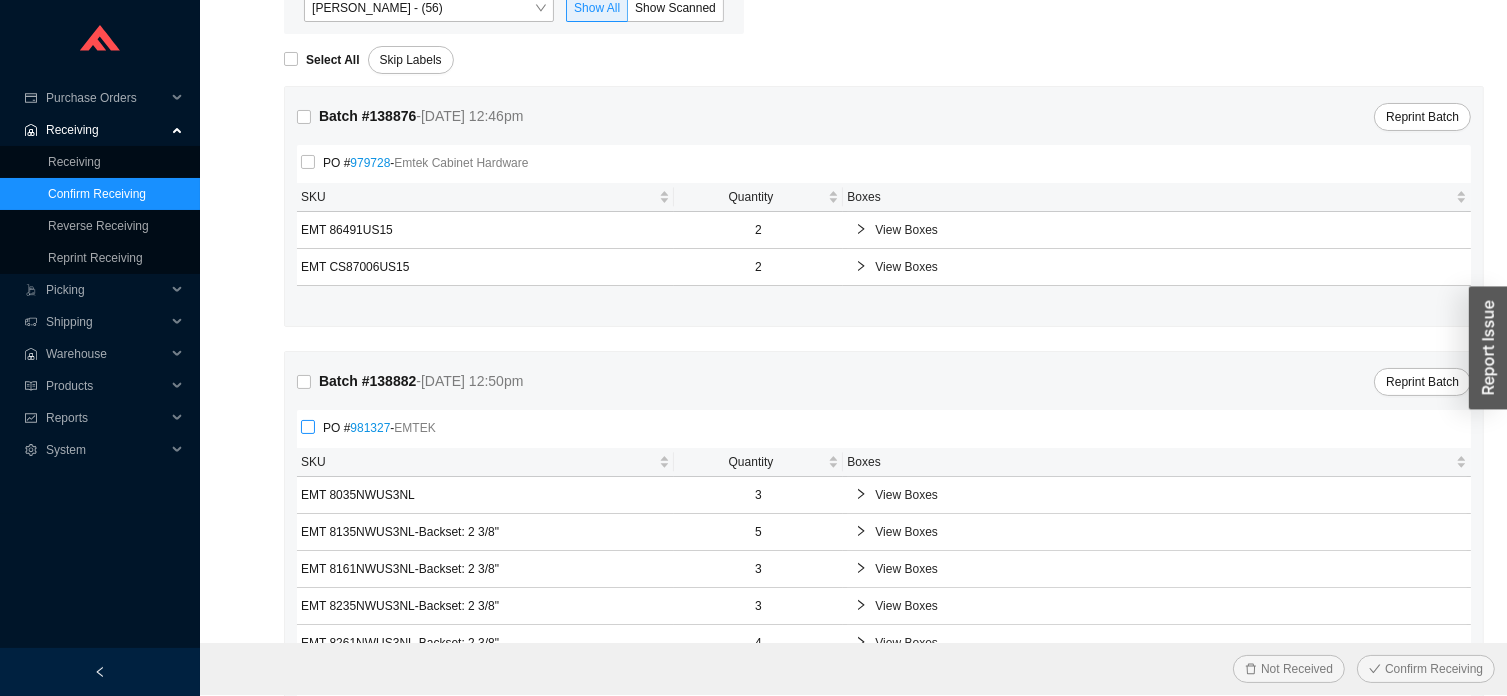 click on "PO # 981327  -  EMTEK" at bounding box center (308, 427) 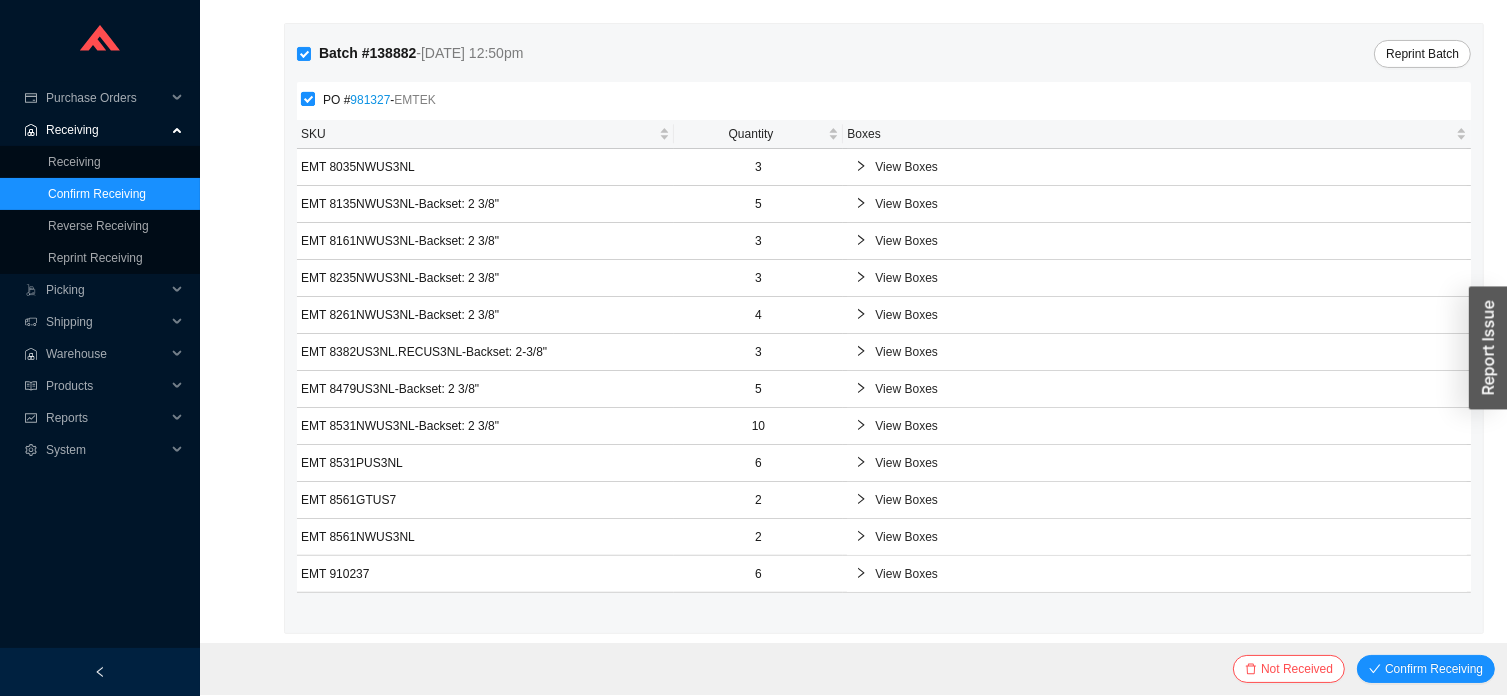 scroll, scrollTop: 430, scrollLeft: 0, axis: vertical 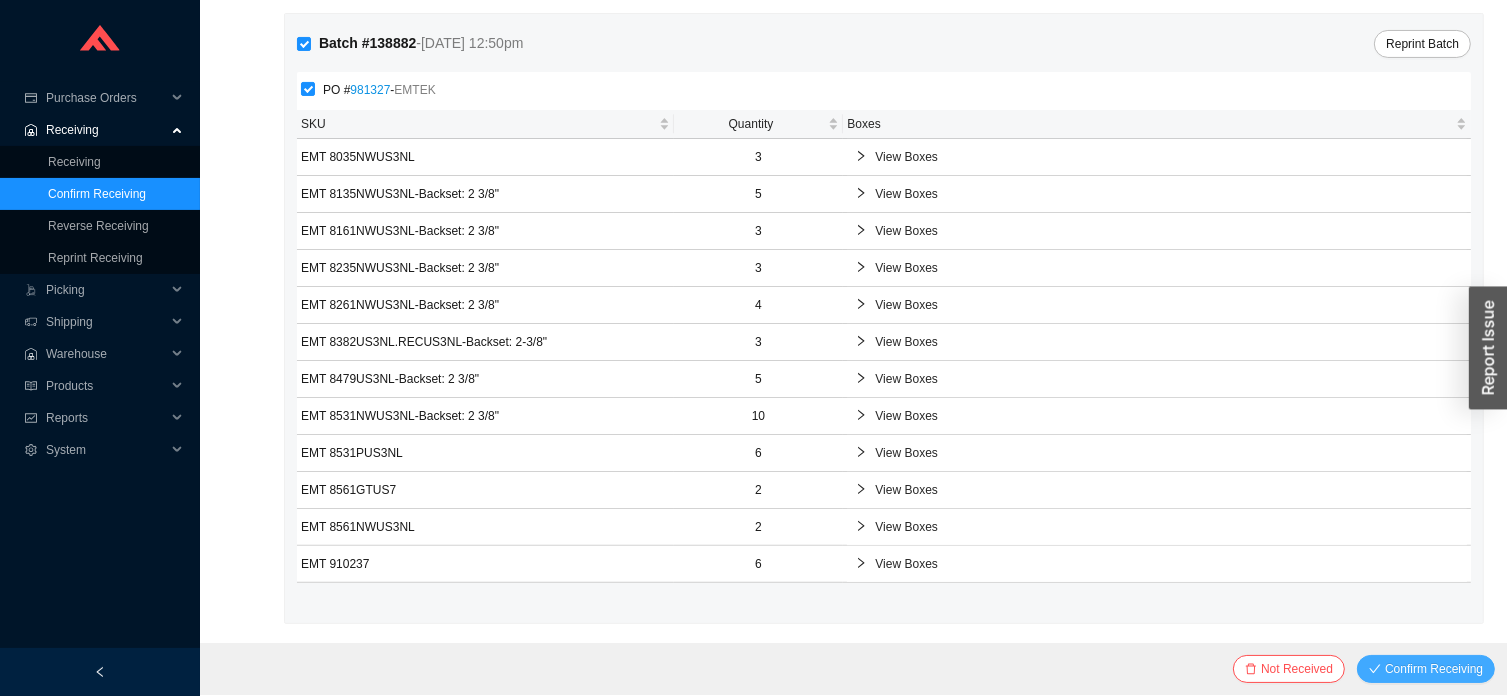 click on "Confirm Receiving" at bounding box center (1434, 669) 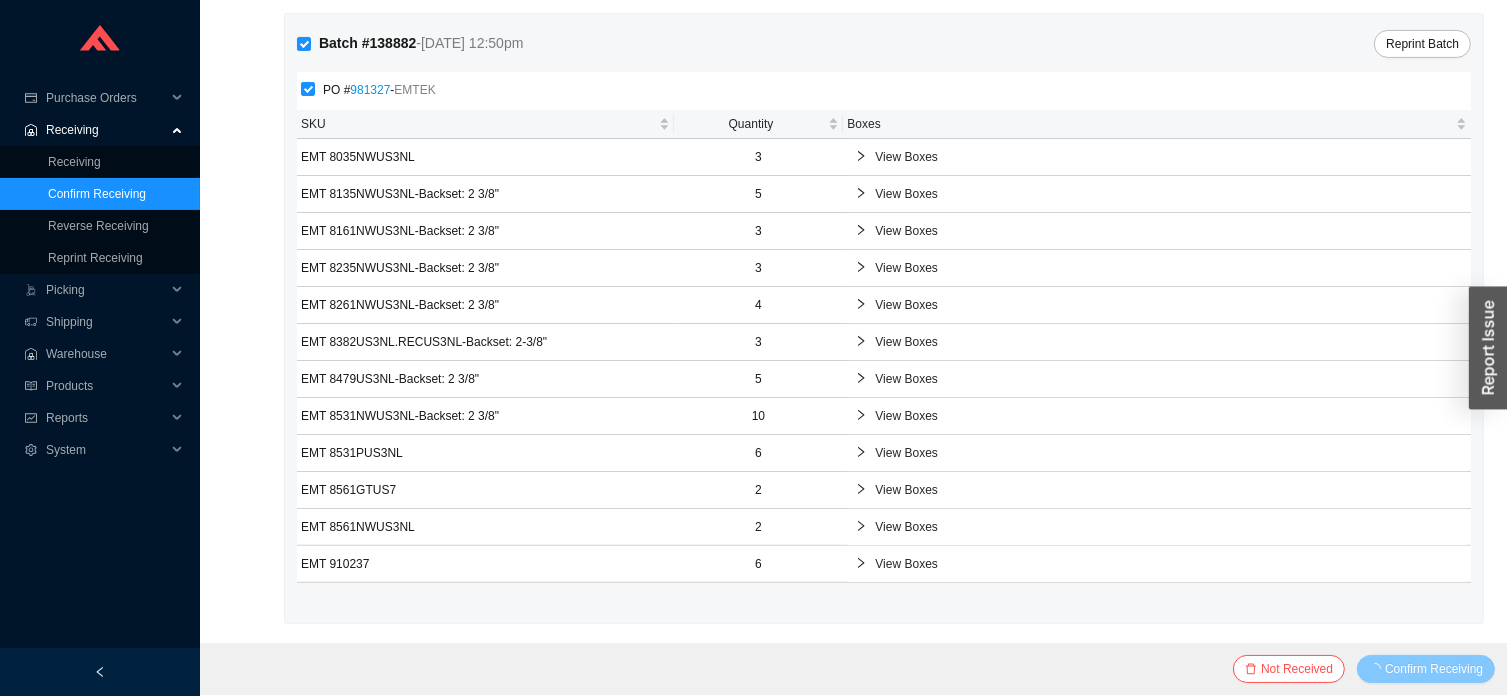 scroll, scrollTop: 0, scrollLeft: 0, axis: both 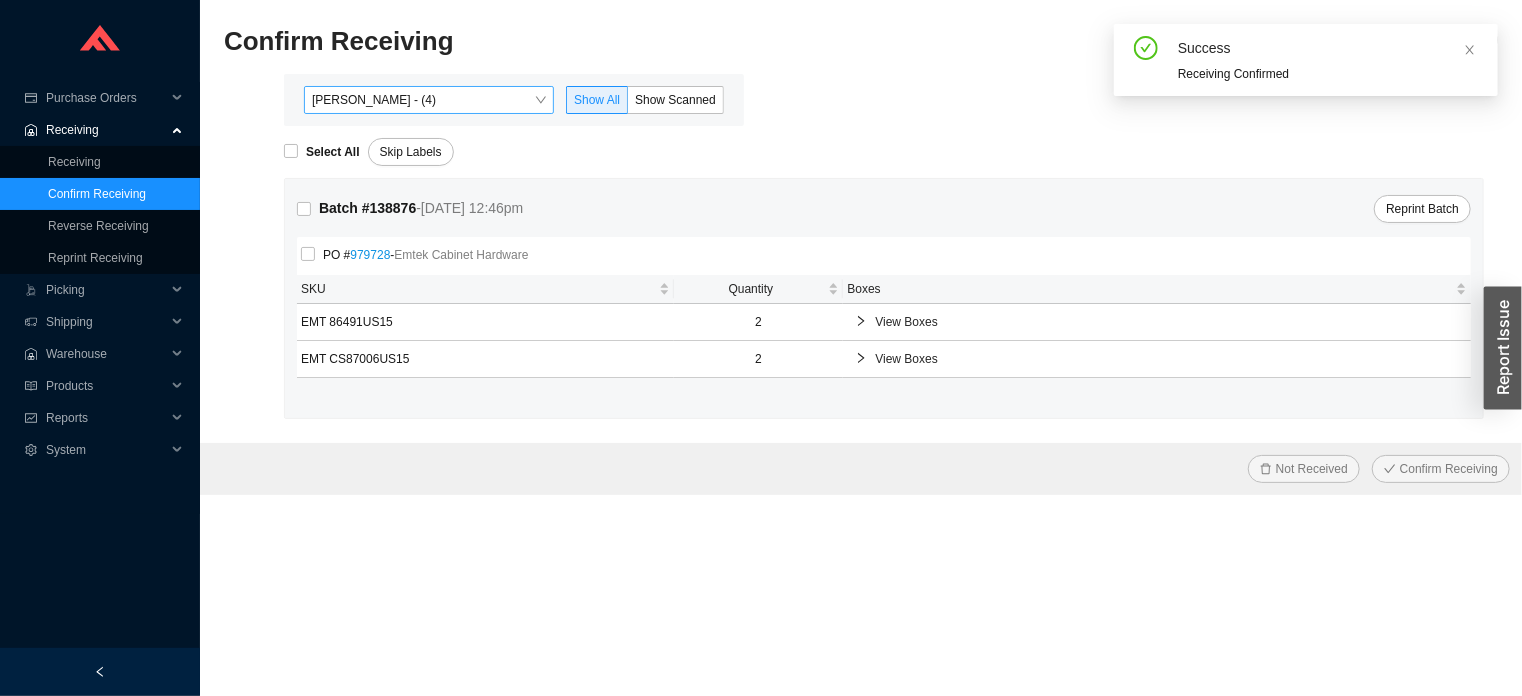 click on "[PERSON_NAME] - (4)" at bounding box center [429, 100] 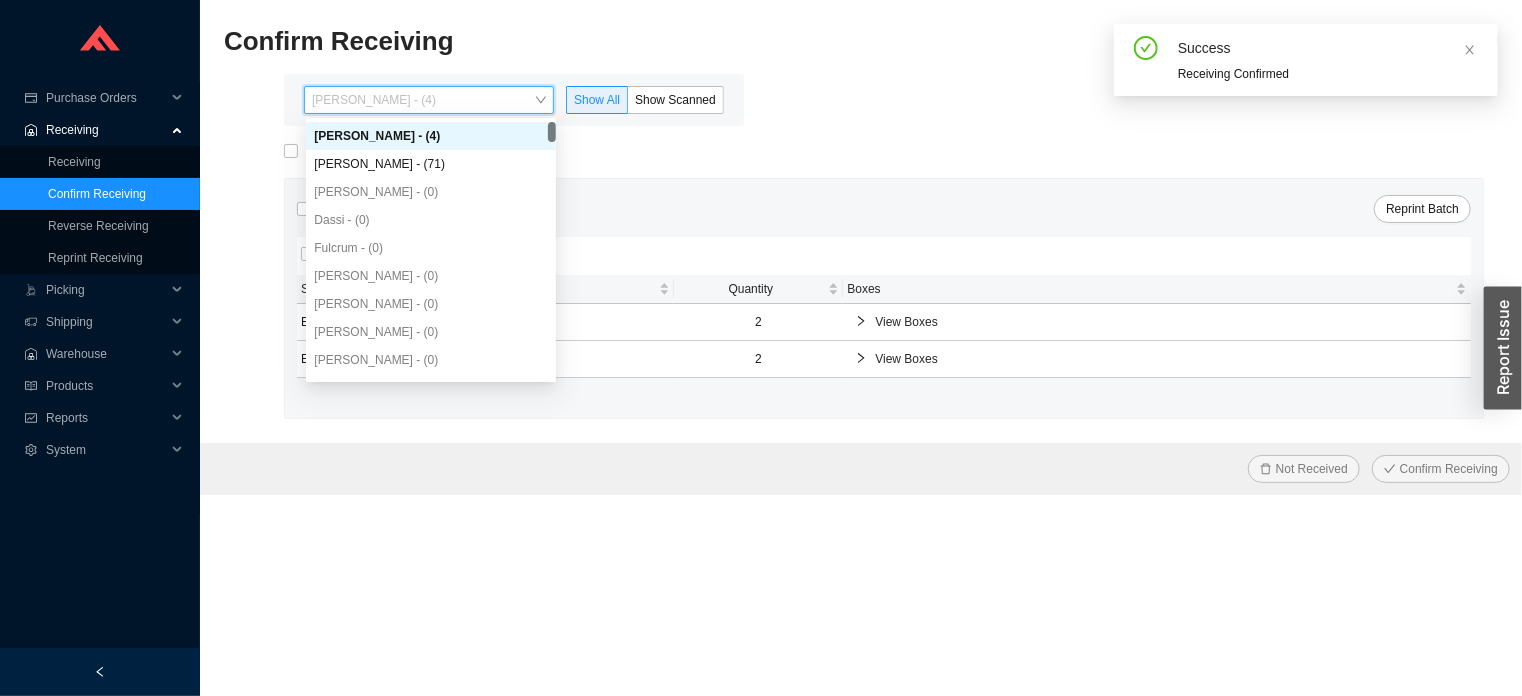 click on "[PERSON_NAME] - (71)" at bounding box center (431, 164) 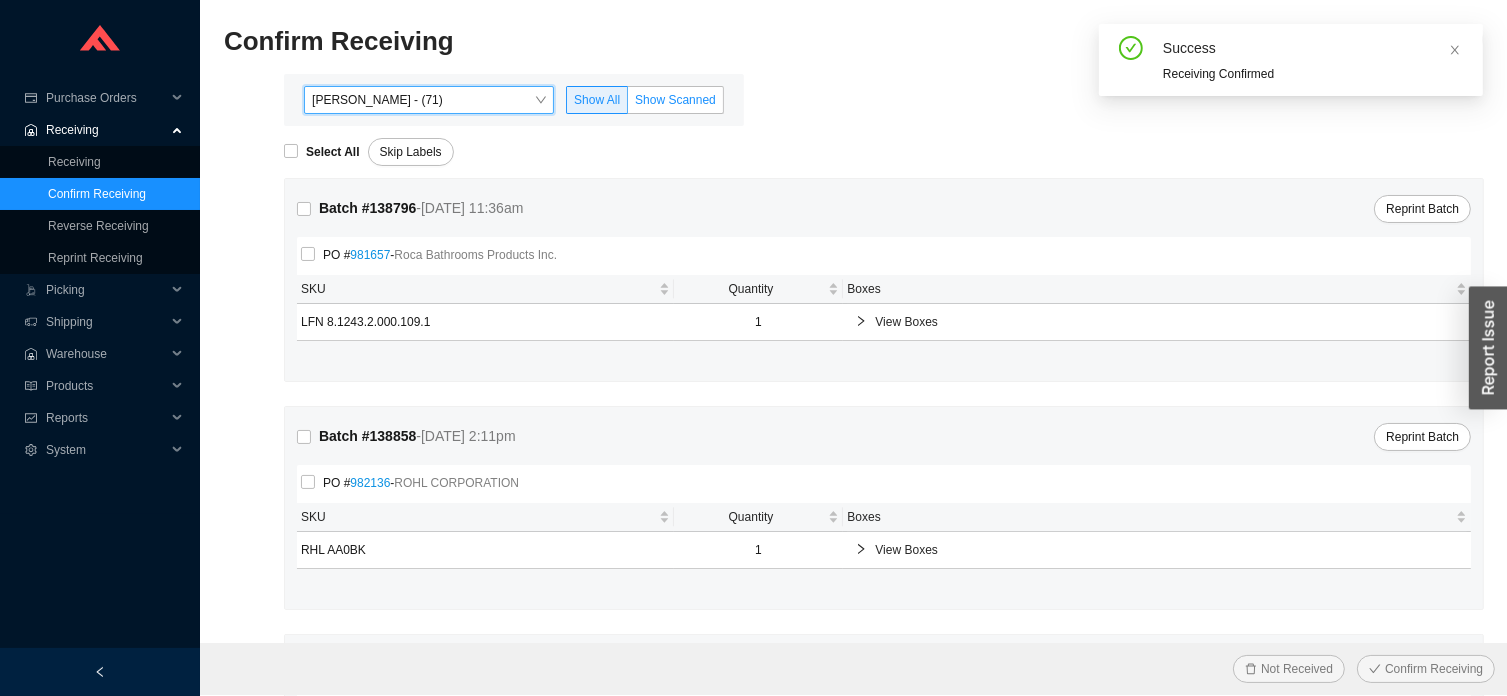 click on "Show Scanned" at bounding box center (675, 100) 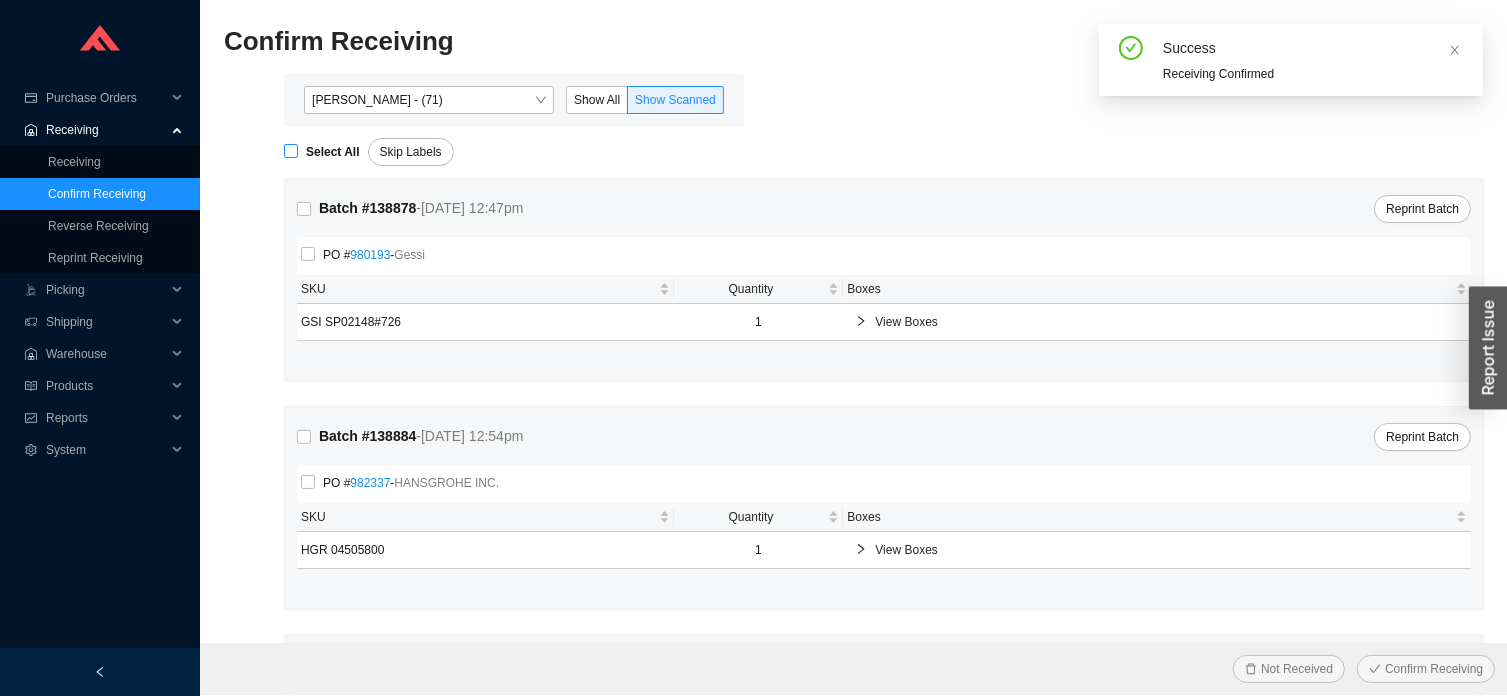 click on "Select All" at bounding box center [291, 151] 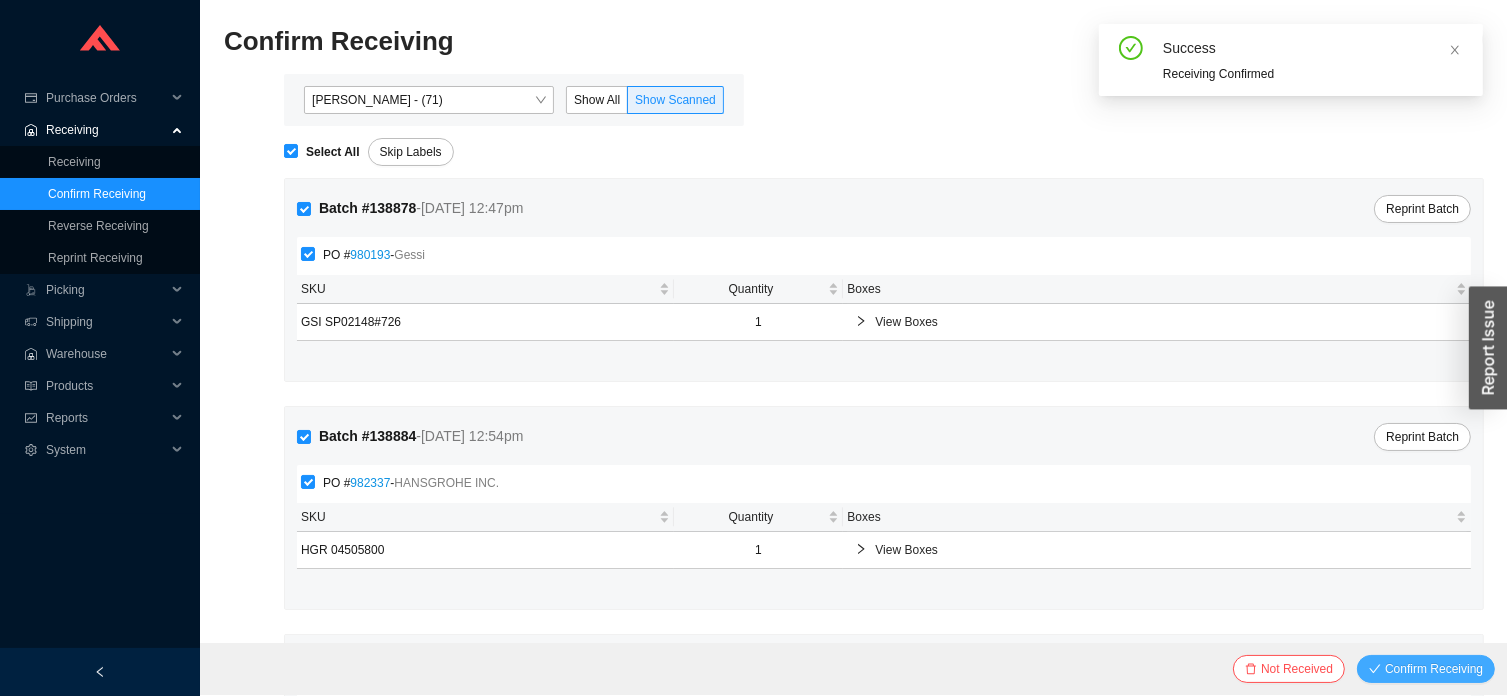 click on "Confirm Receiving" at bounding box center (1434, 669) 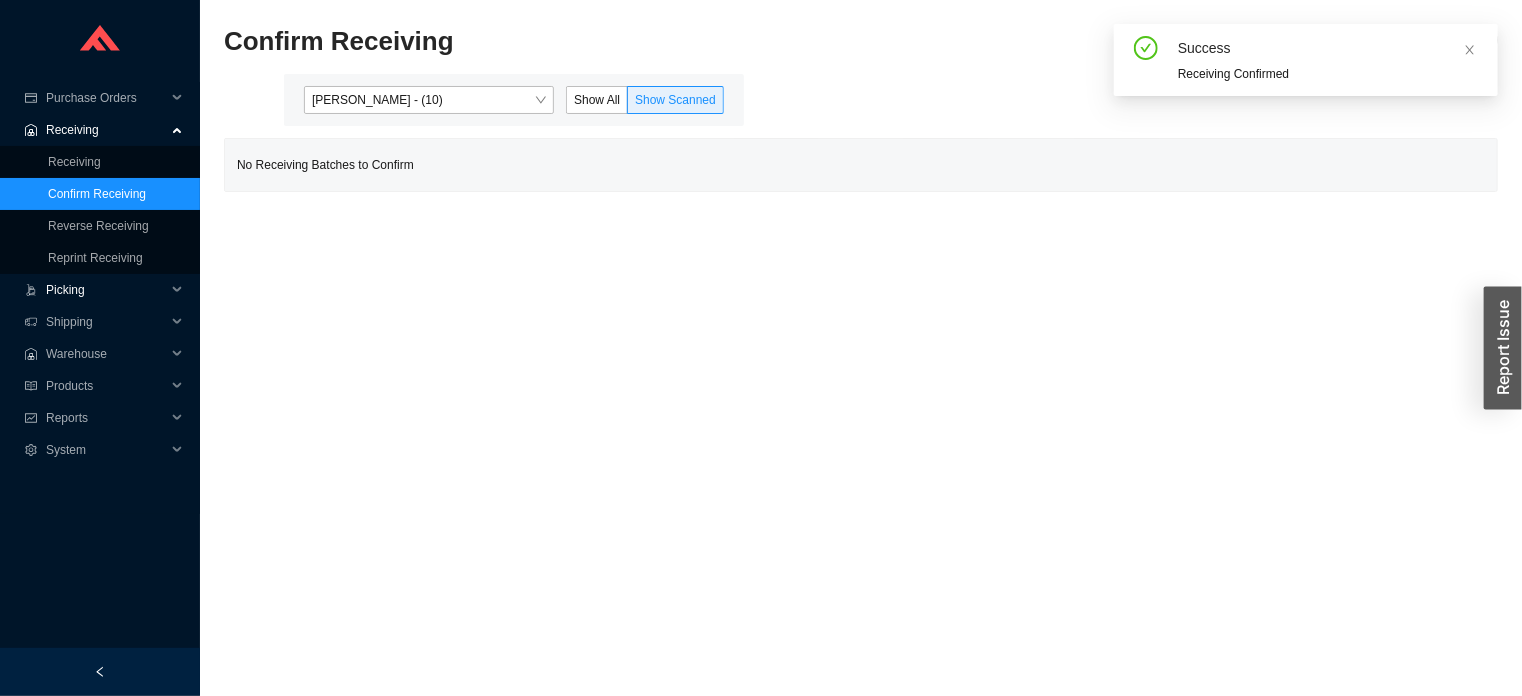 click on "Picking" at bounding box center [106, 290] 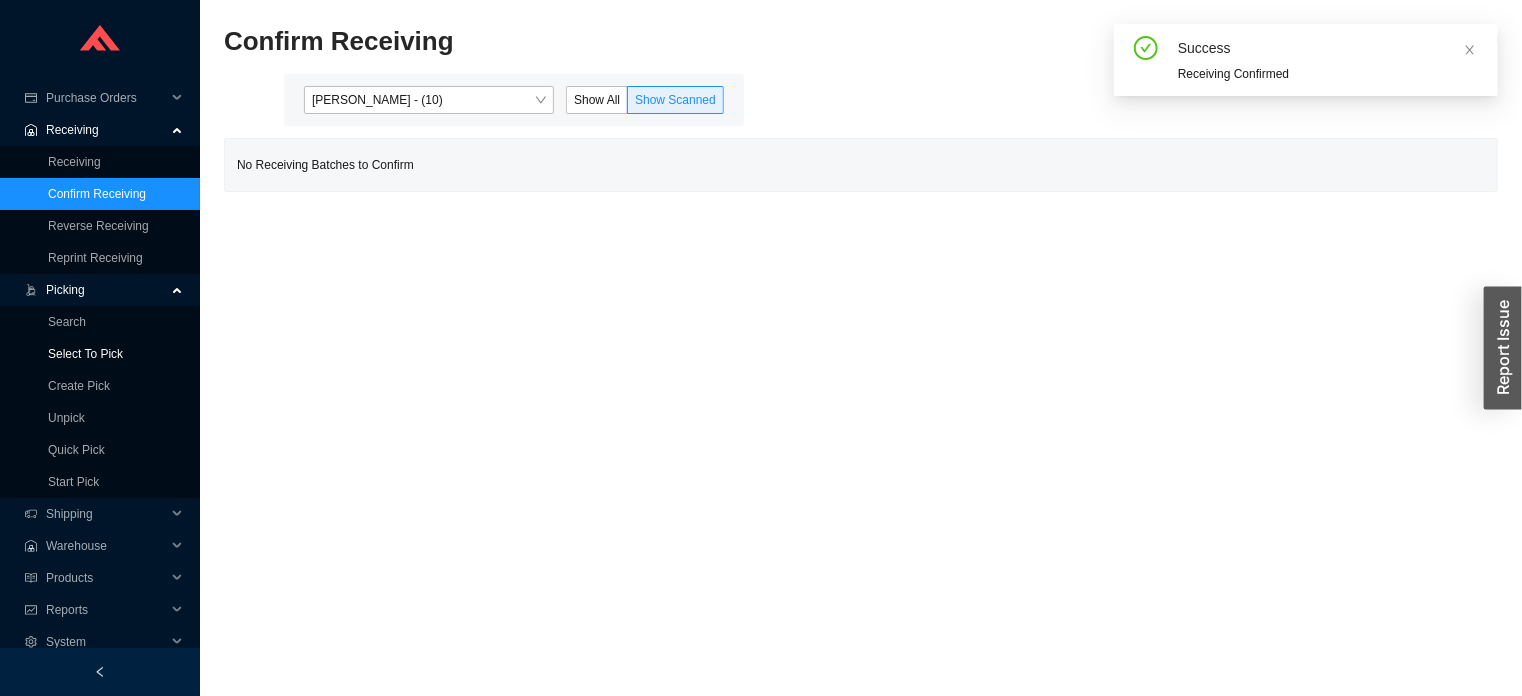 click on "Select To Pick" at bounding box center [85, 354] 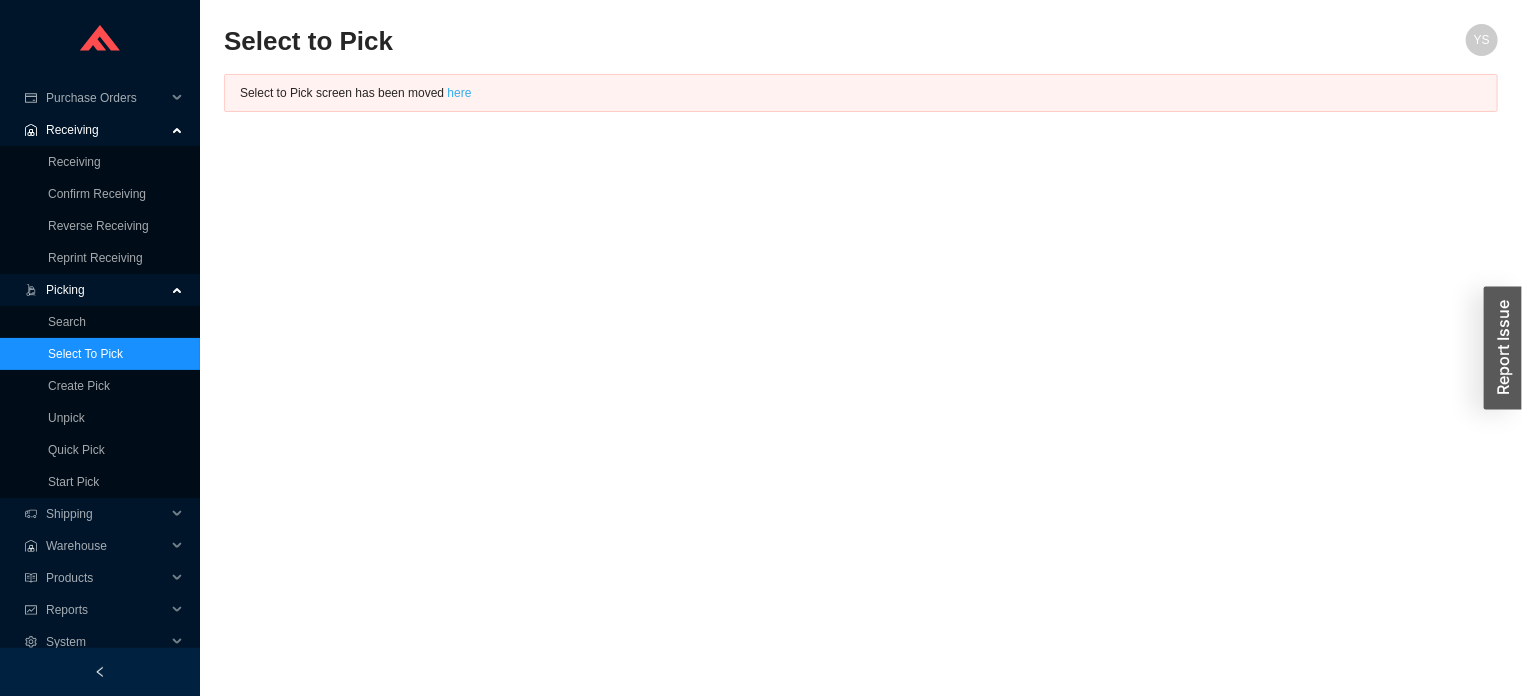 click on "here" at bounding box center (459, 93) 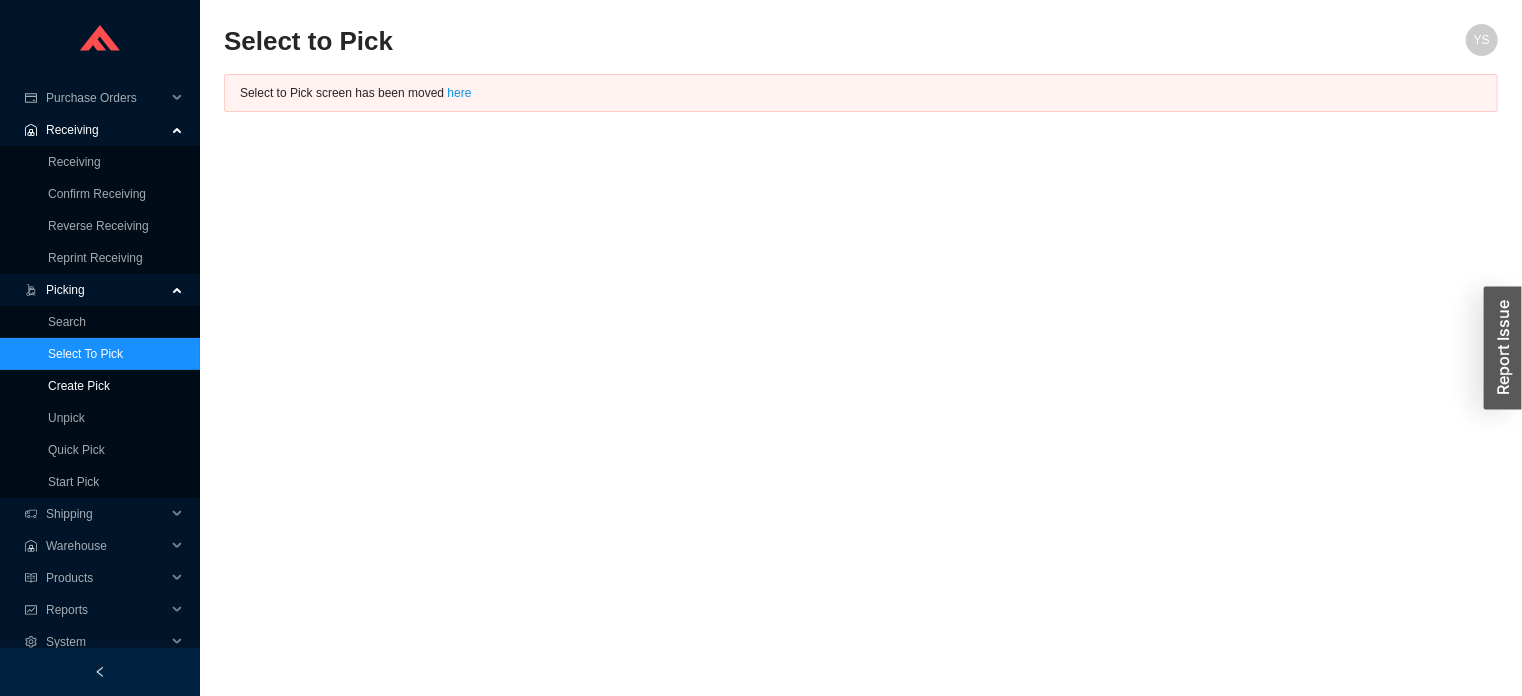 click on "Create Pick" at bounding box center (79, 386) 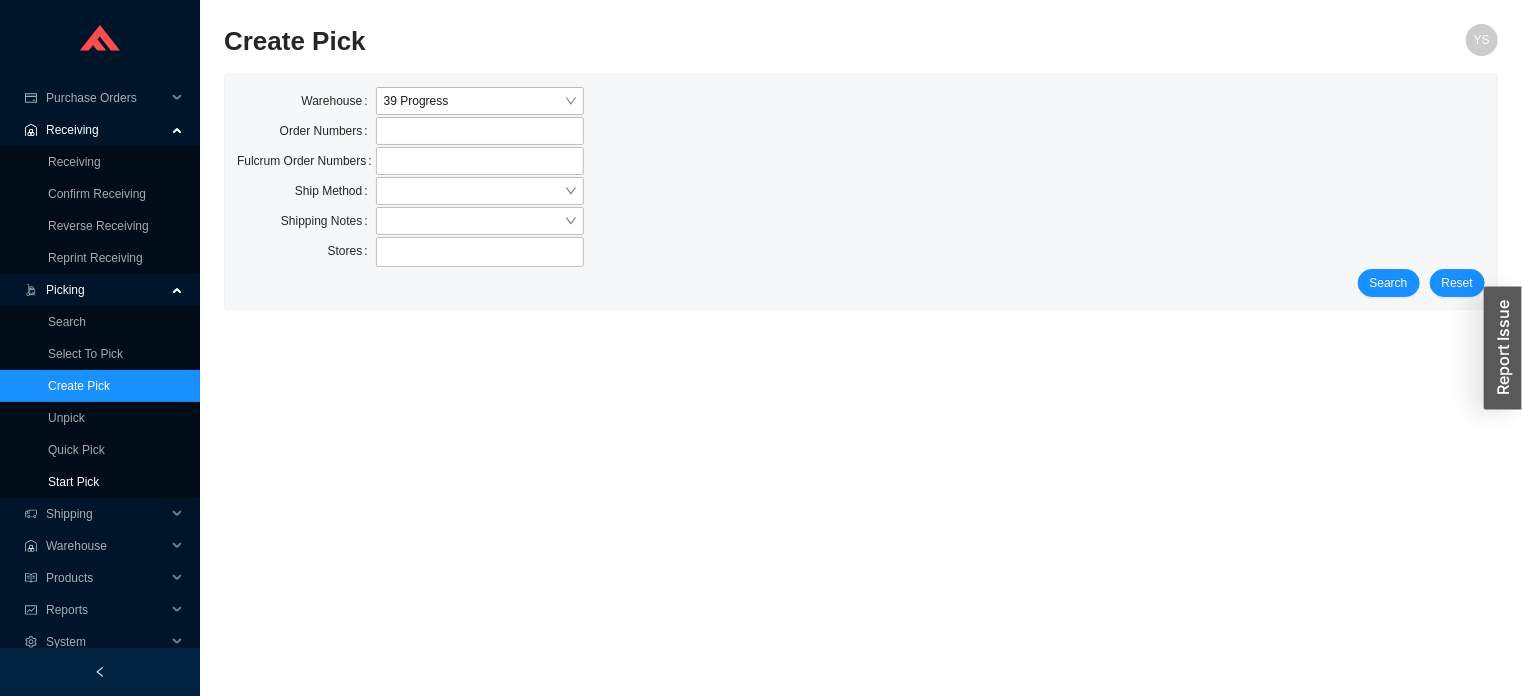 click on "Start Pick" at bounding box center (73, 482) 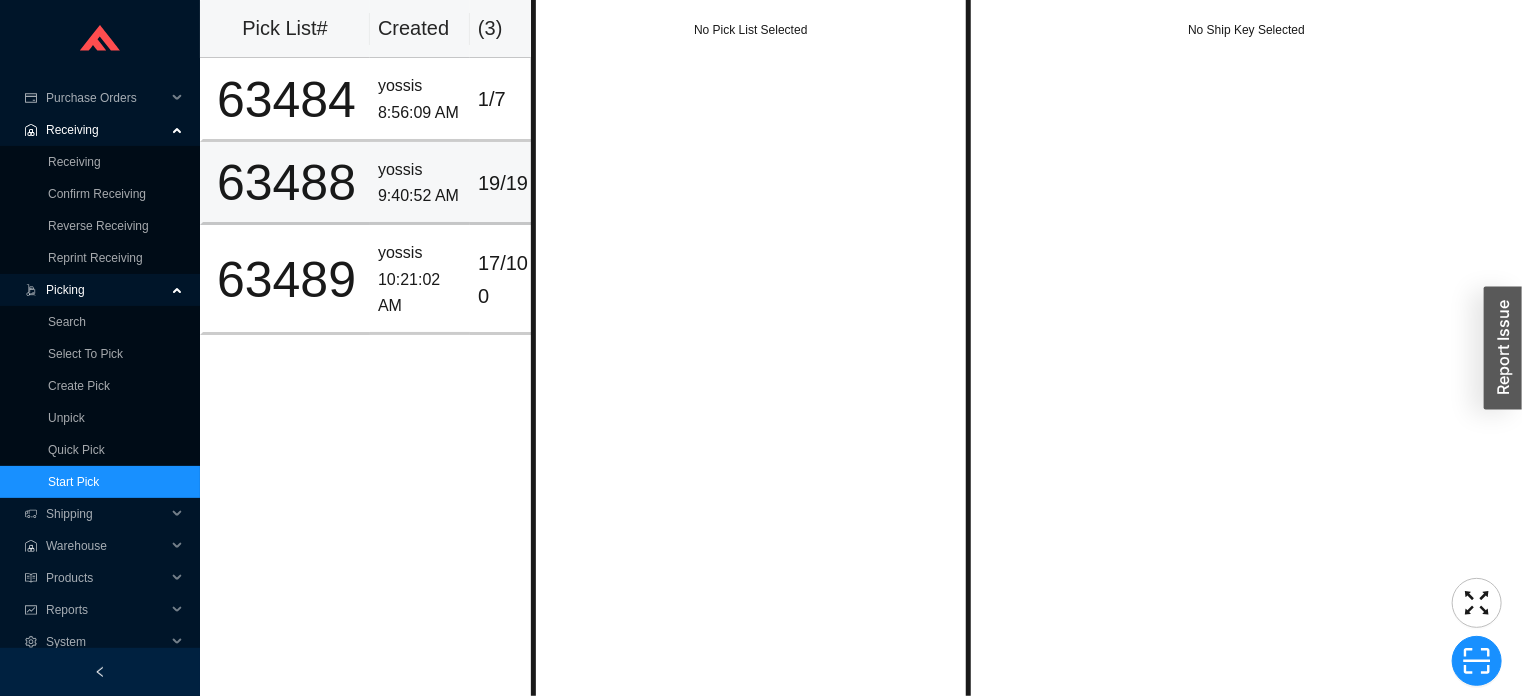 click on "63488" at bounding box center [286, 183] 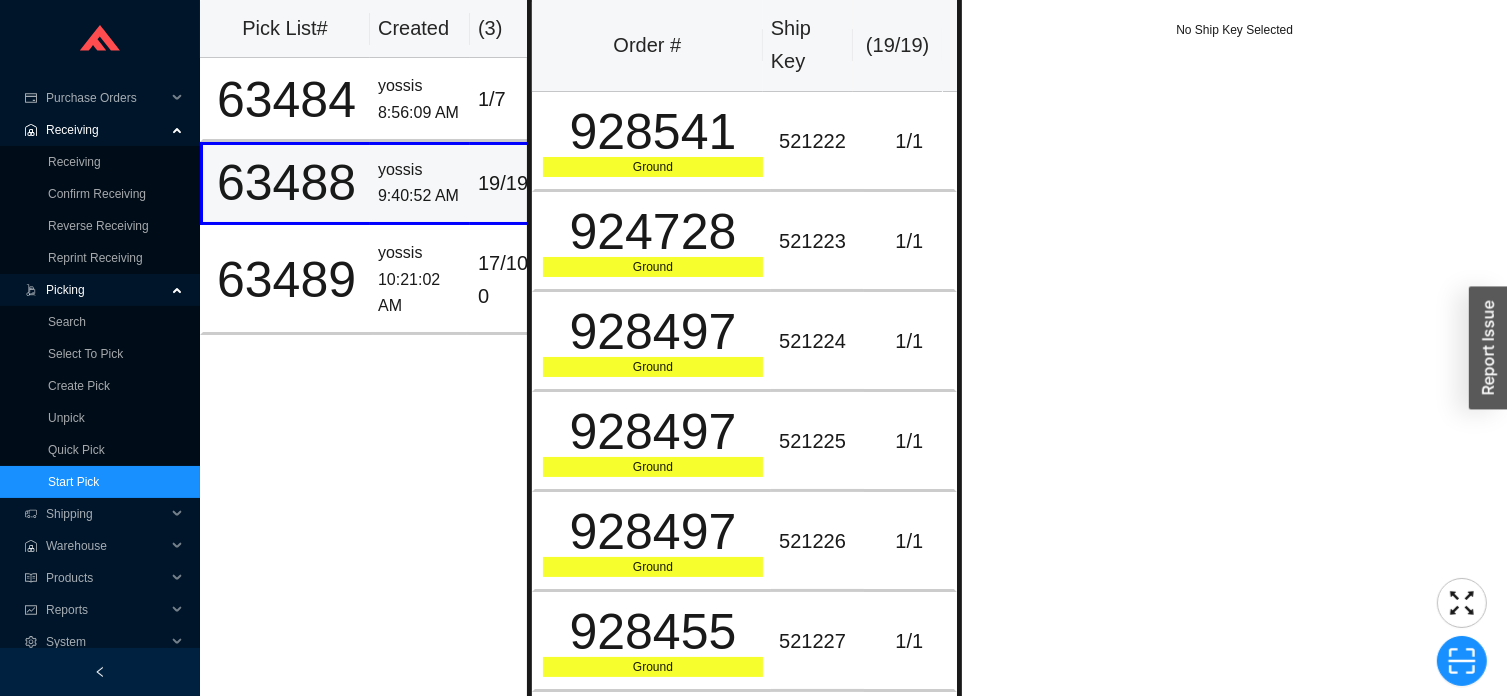 click on "928541" at bounding box center (653, 132) 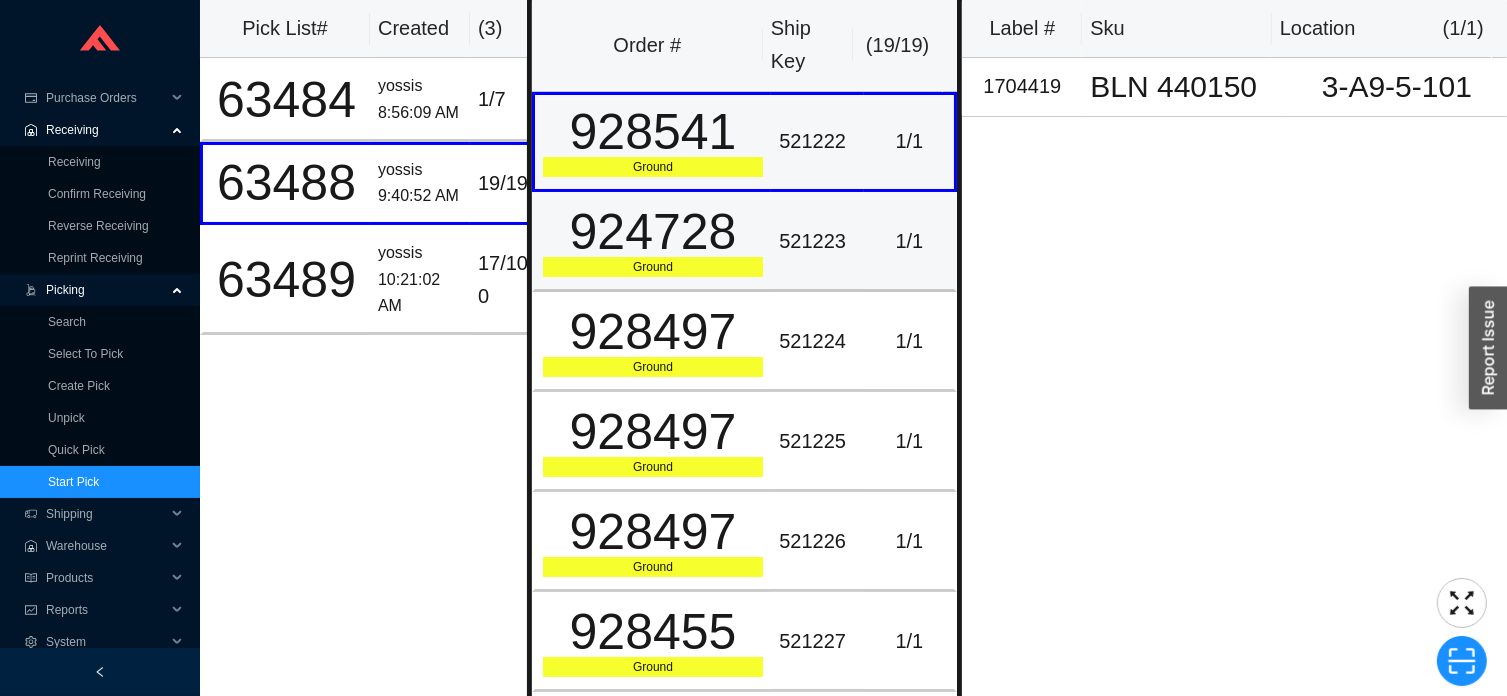 click on "924728" at bounding box center [653, 232] 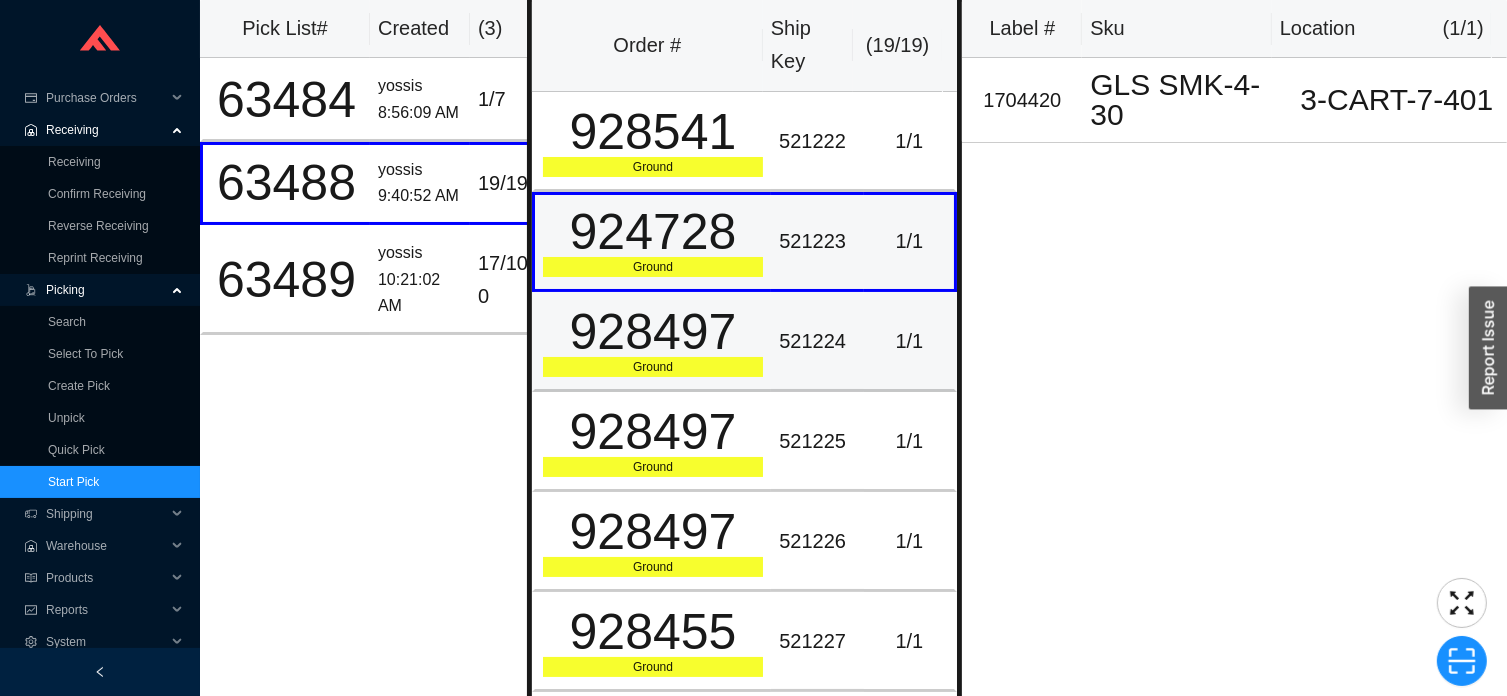 click on "Ground" at bounding box center [653, 367] 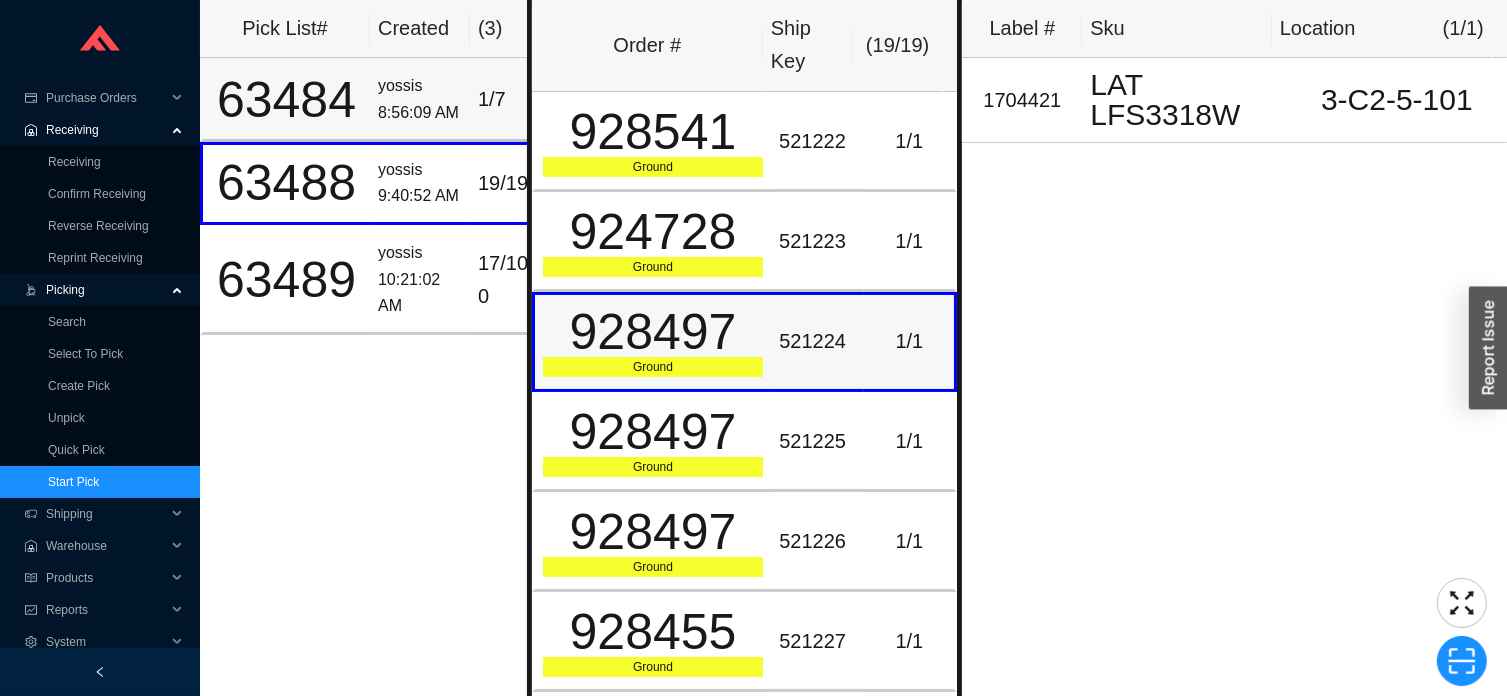 click on "yossis 8:56:09 AM" at bounding box center (420, 99) 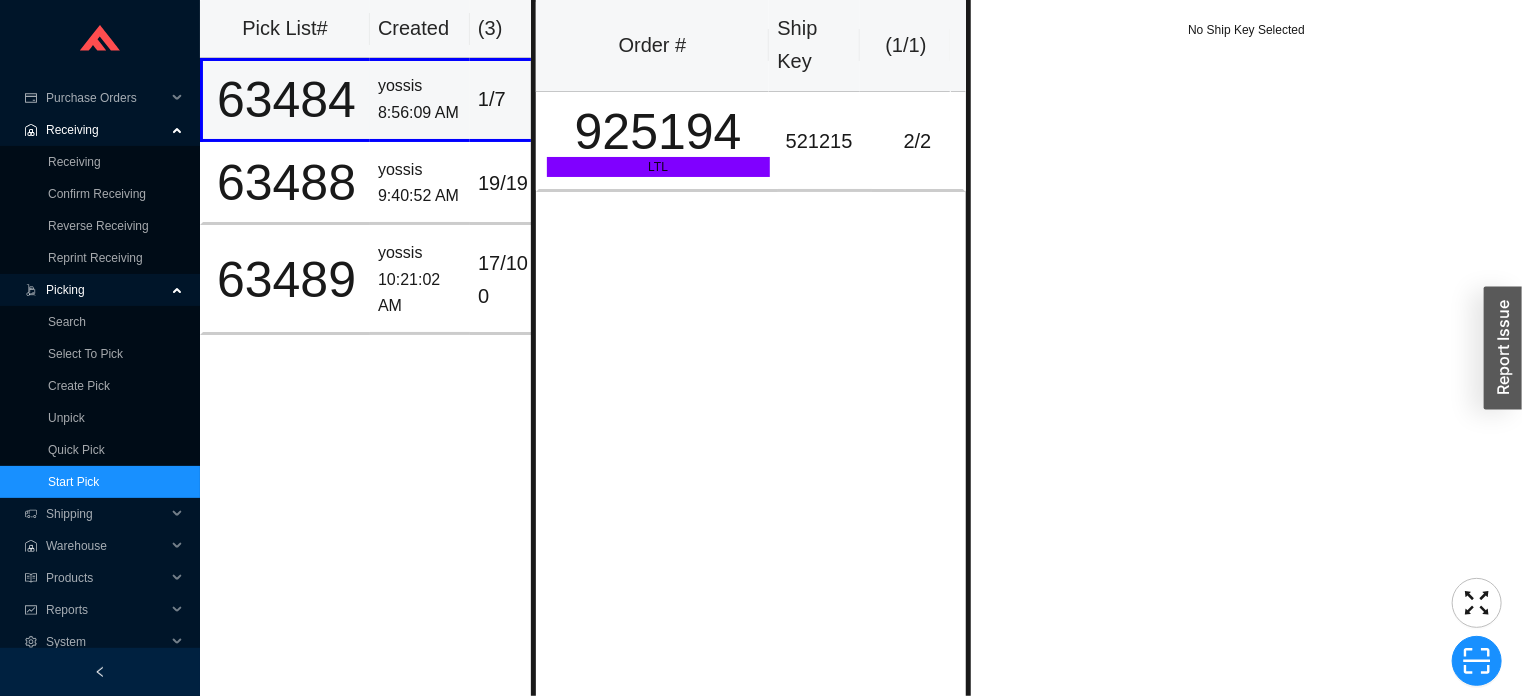 click on "925194" at bounding box center [658, 132] 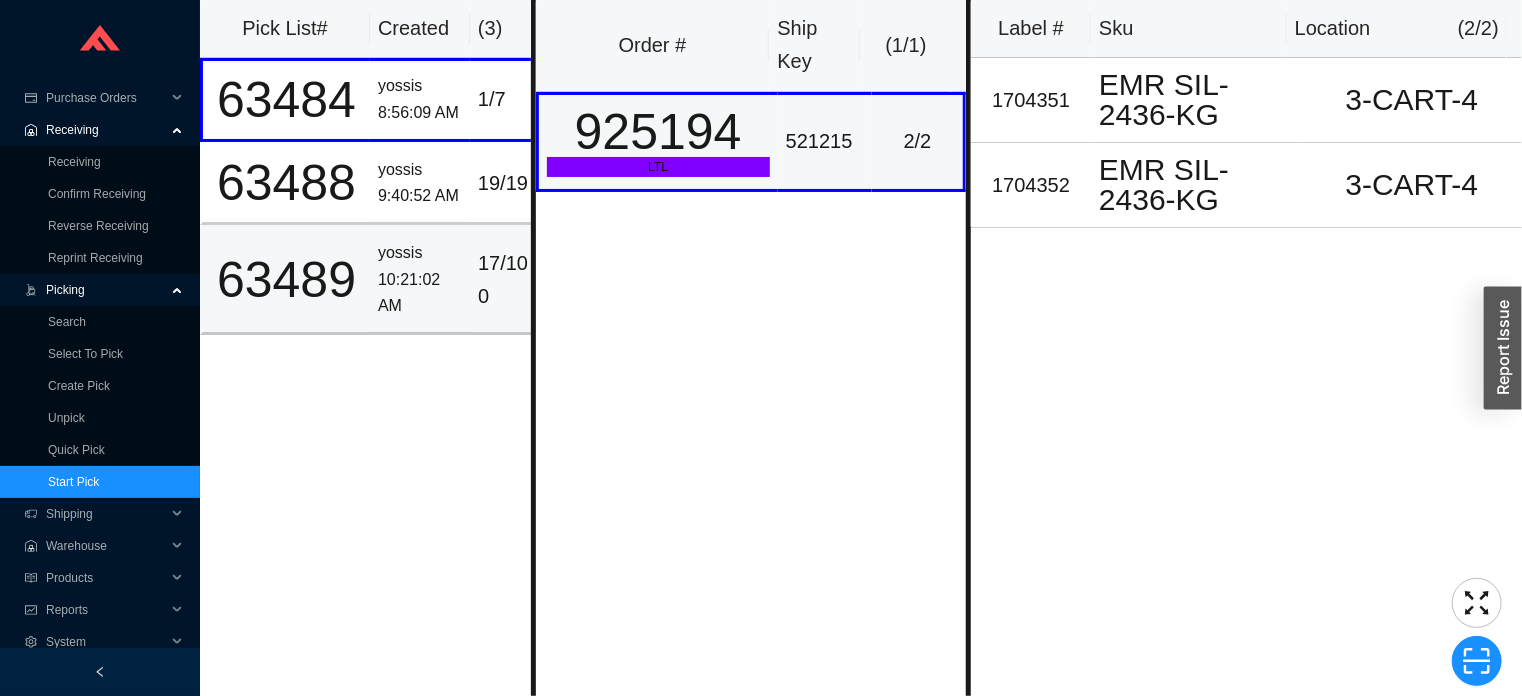 click on "63489" at bounding box center (285, 280) 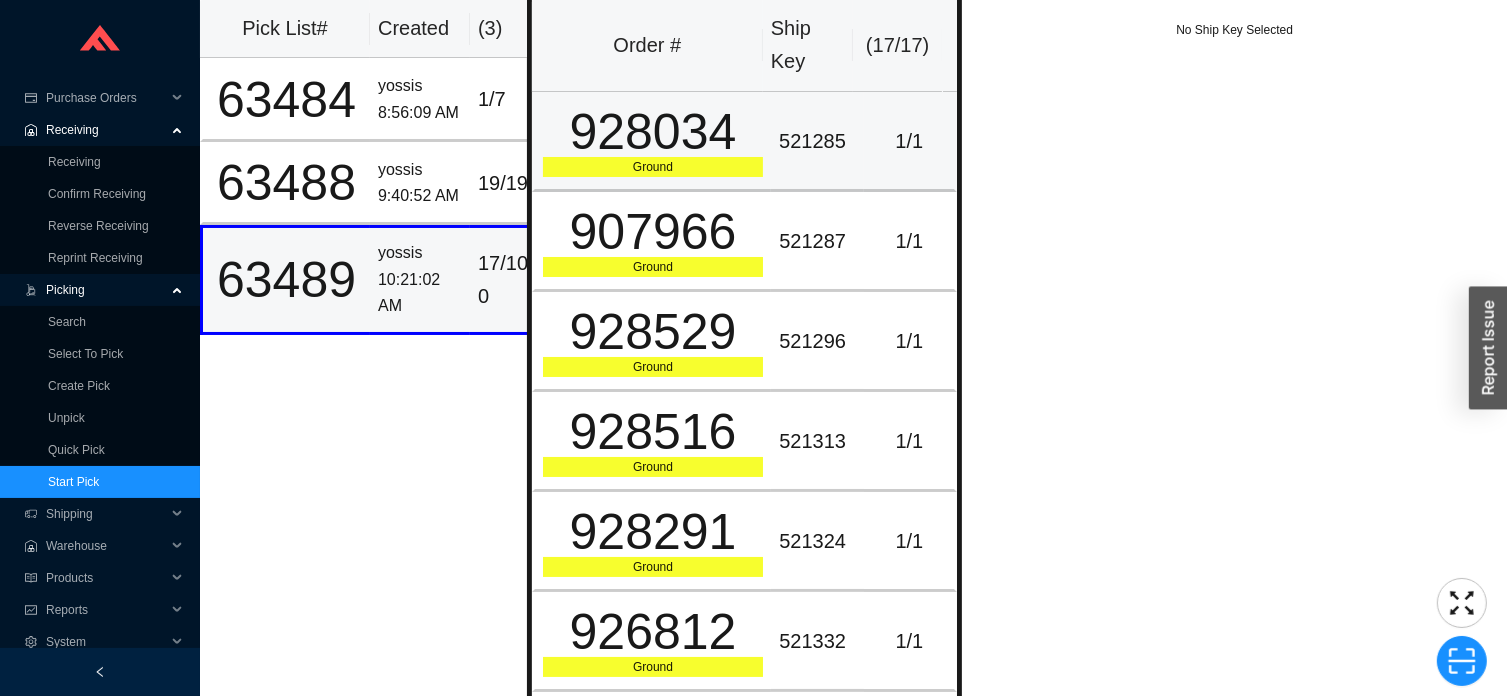 click on "928034" at bounding box center (653, 132) 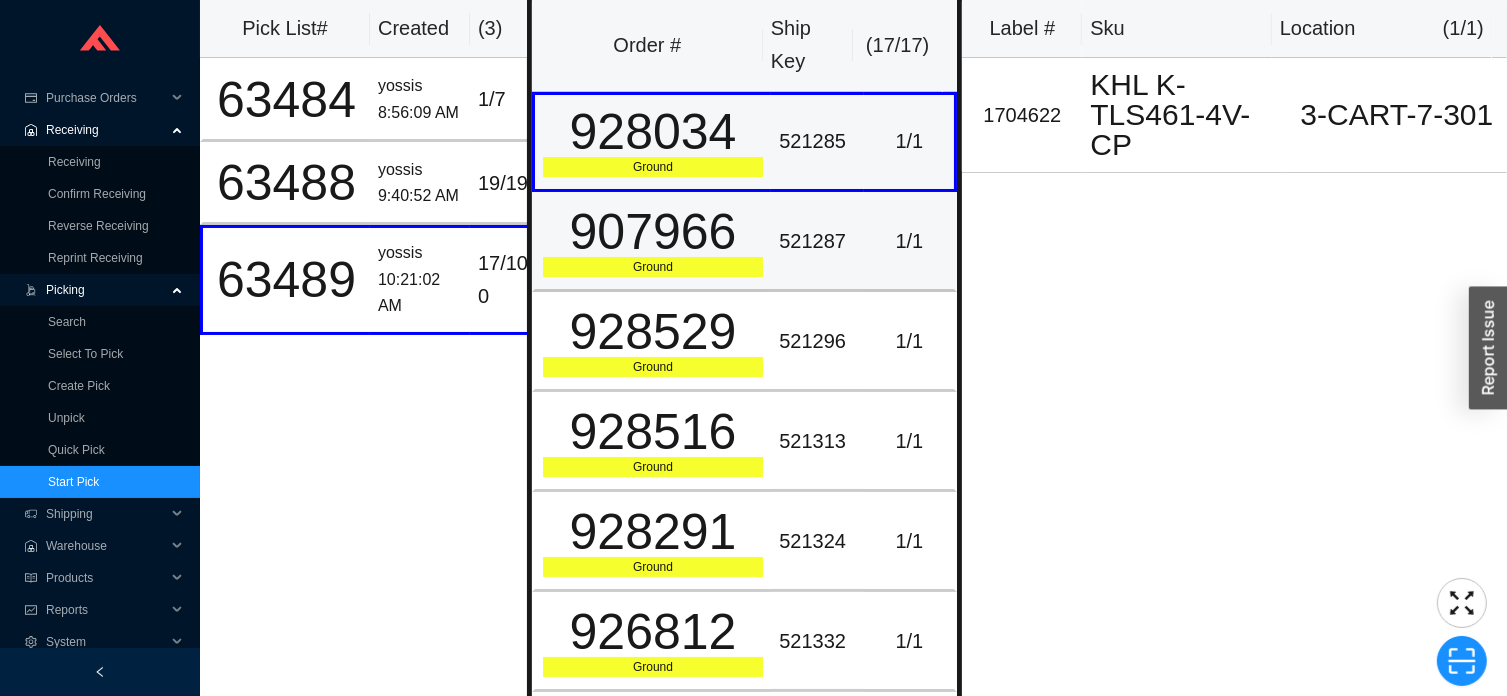 click on "907966 Ground" at bounding box center [651, 242] 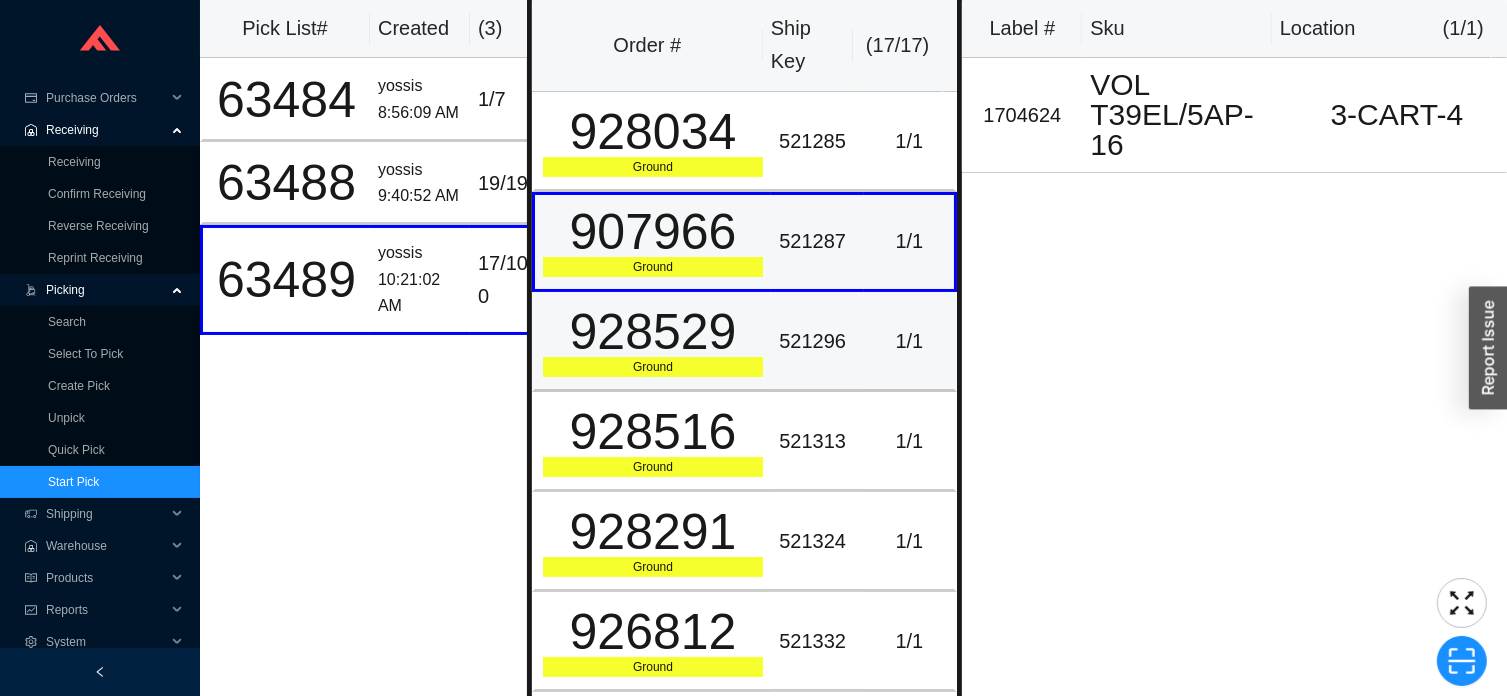 click on "928529 Ground" at bounding box center (651, 342) 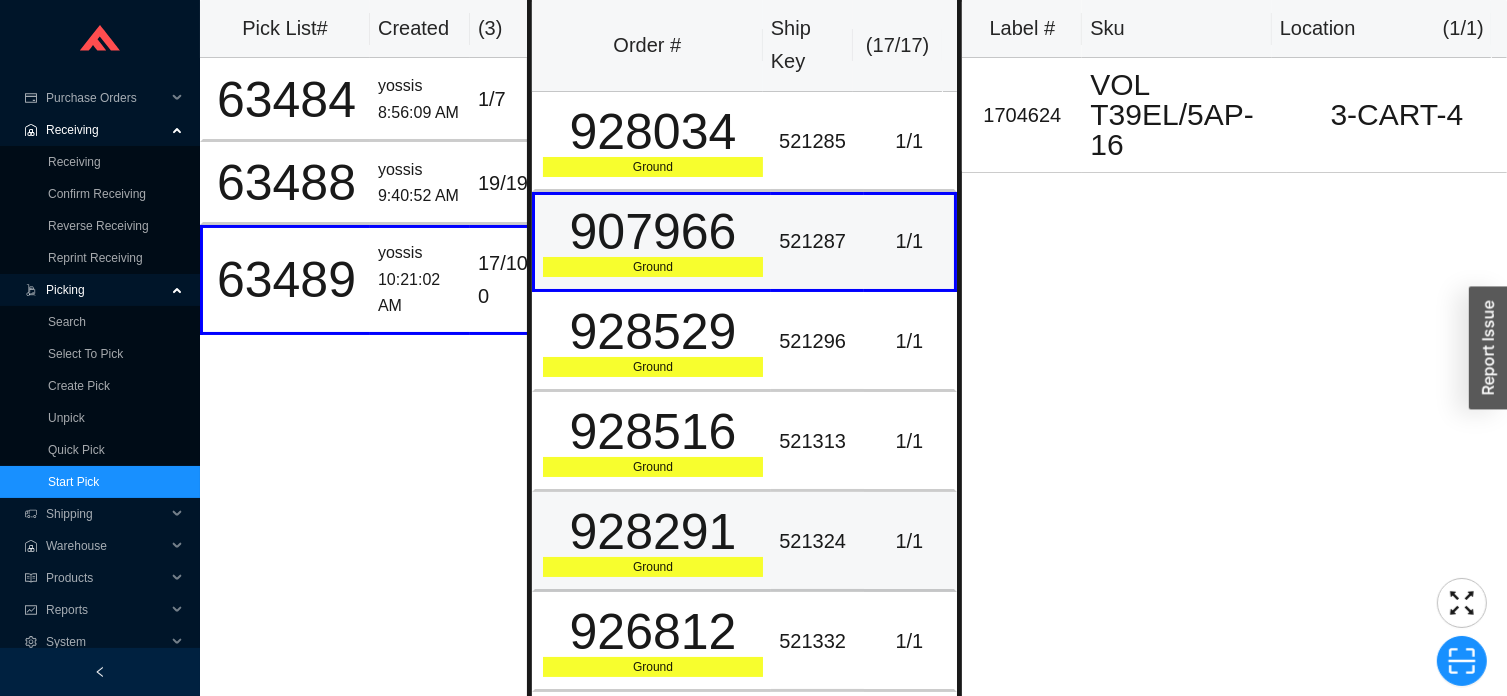 click on "928291 Ground" at bounding box center (651, 542) 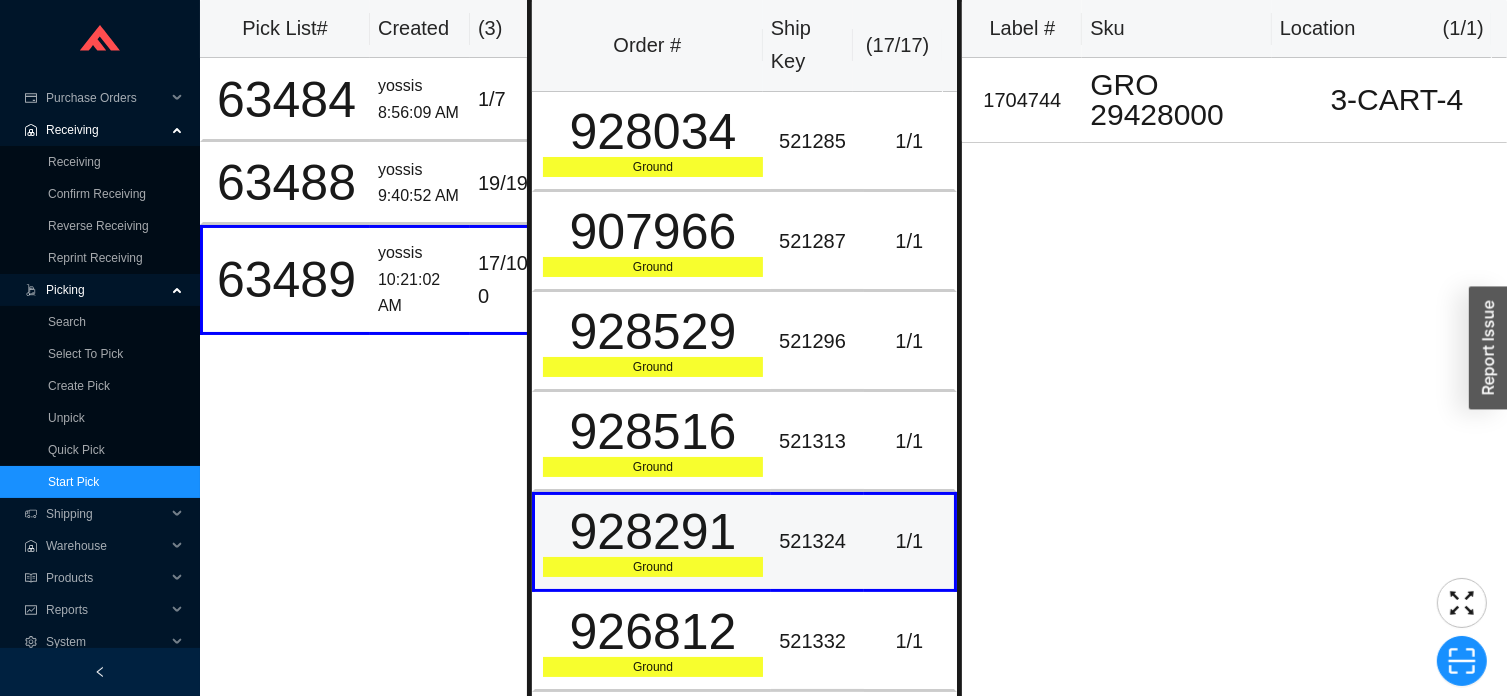 click on "Ground" at bounding box center (653, 567) 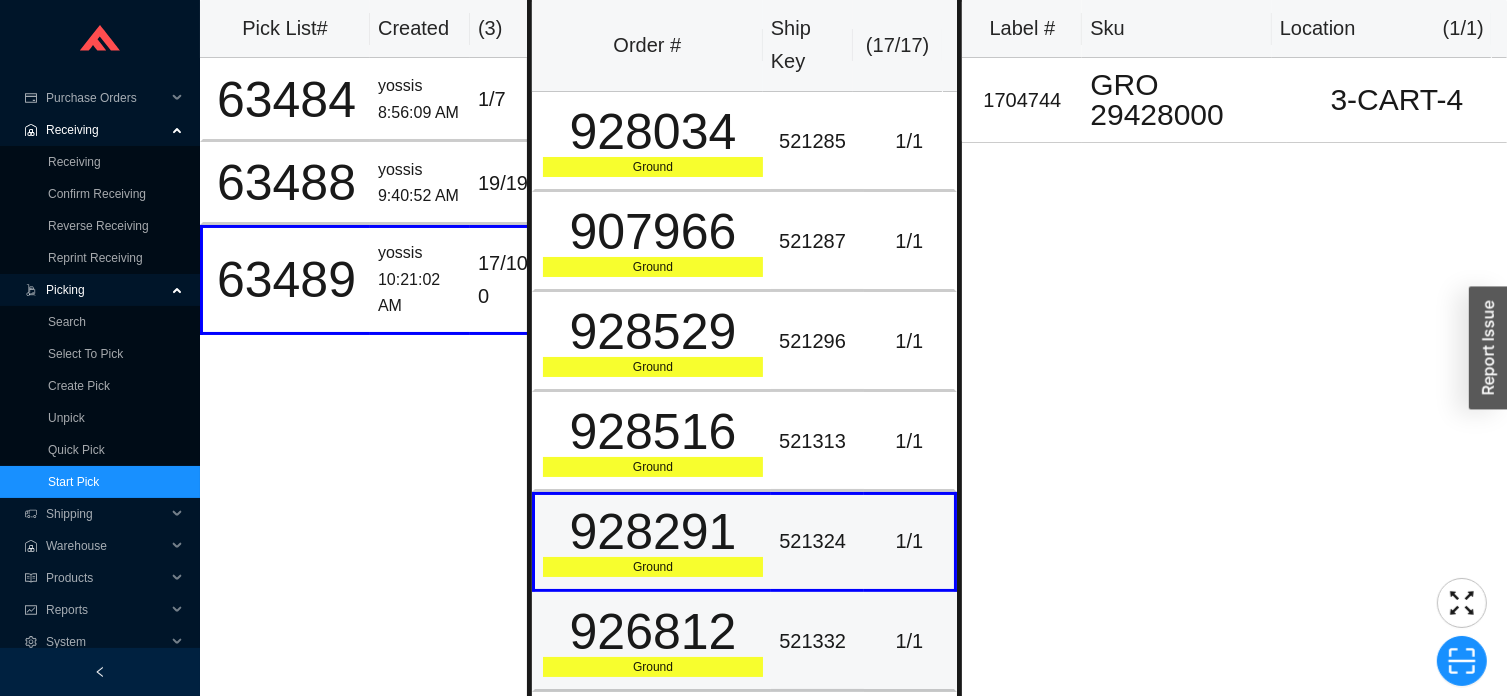 click on "926812" at bounding box center [653, 632] 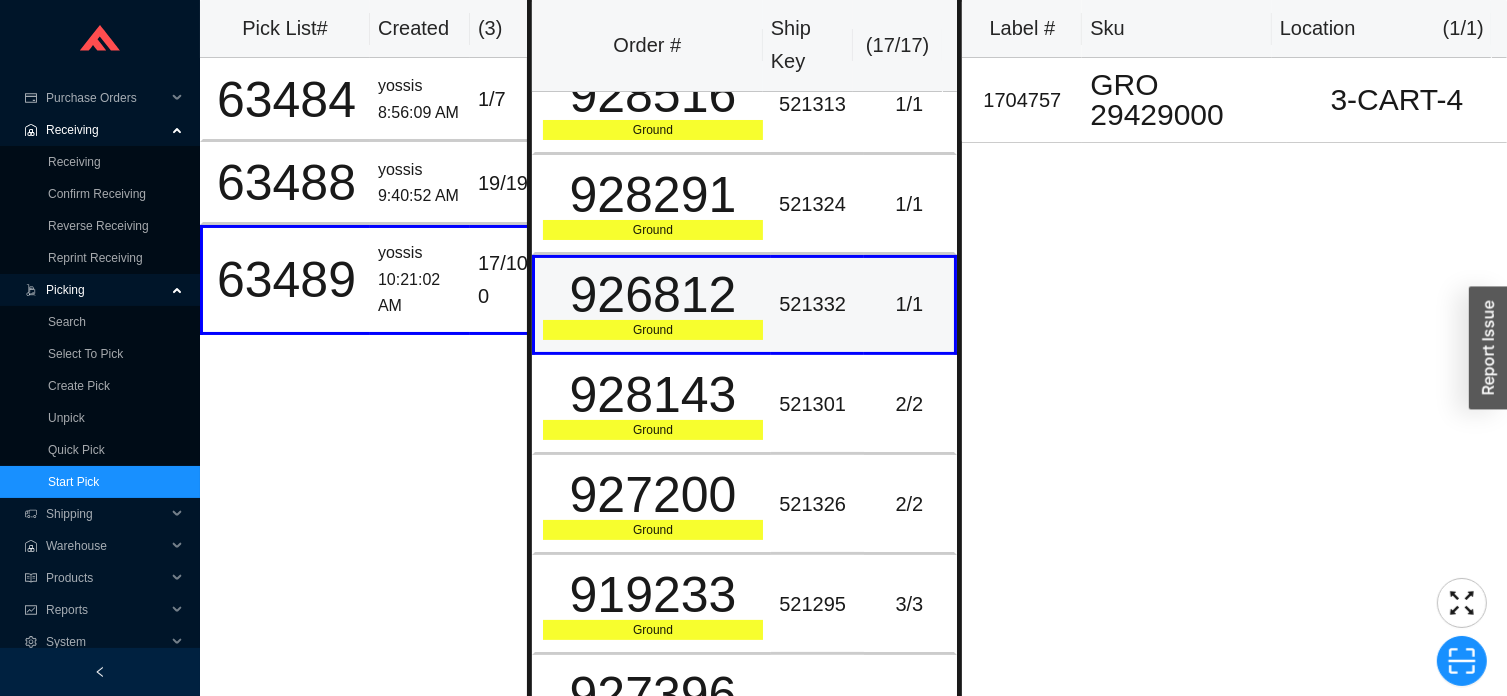 scroll, scrollTop: 345, scrollLeft: 0, axis: vertical 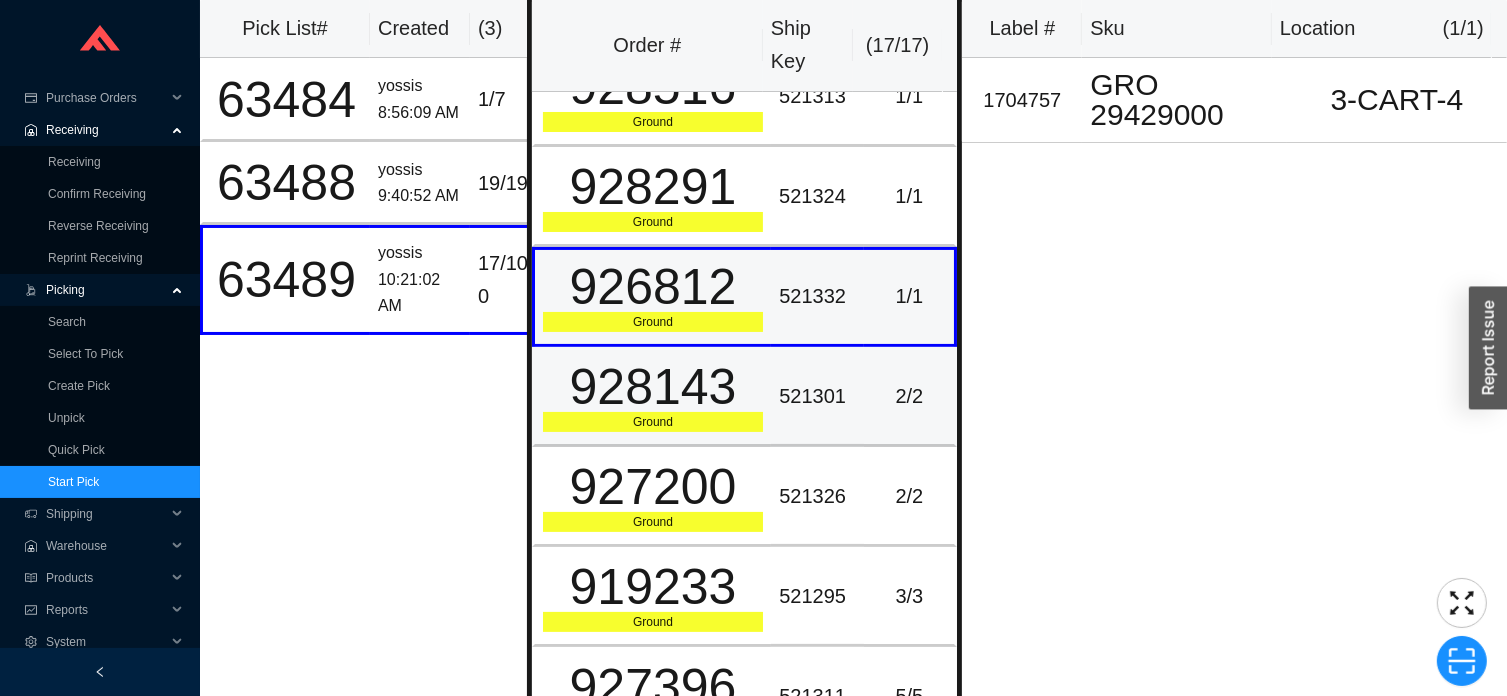 click on "928143" at bounding box center [653, 387] 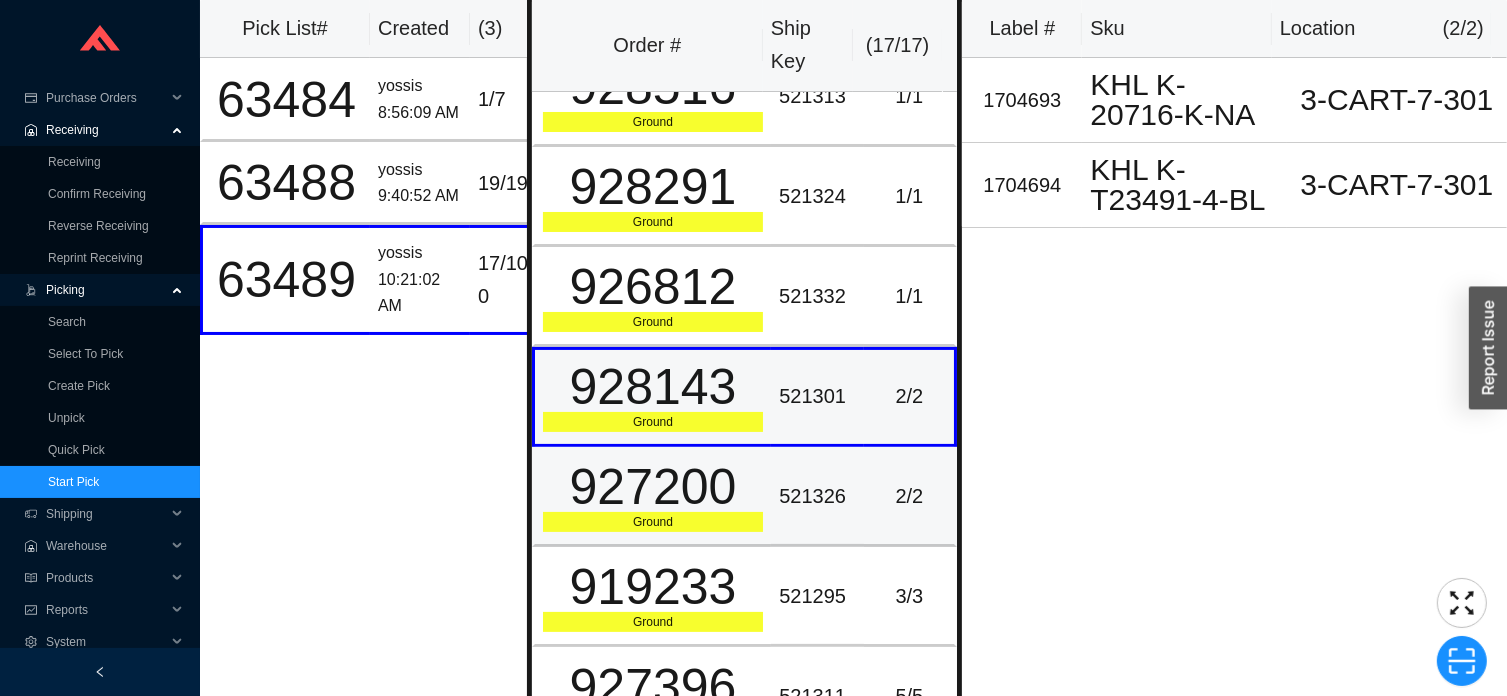 click on "927200" at bounding box center [653, 487] 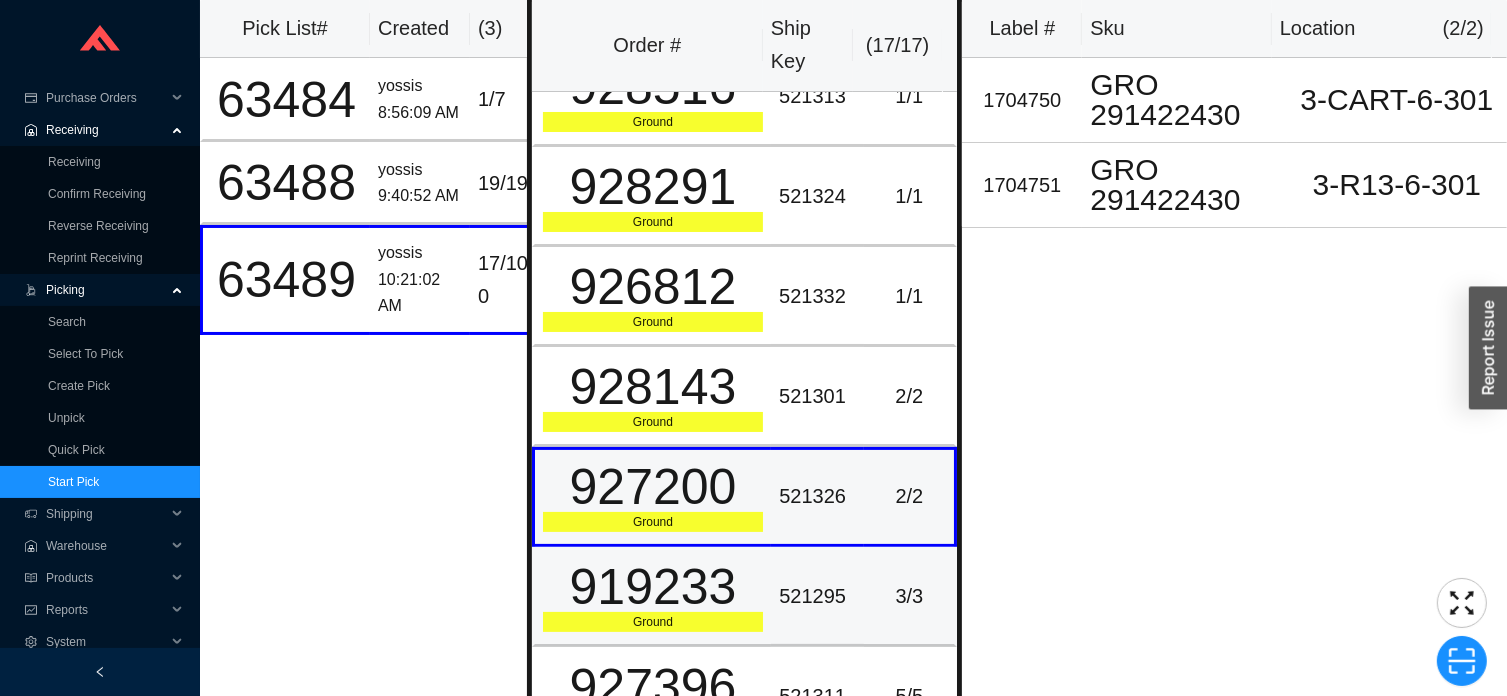 click on "919233" at bounding box center [653, 587] 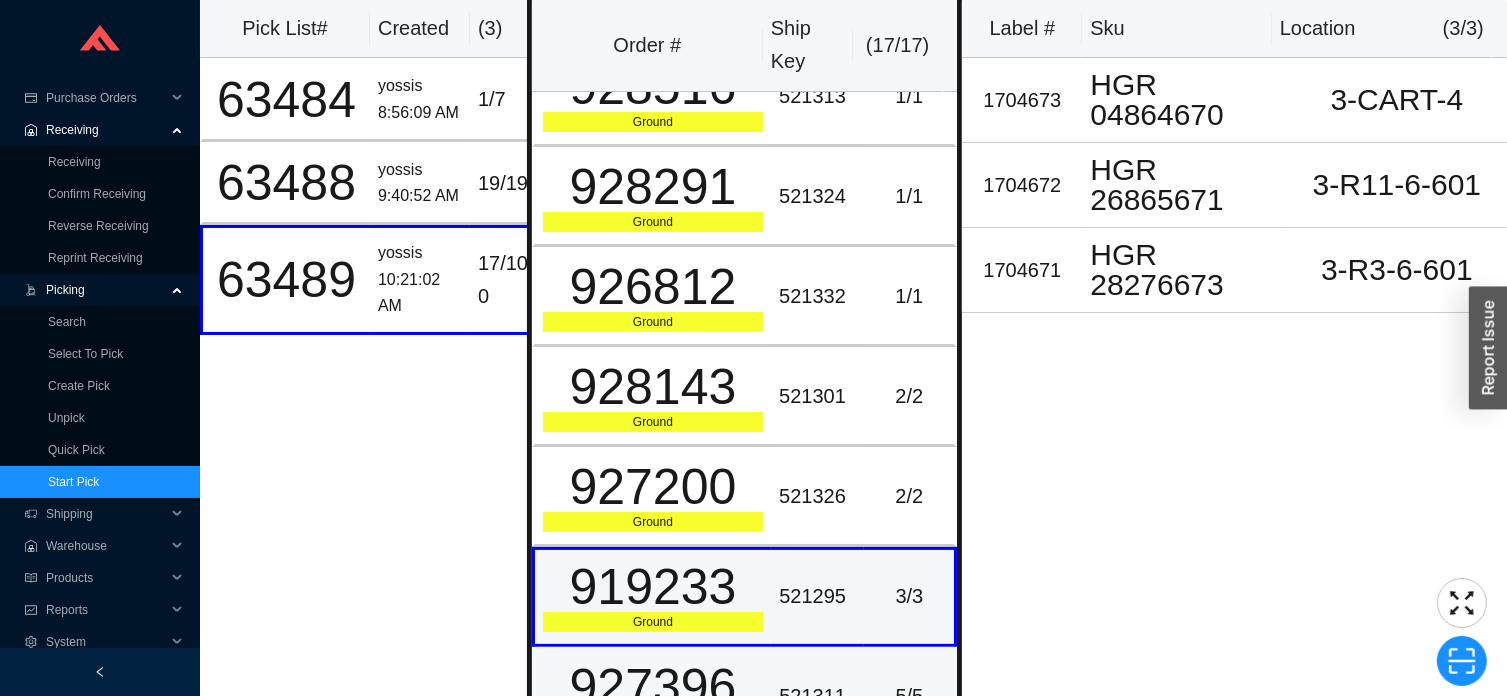 click on "927396" at bounding box center (653, 687) 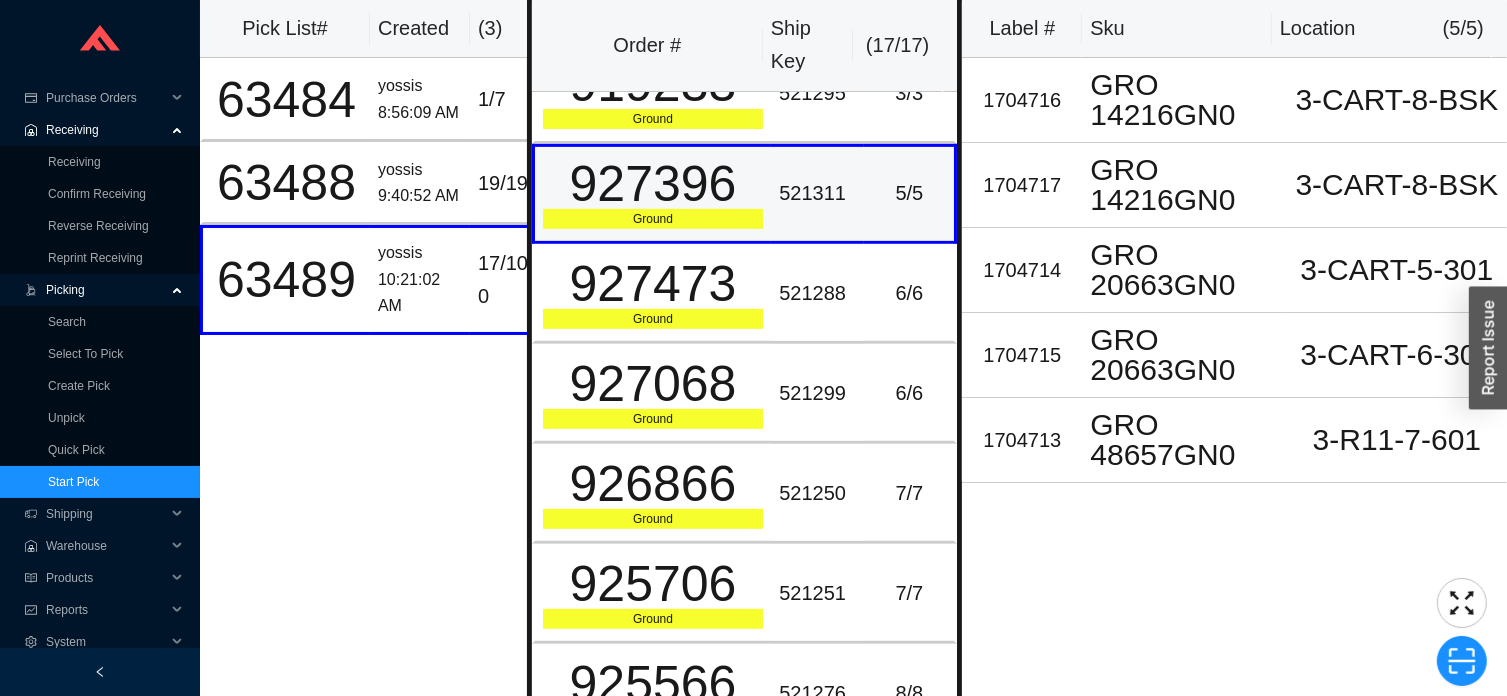 scroll, scrollTop: 850, scrollLeft: 0, axis: vertical 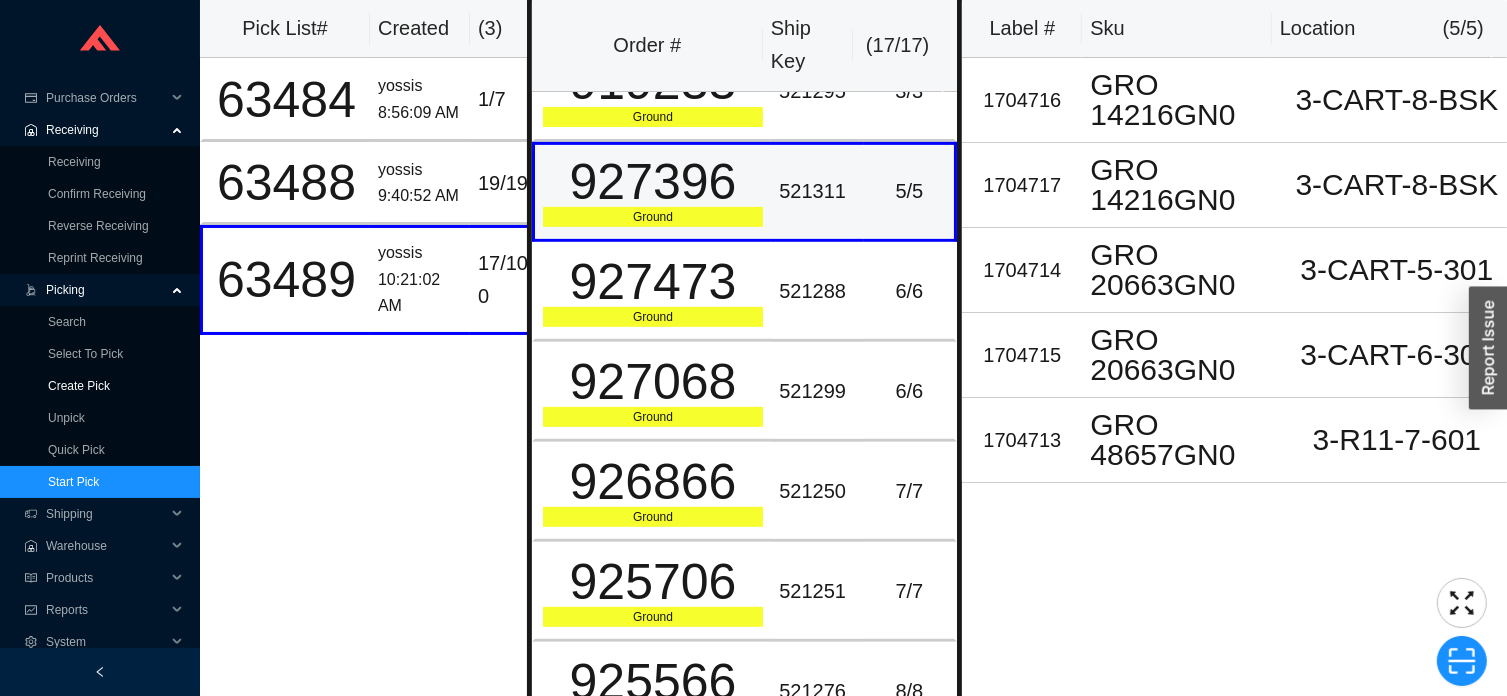click on "Create Pick" at bounding box center (79, 386) 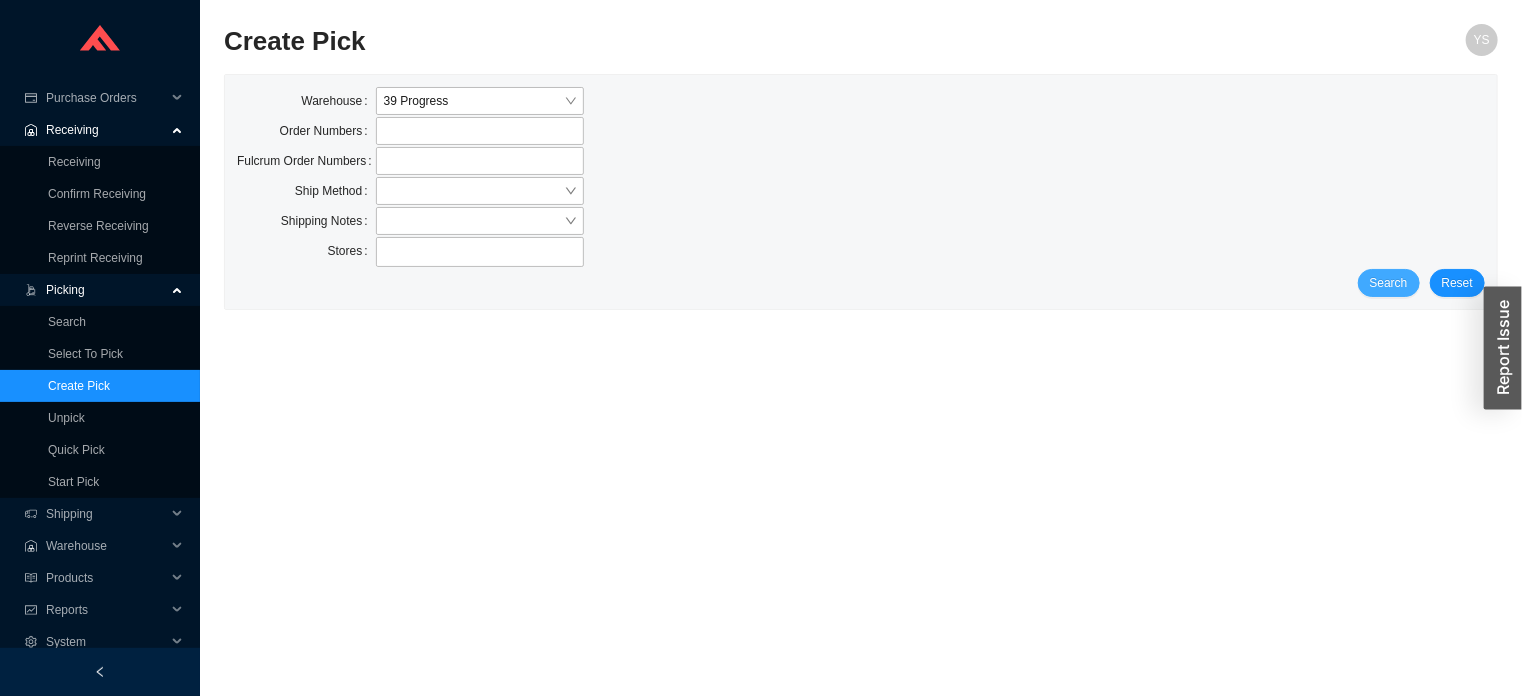 click on "Search" at bounding box center [1389, 283] 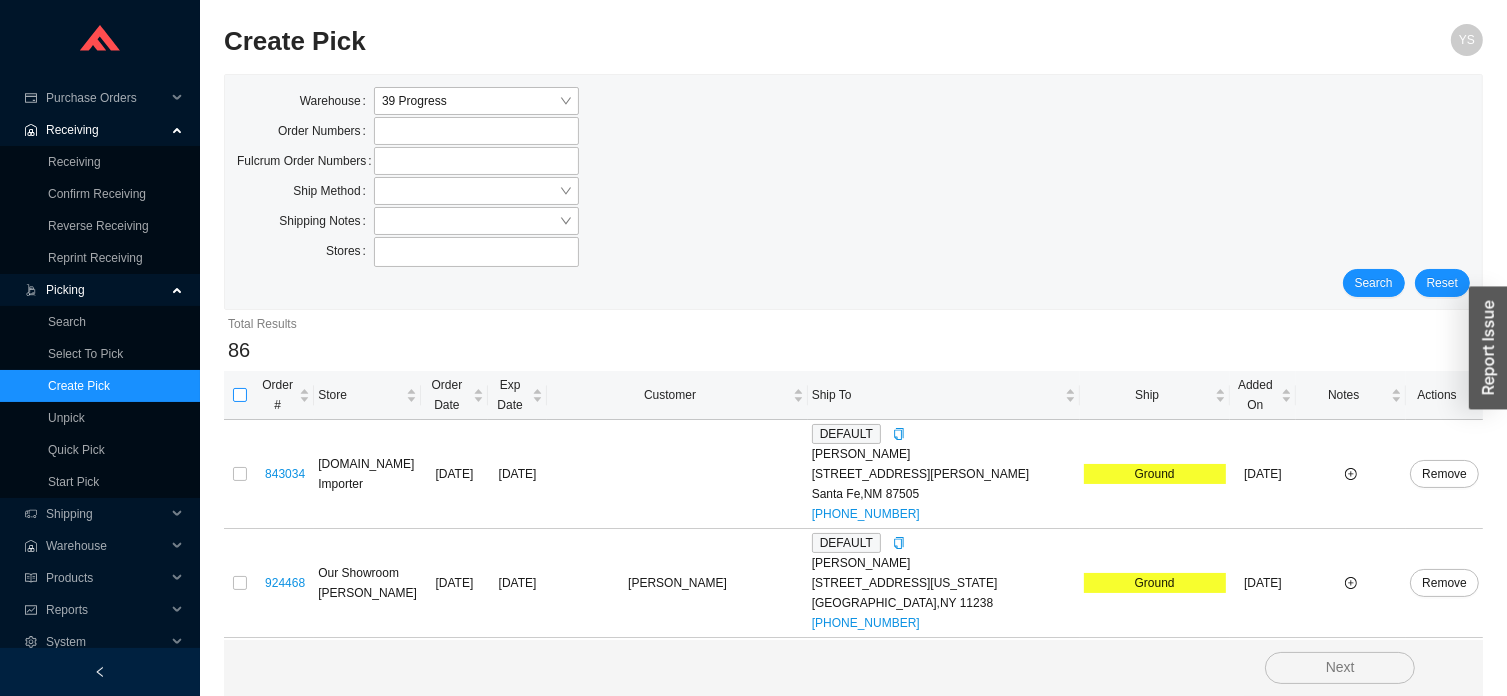 click at bounding box center [240, 395] 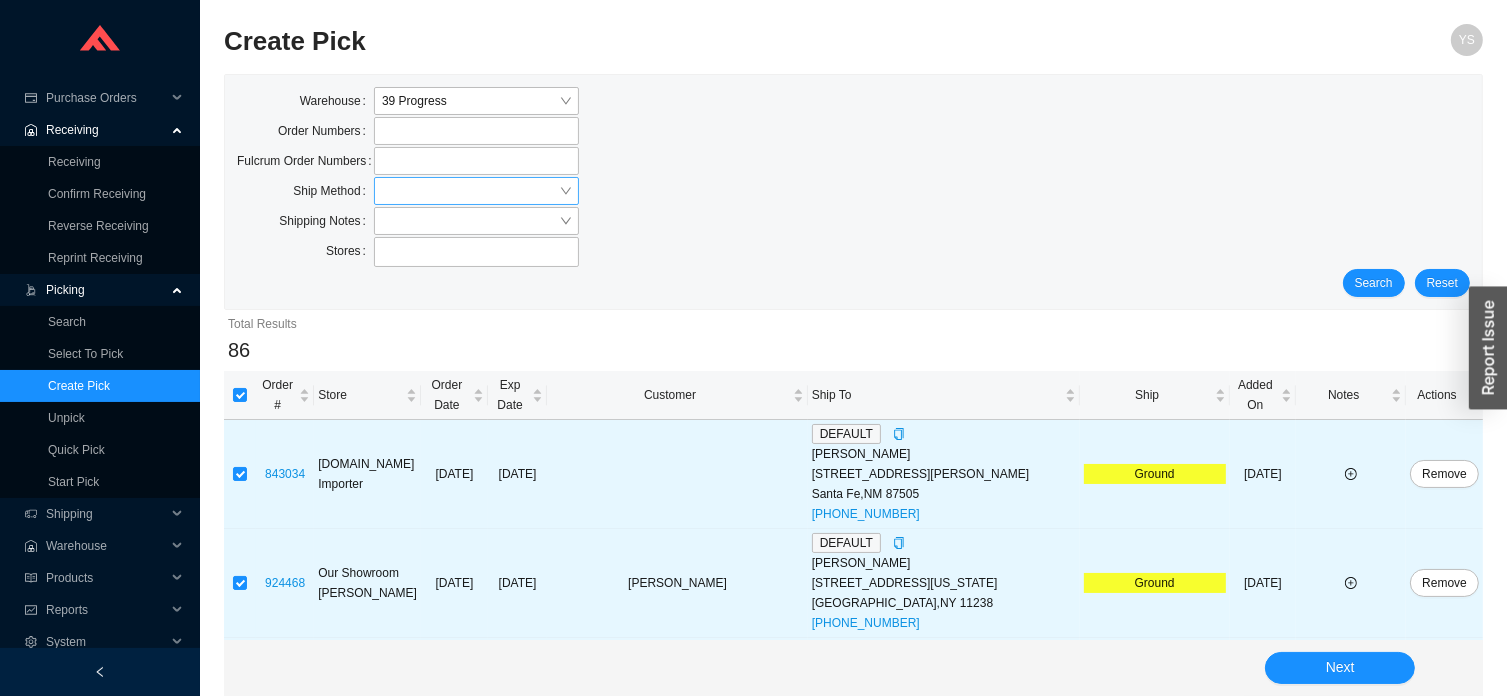 click at bounding box center [470, 191] 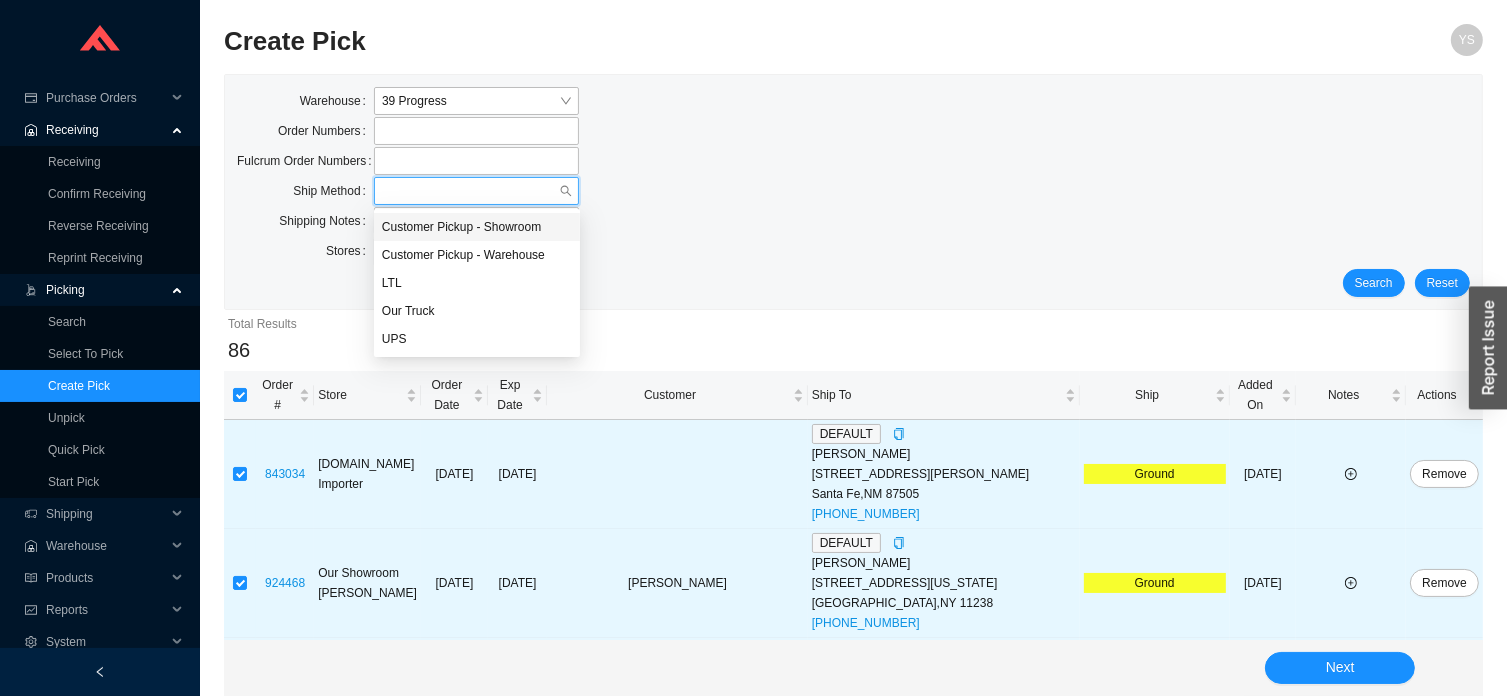 click on "UPS" at bounding box center [477, 339] 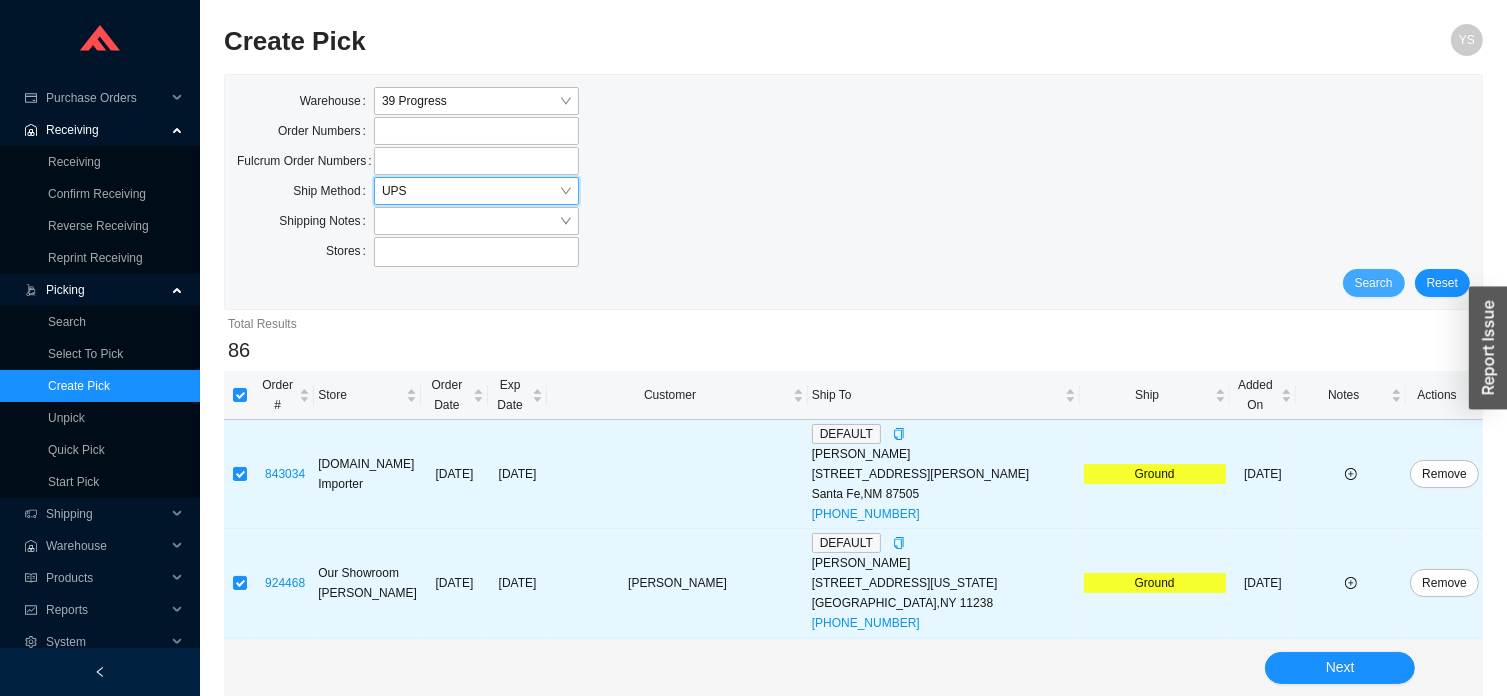 click on "Search" at bounding box center [1374, 283] 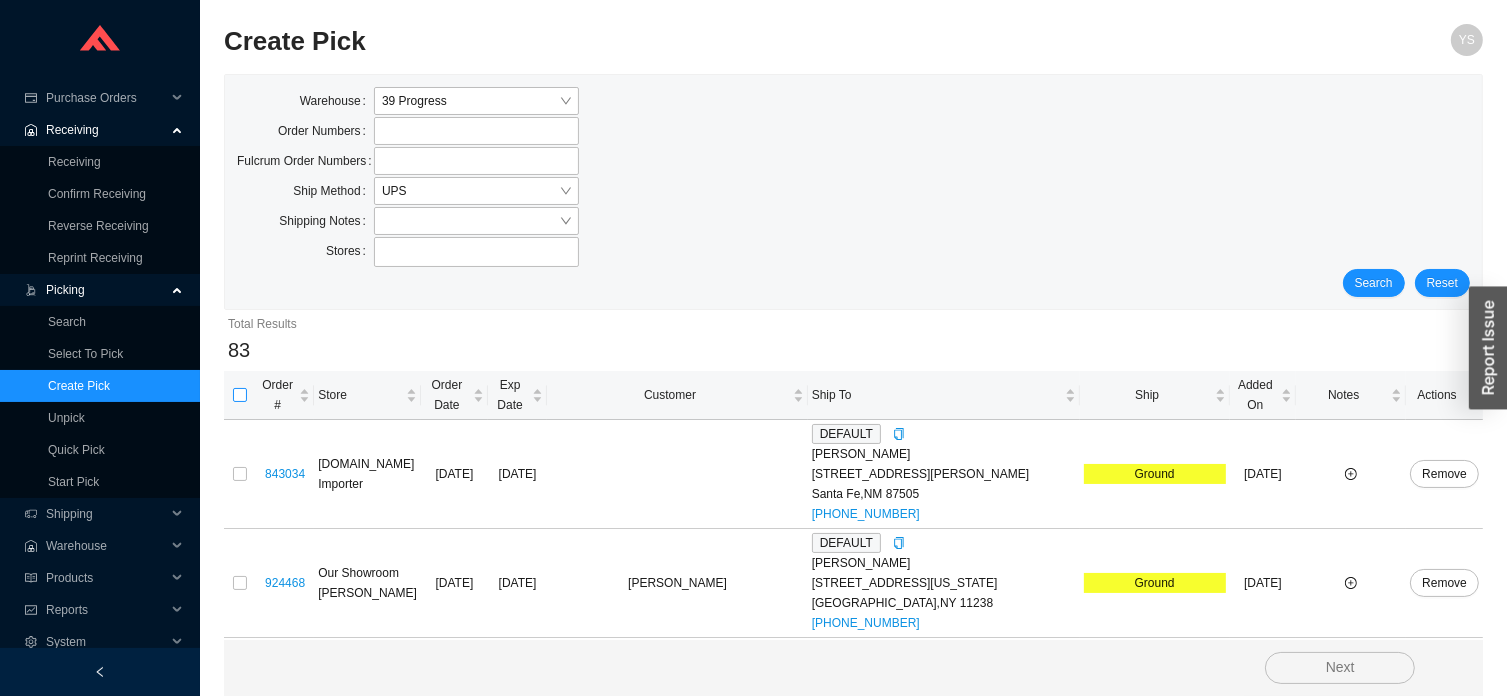 click at bounding box center (240, 395) 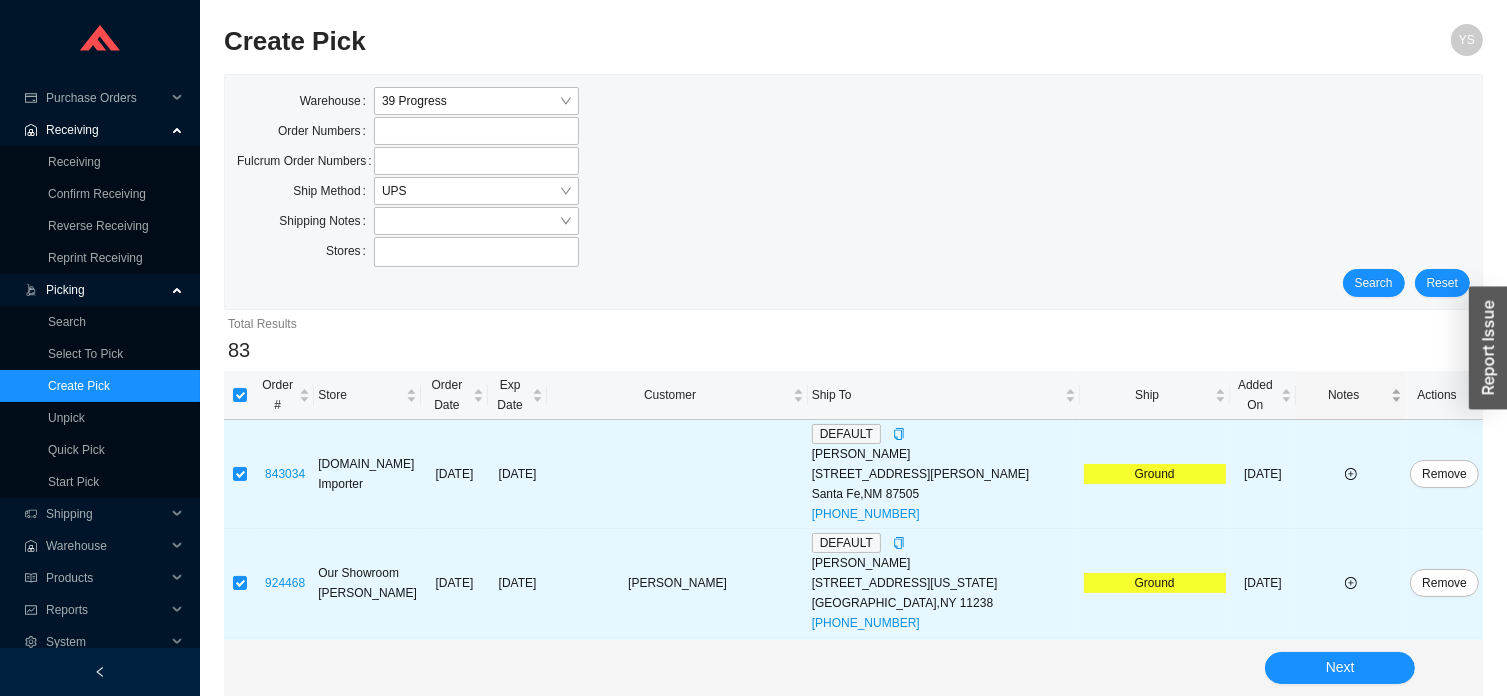 click on "Notes" at bounding box center [1343, 395] 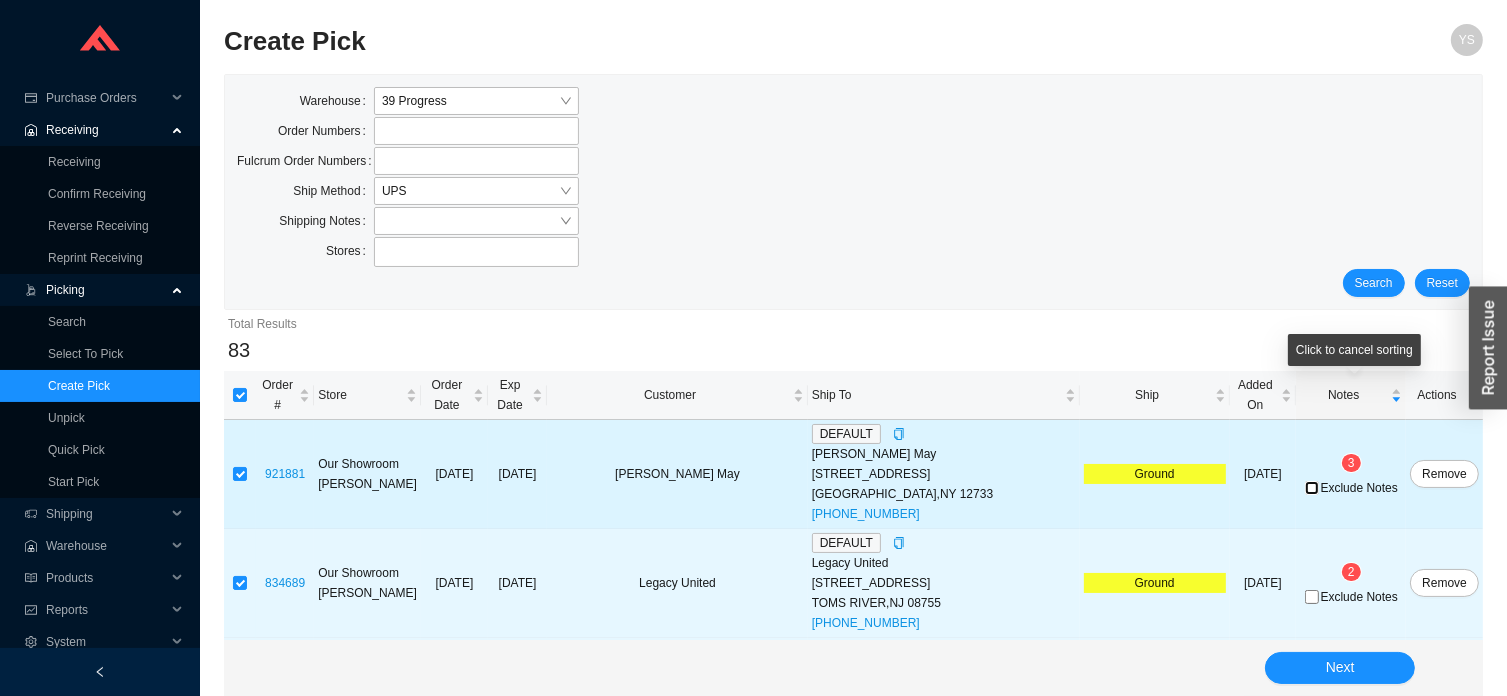 click on "Exclude Notes" at bounding box center [1312, 488] 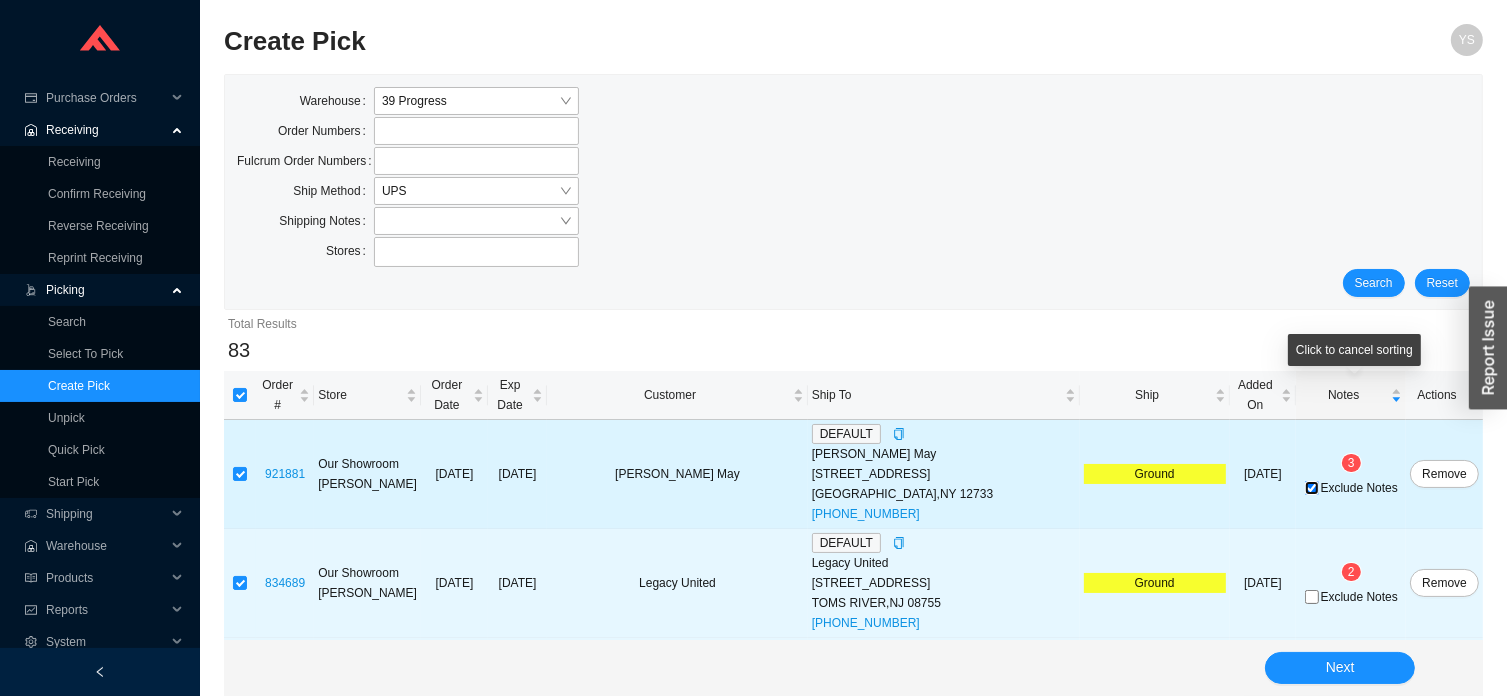 checkbox on "true" 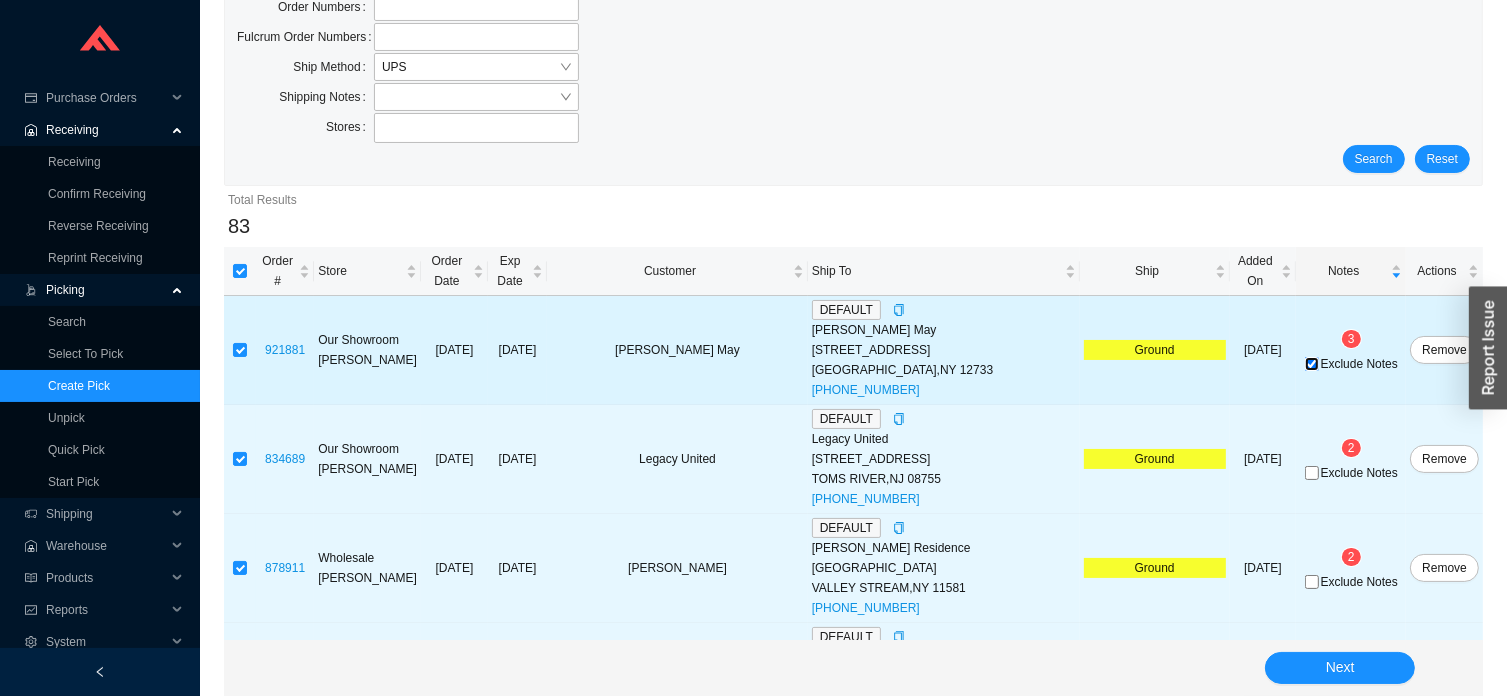 scroll, scrollTop: 132, scrollLeft: 0, axis: vertical 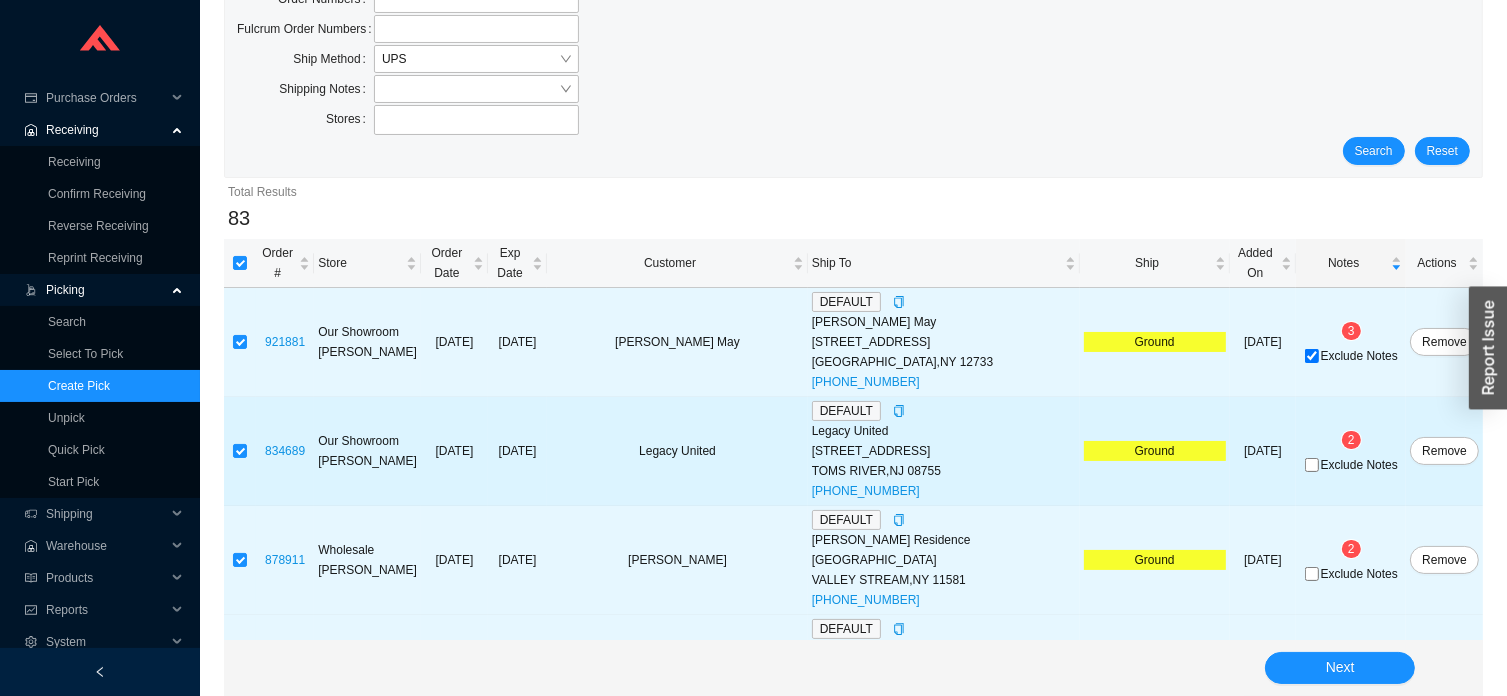 click on "2" at bounding box center [1351, 440] 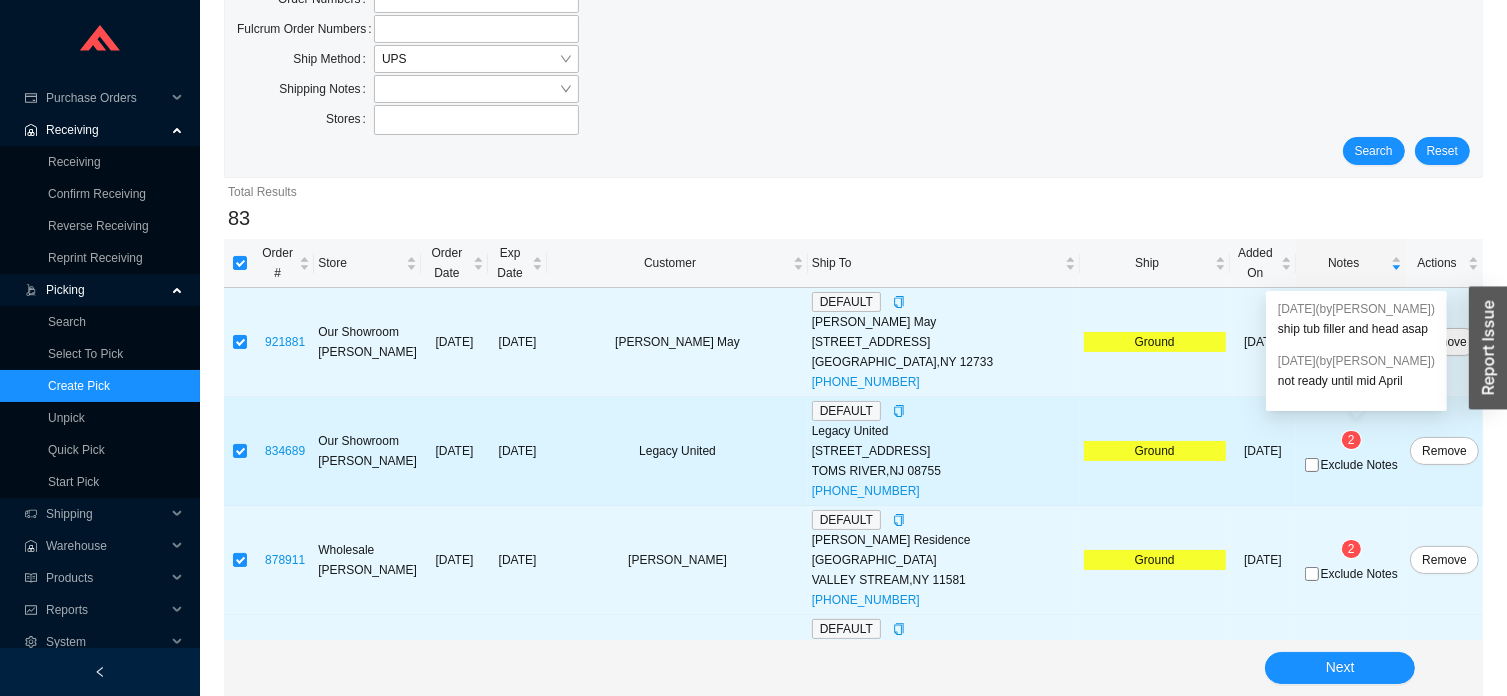 type 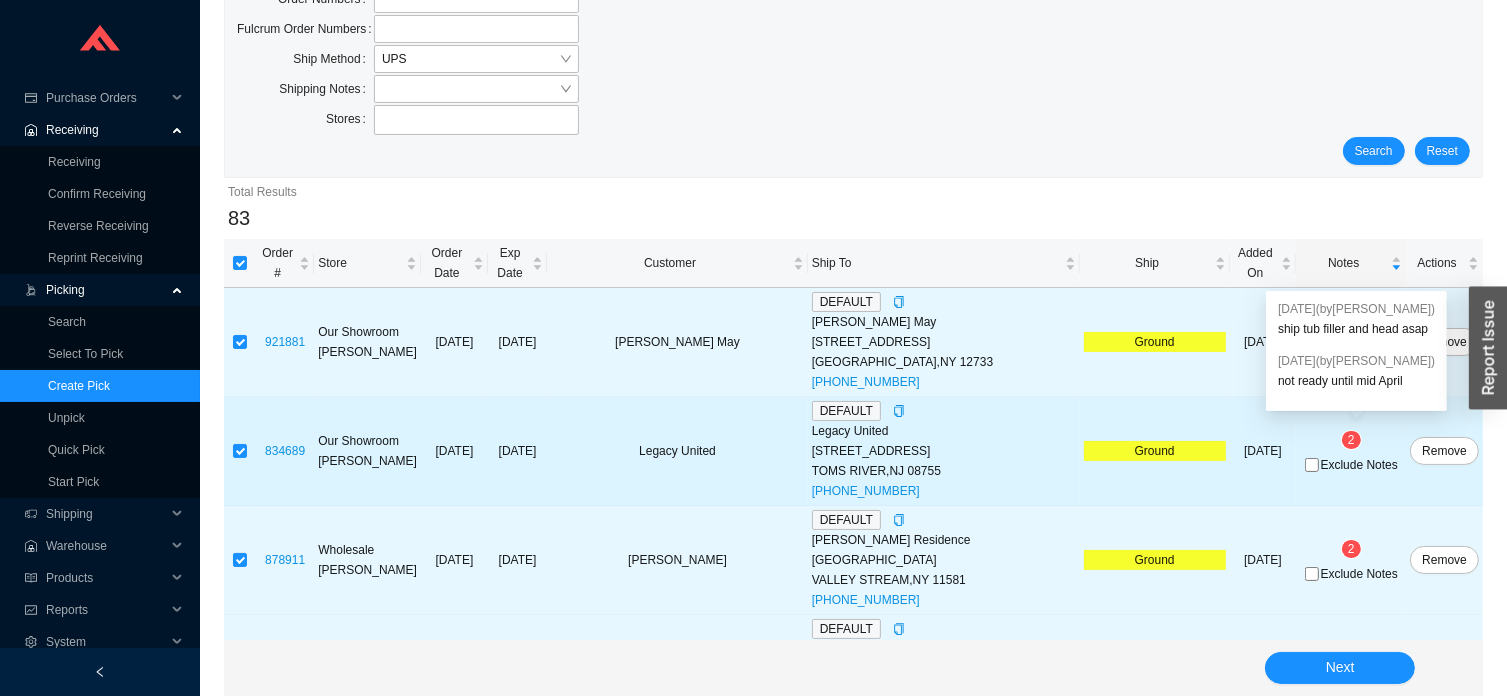 click on "Exclude Notes" at bounding box center (1359, 465) 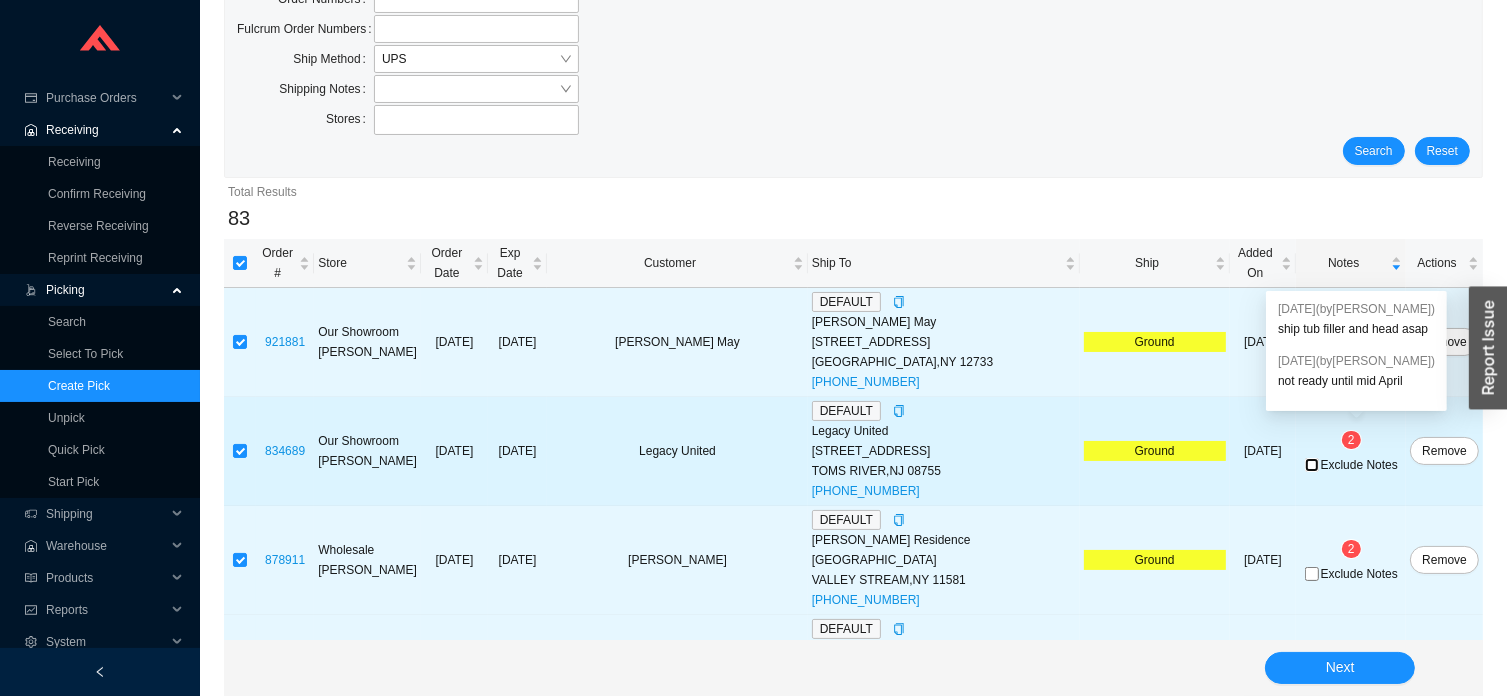click on "Exclude Notes" at bounding box center (1312, 465) 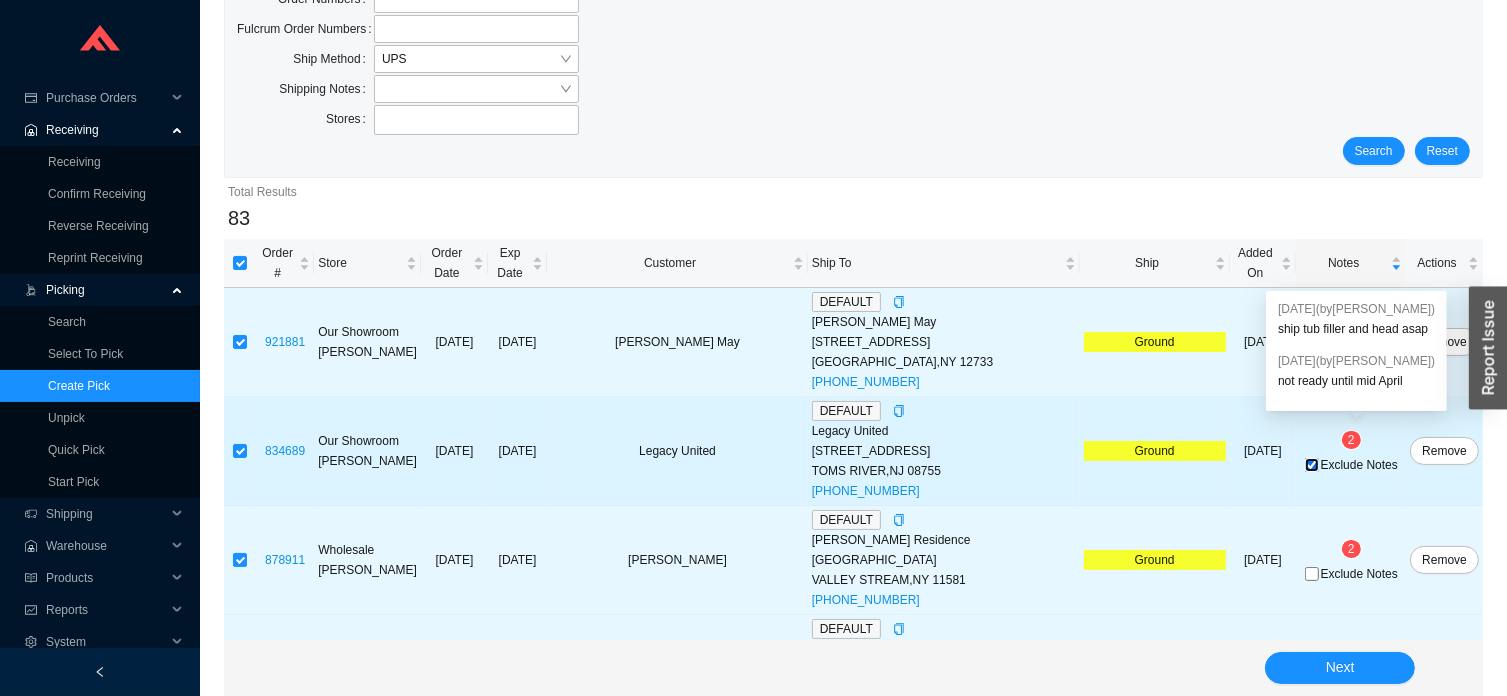 checkbox on "true" 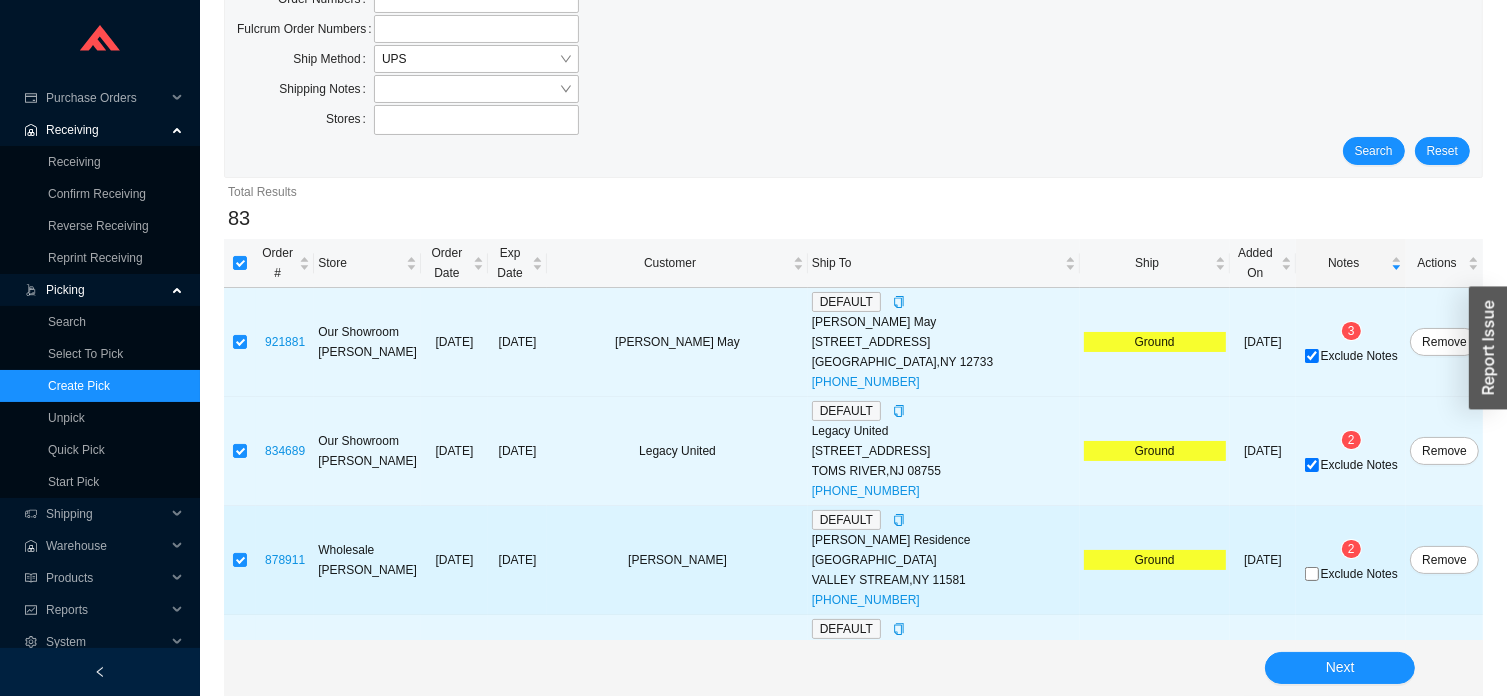 click on "2" at bounding box center (1351, 549) 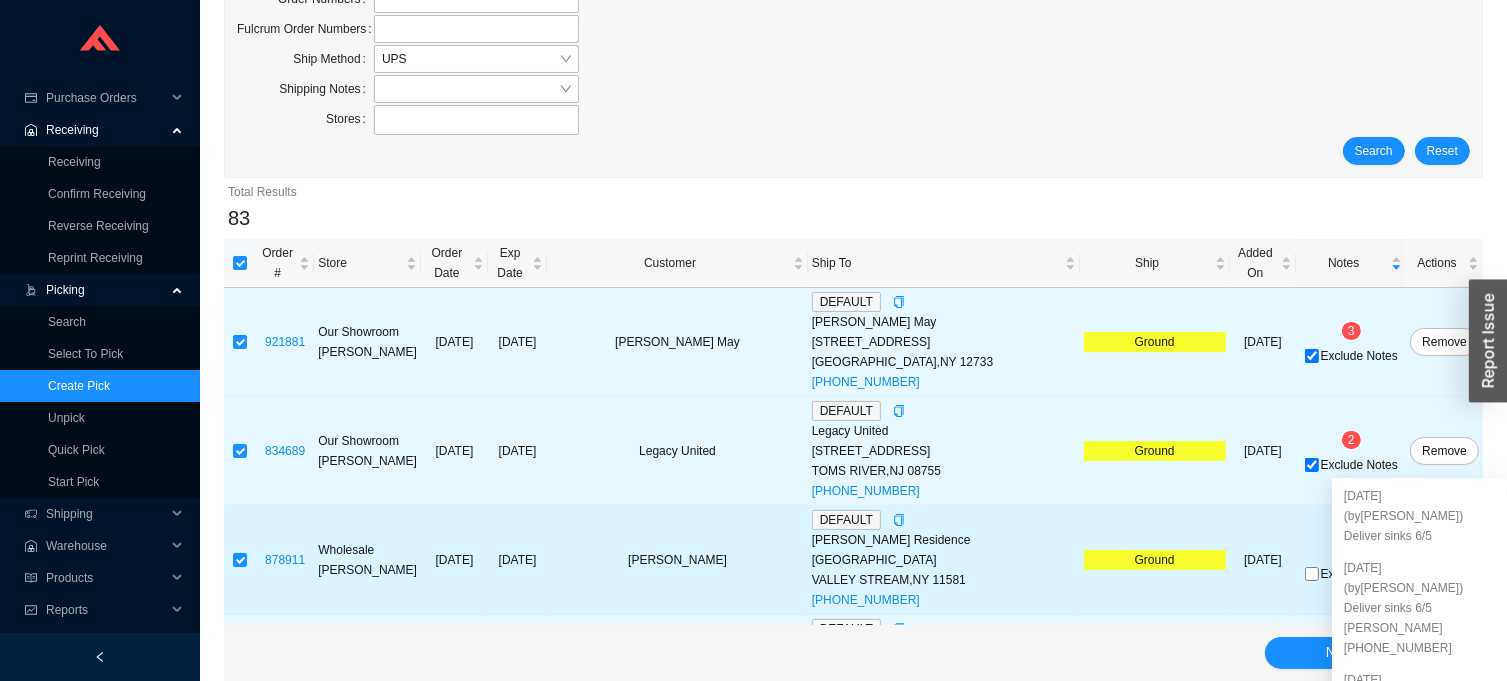 type 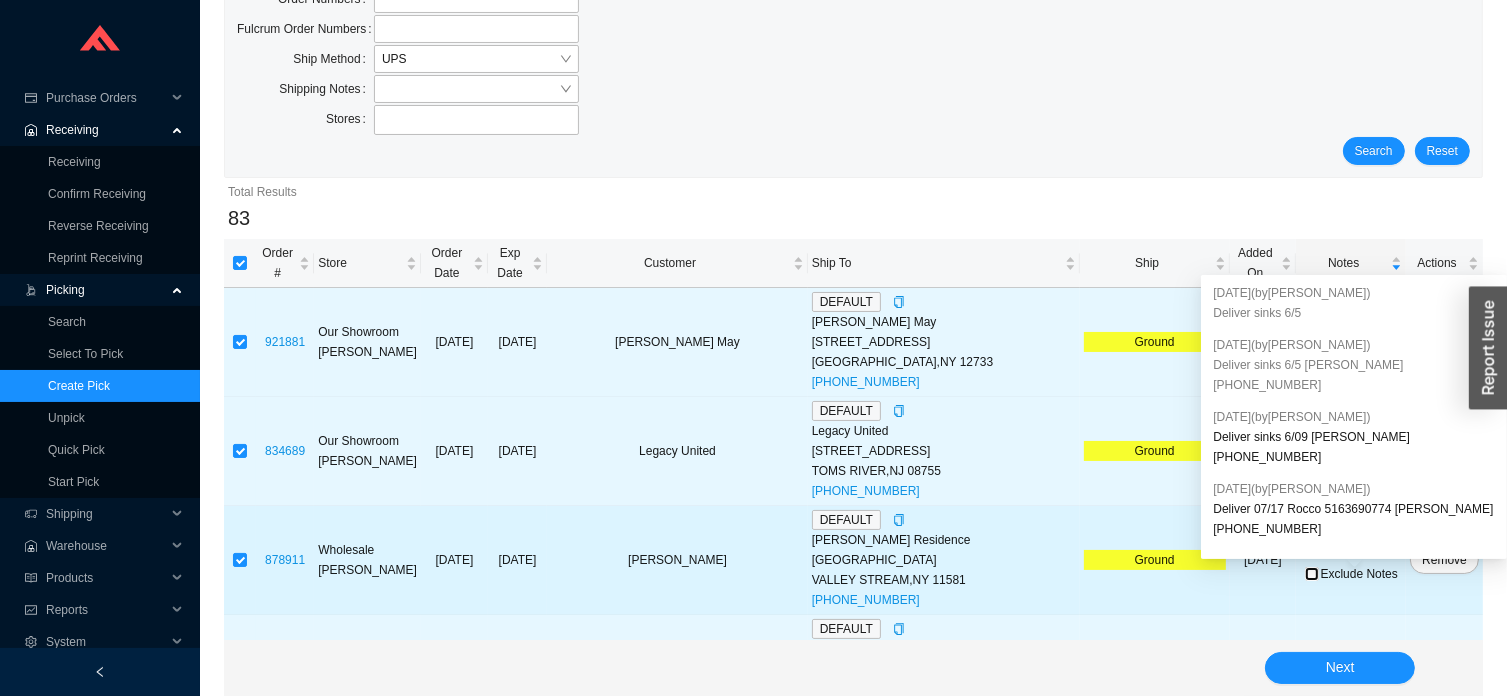 click on "Exclude Notes" at bounding box center (1312, 574) 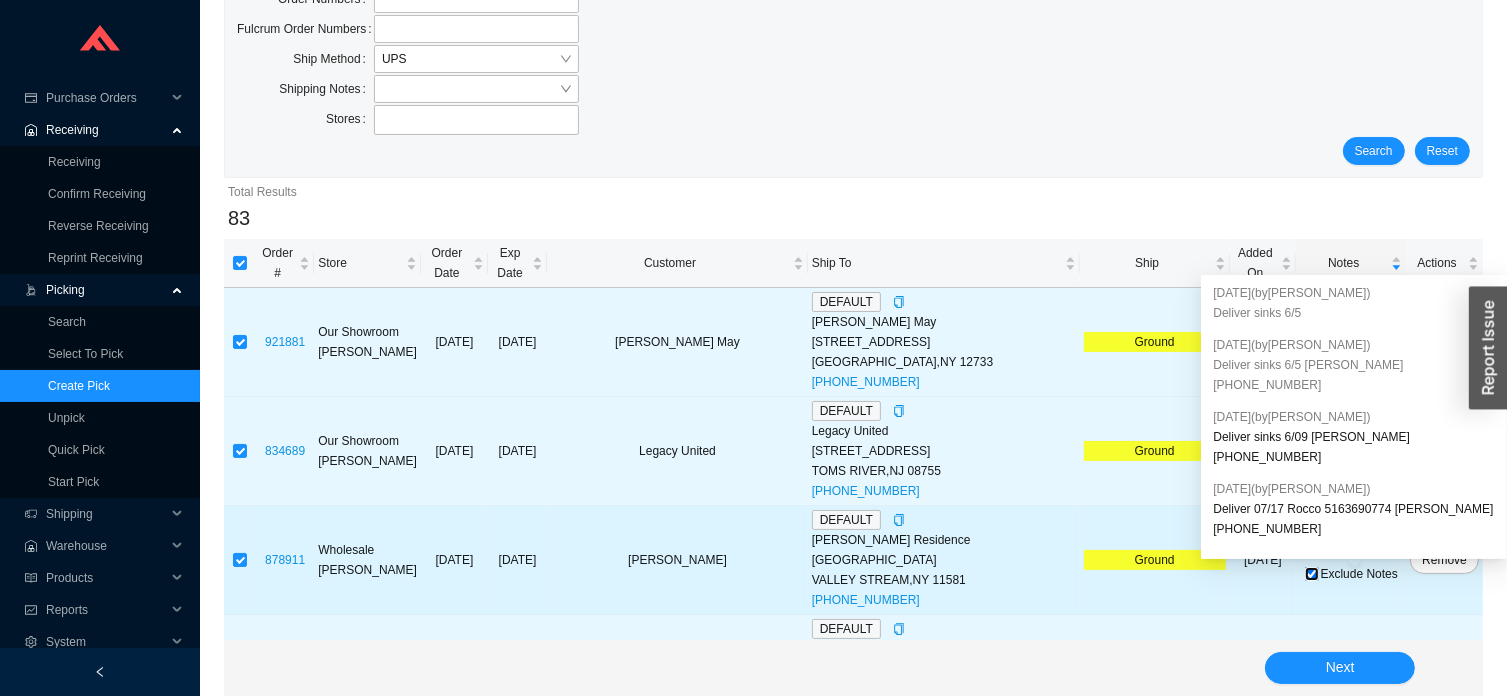 checkbox on "true" 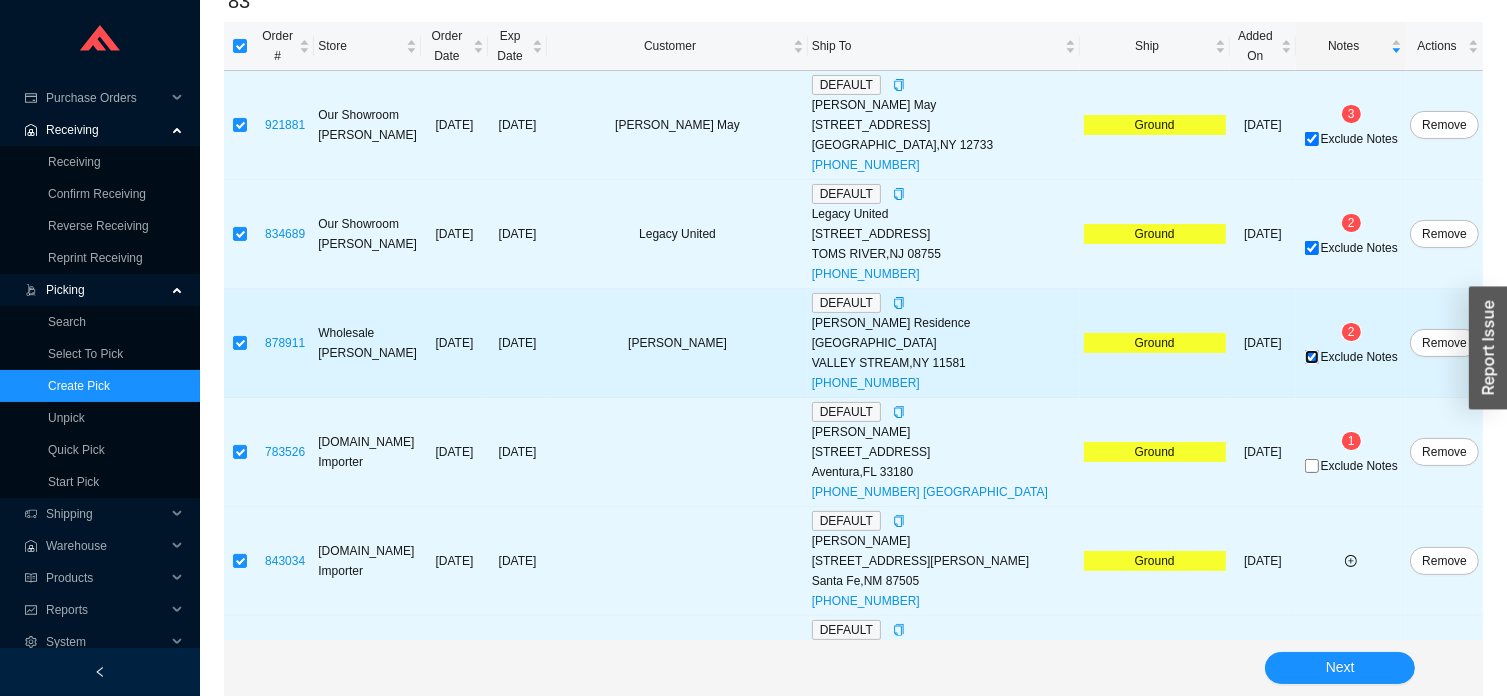 scroll, scrollTop: 367, scrollLeft: 0, axis: vertical 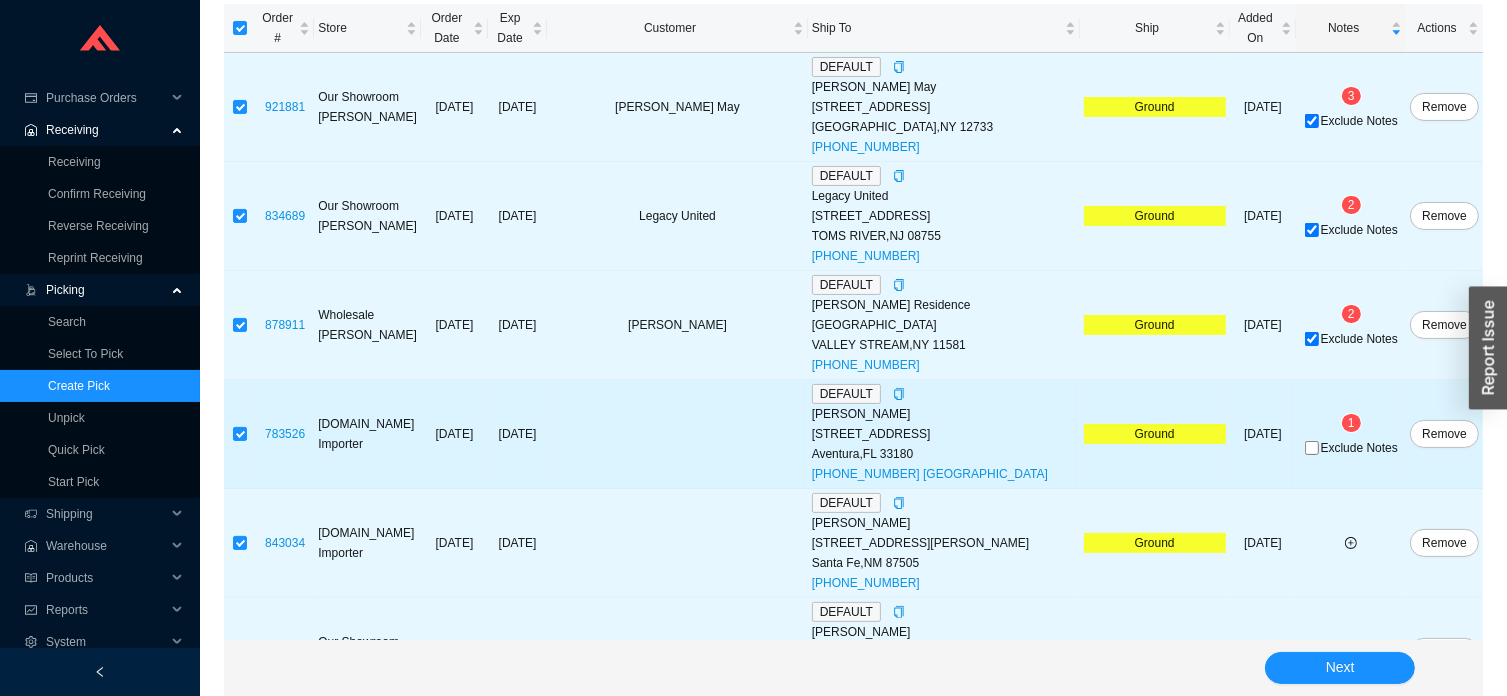 click on "1" at bounding box center (1351, 423) 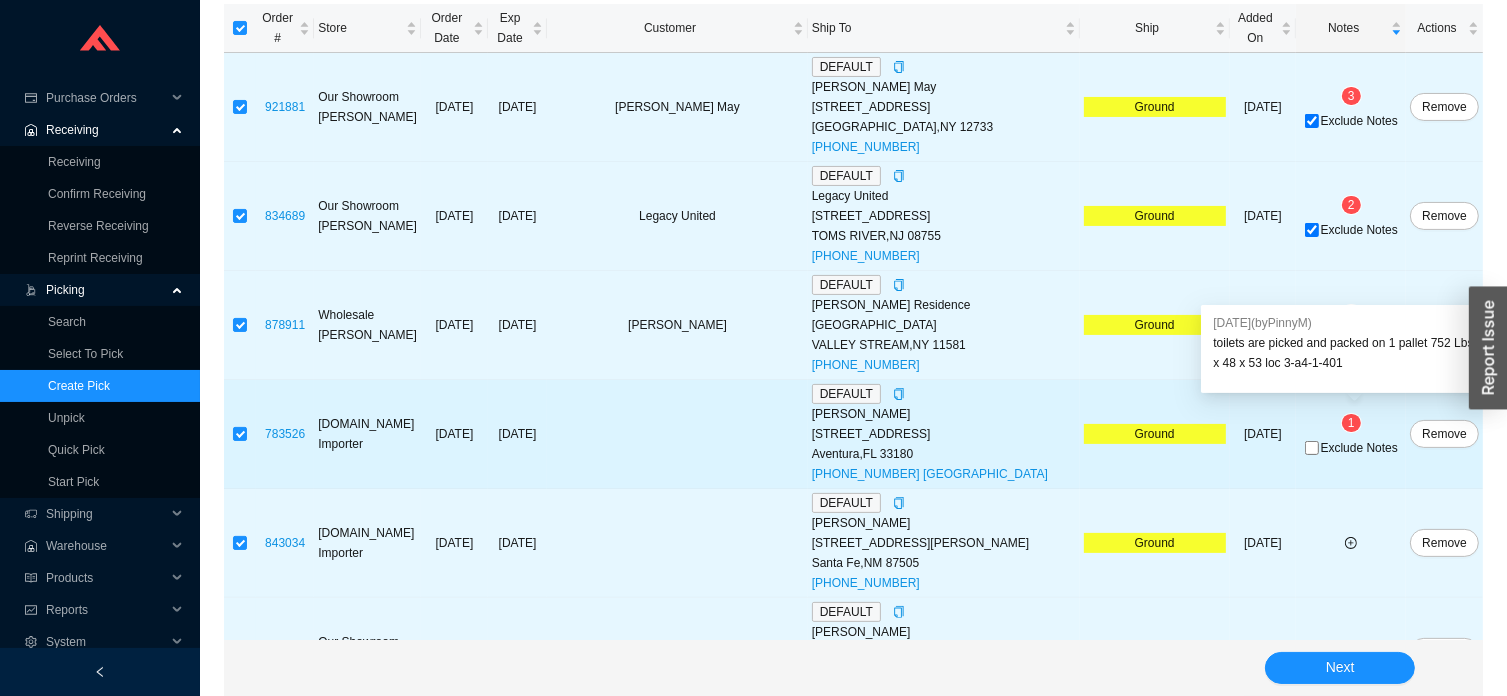 click on "1" at bounding box center (1351, 423) 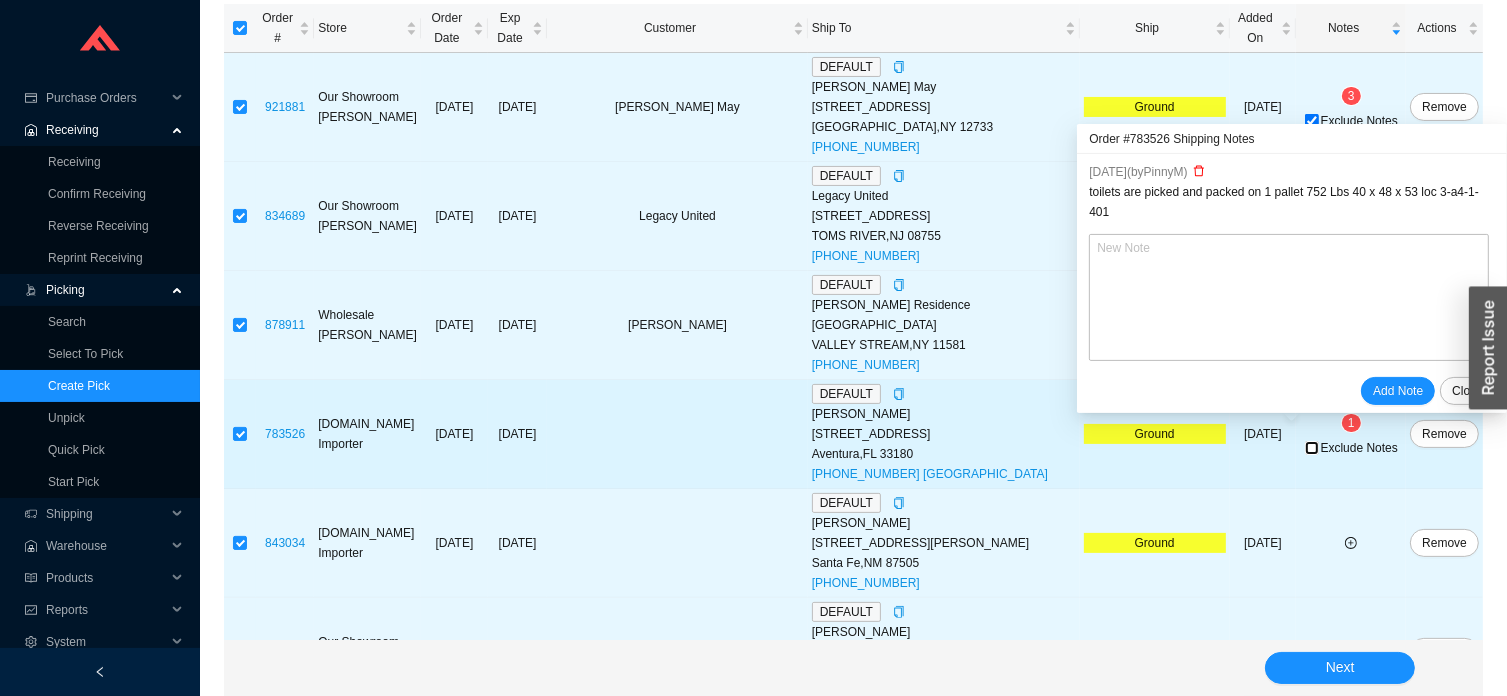 click on "Exclude Notes" at bounding box center [1312, 448] 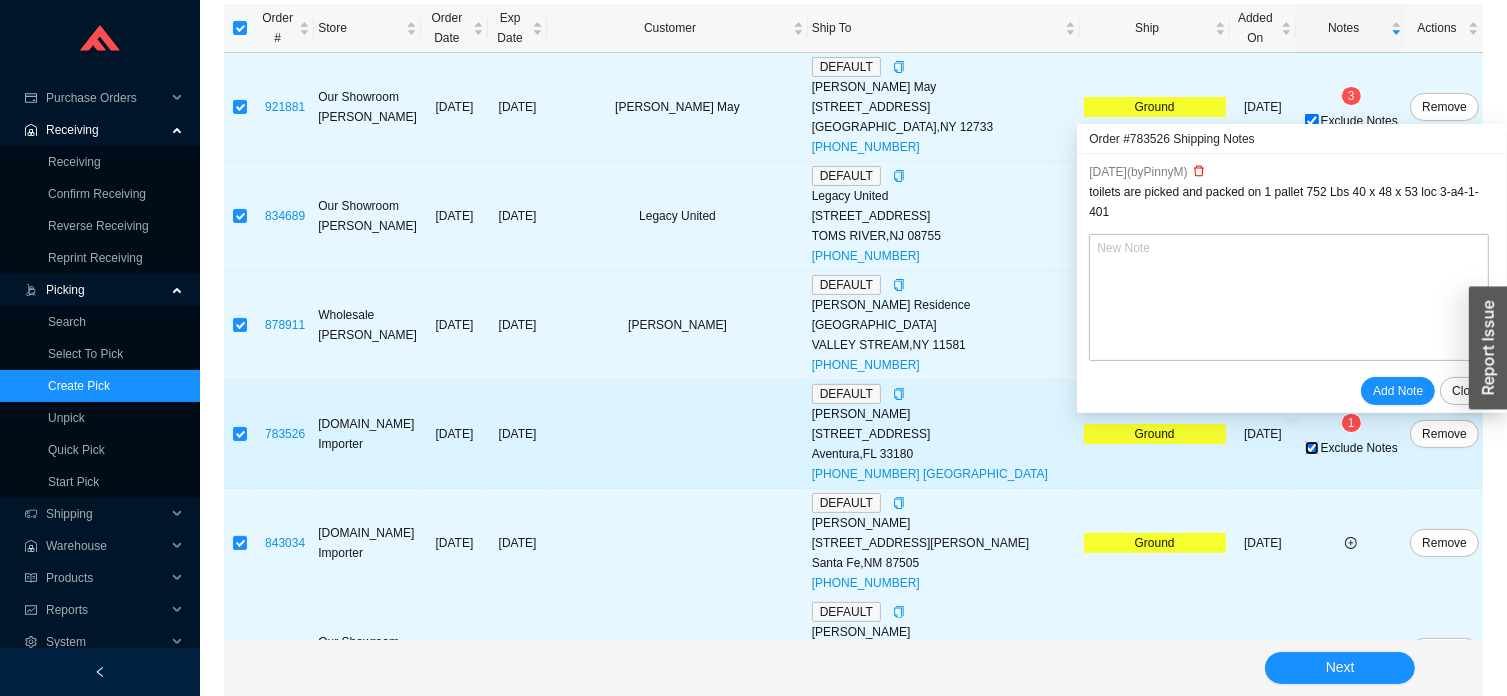checkbox on "true" 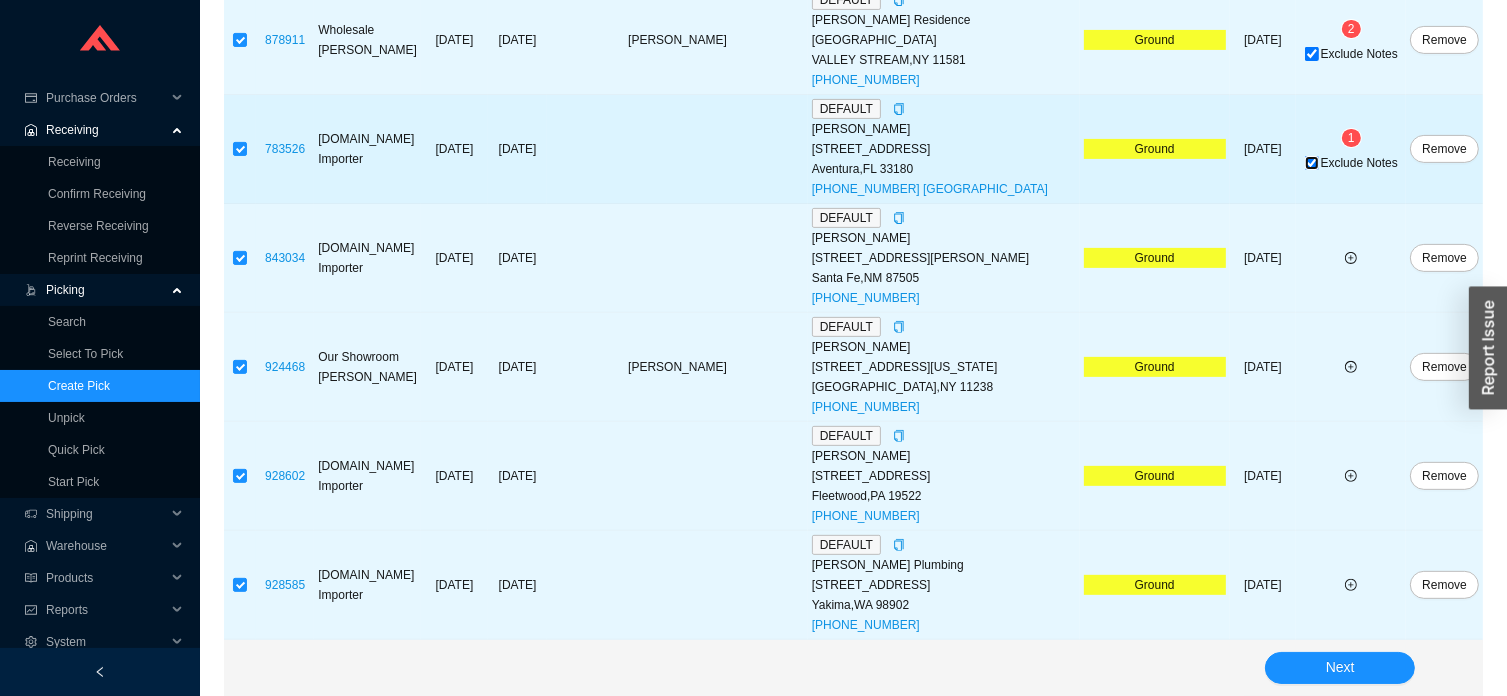 scroll, scrollTop: 689, scrollLeft: 0, axis: vertical 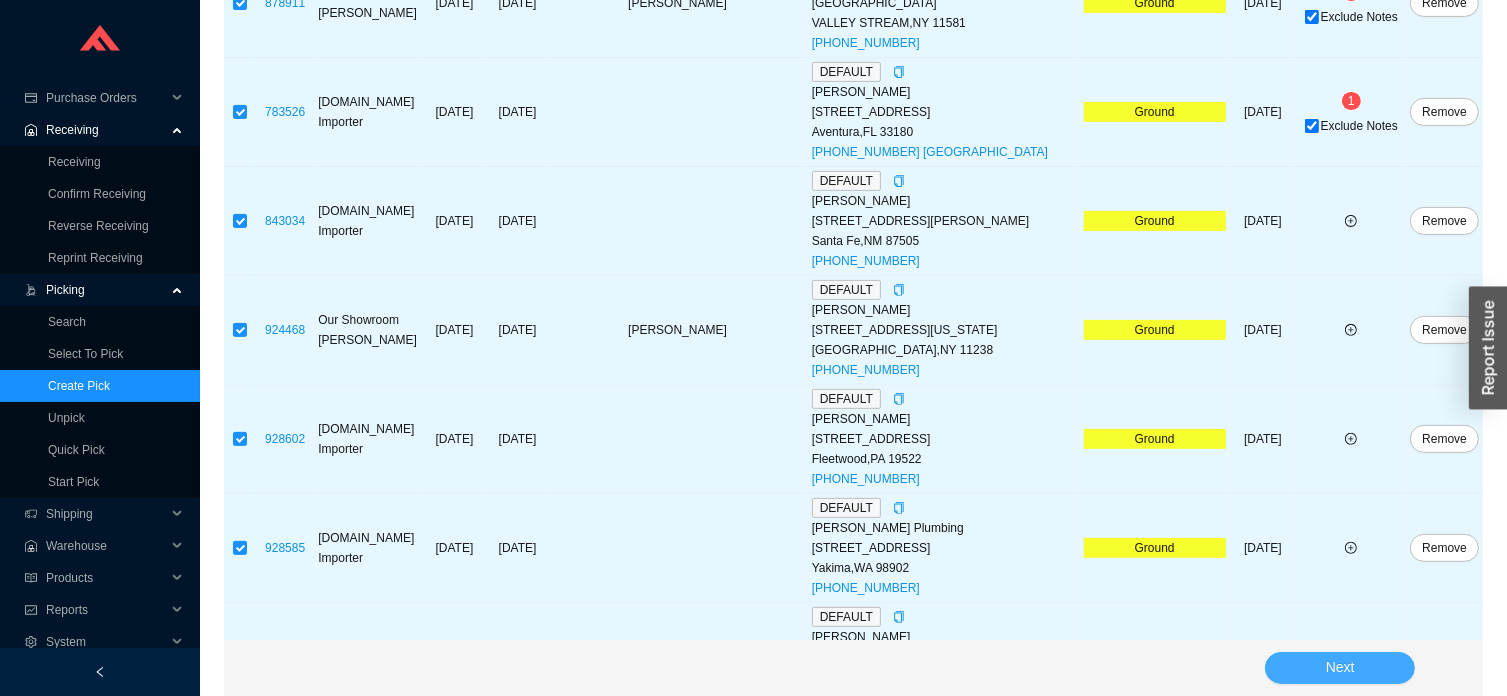 click on "Next" at bounding box center (1340, 668) 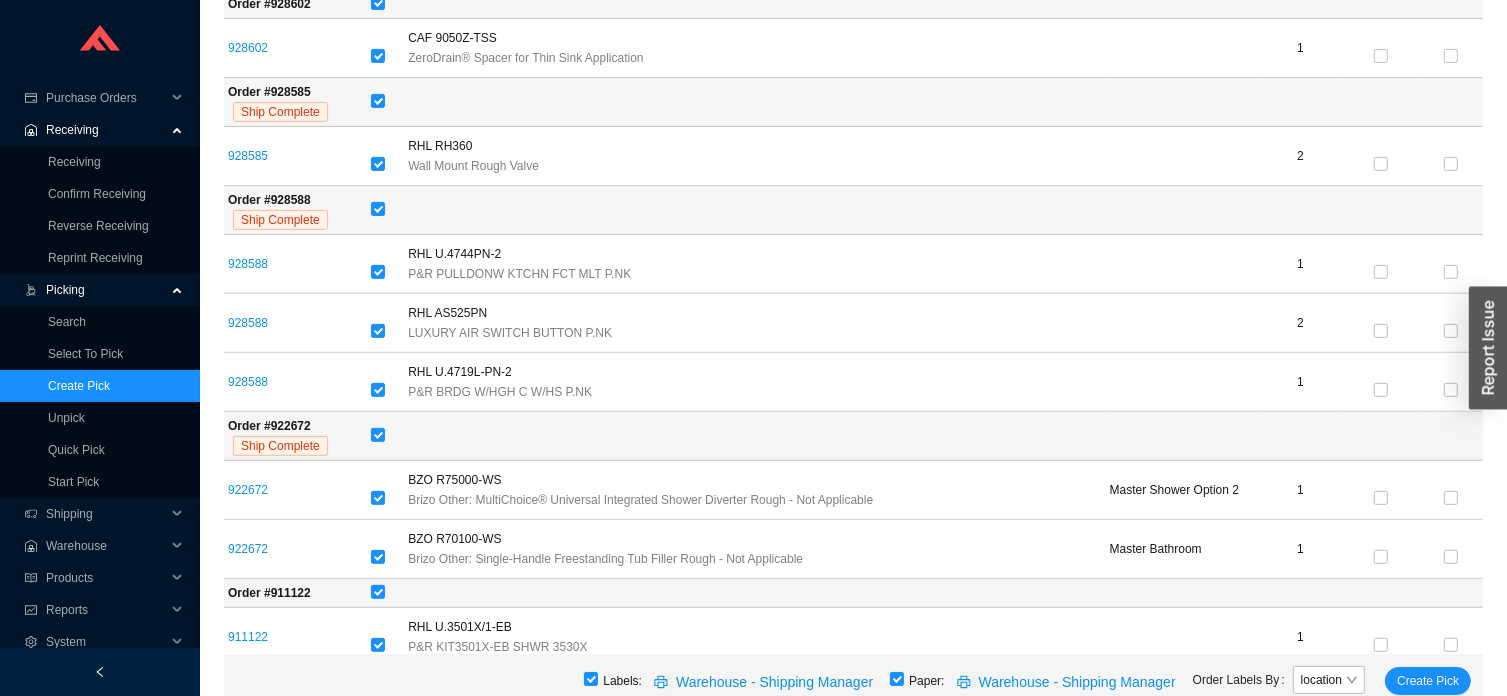 scroll, scrollTop: 263, scrollLeft: 0, axis: vertical 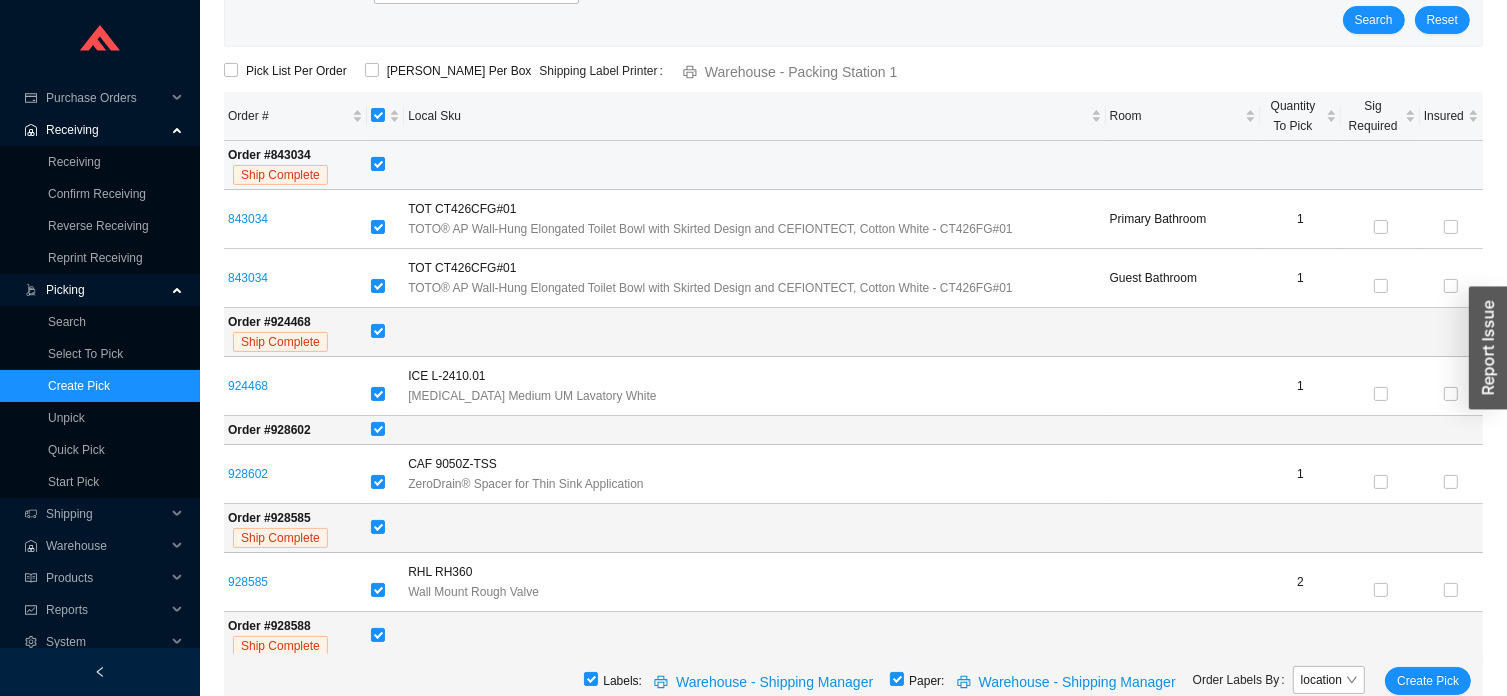click at bounding box center (378, 164) 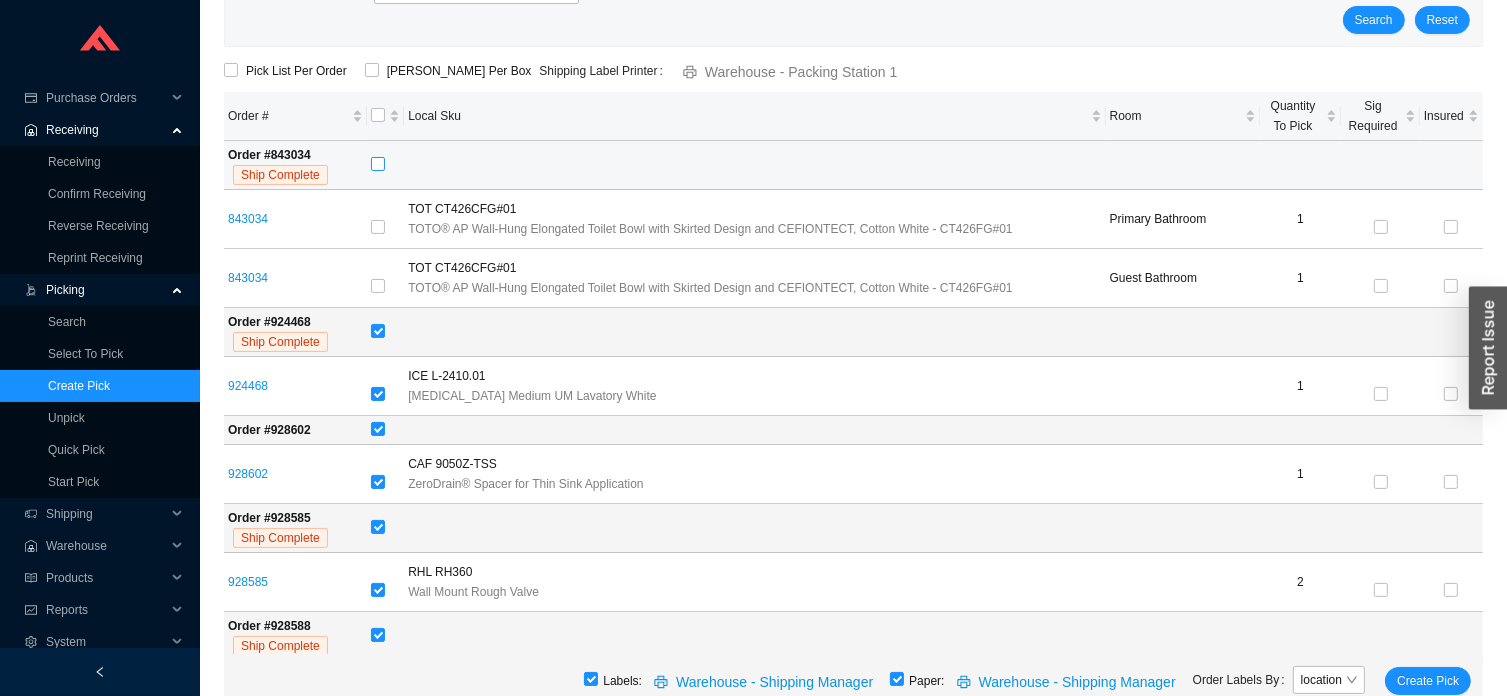 checkbox on "false" 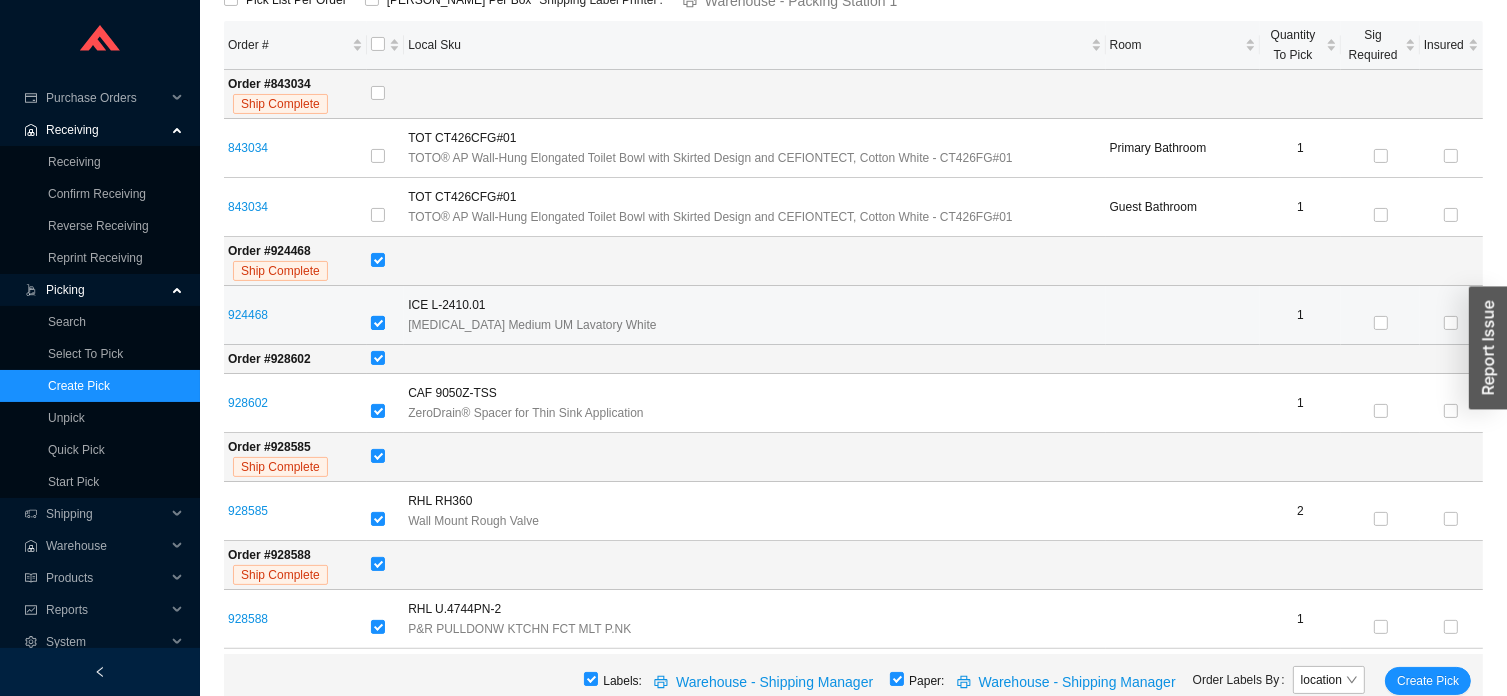 click at bounding box center [378, 323] 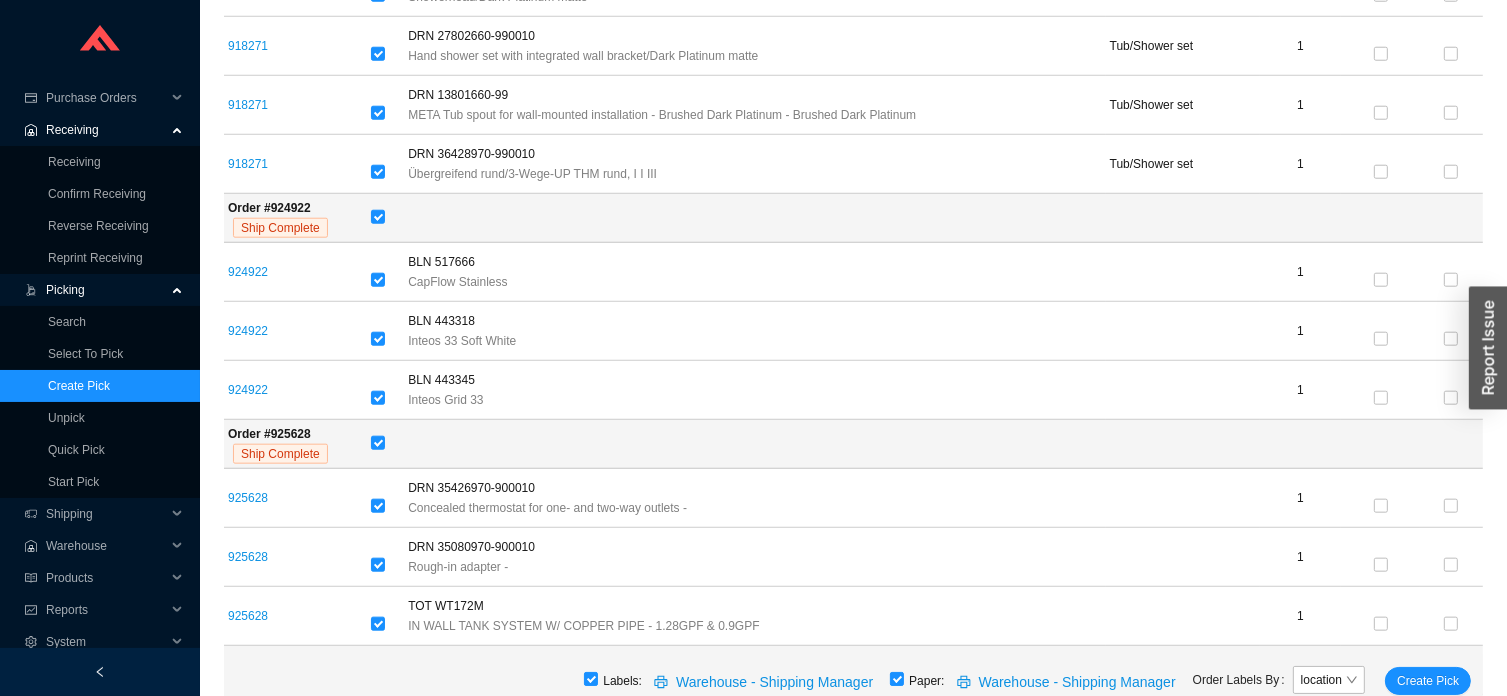 scroll, scrollTop: 2034, scrollLeft: 0, axis: vertical 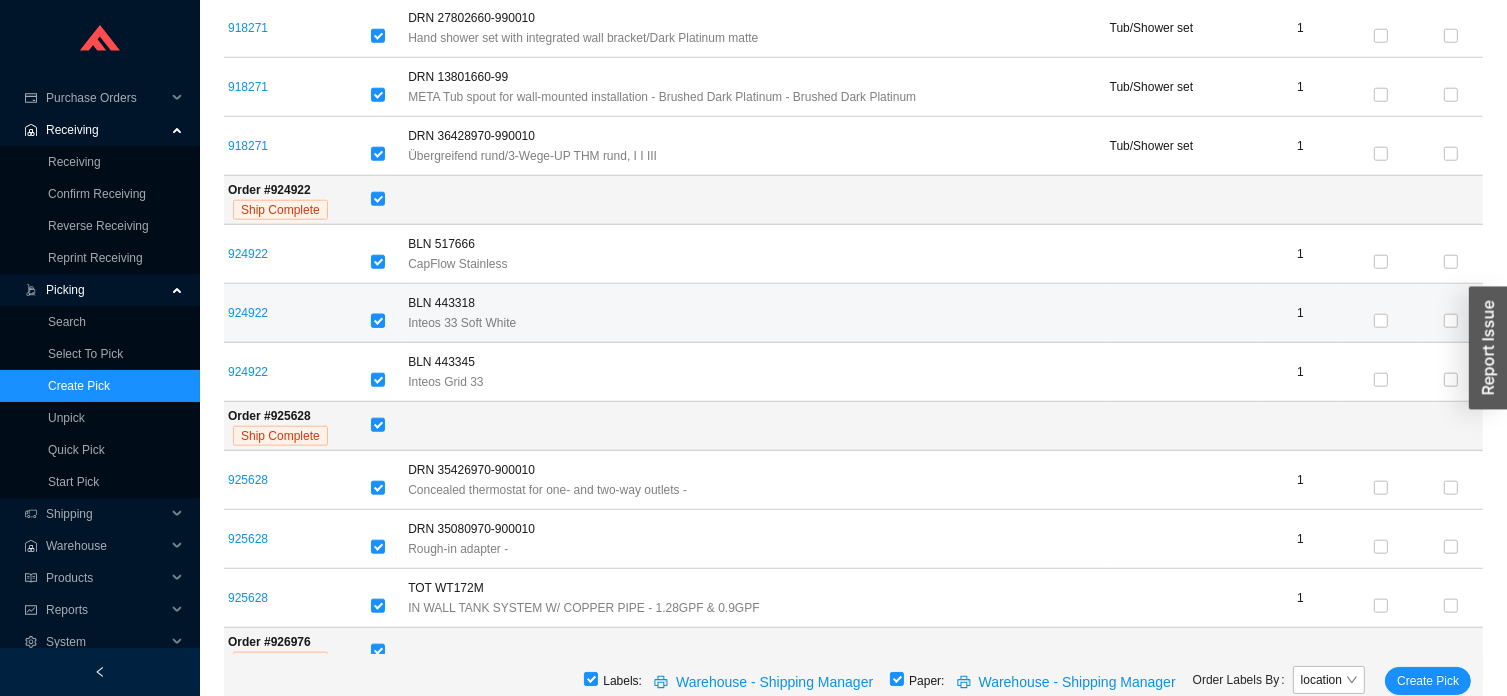 click at bounding box center (378, 321) 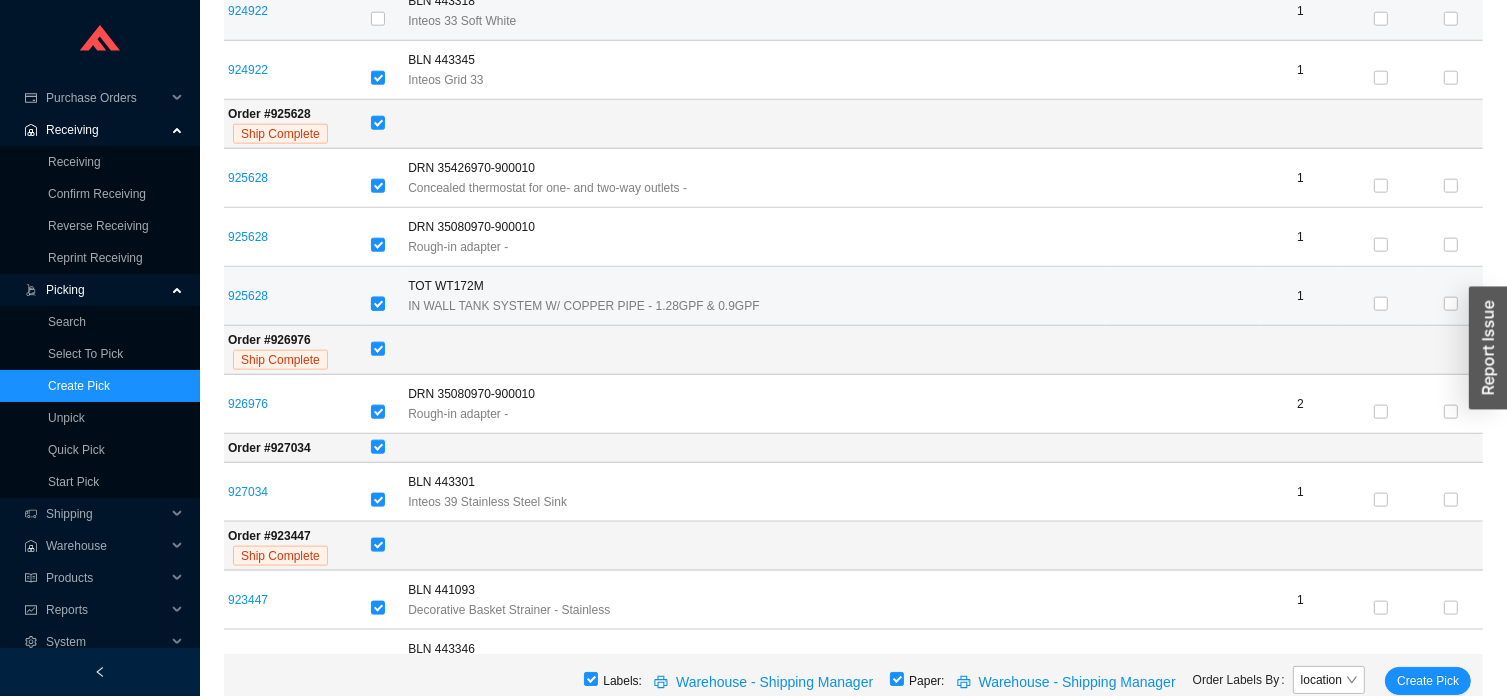 click at bounding box center (378, 304) 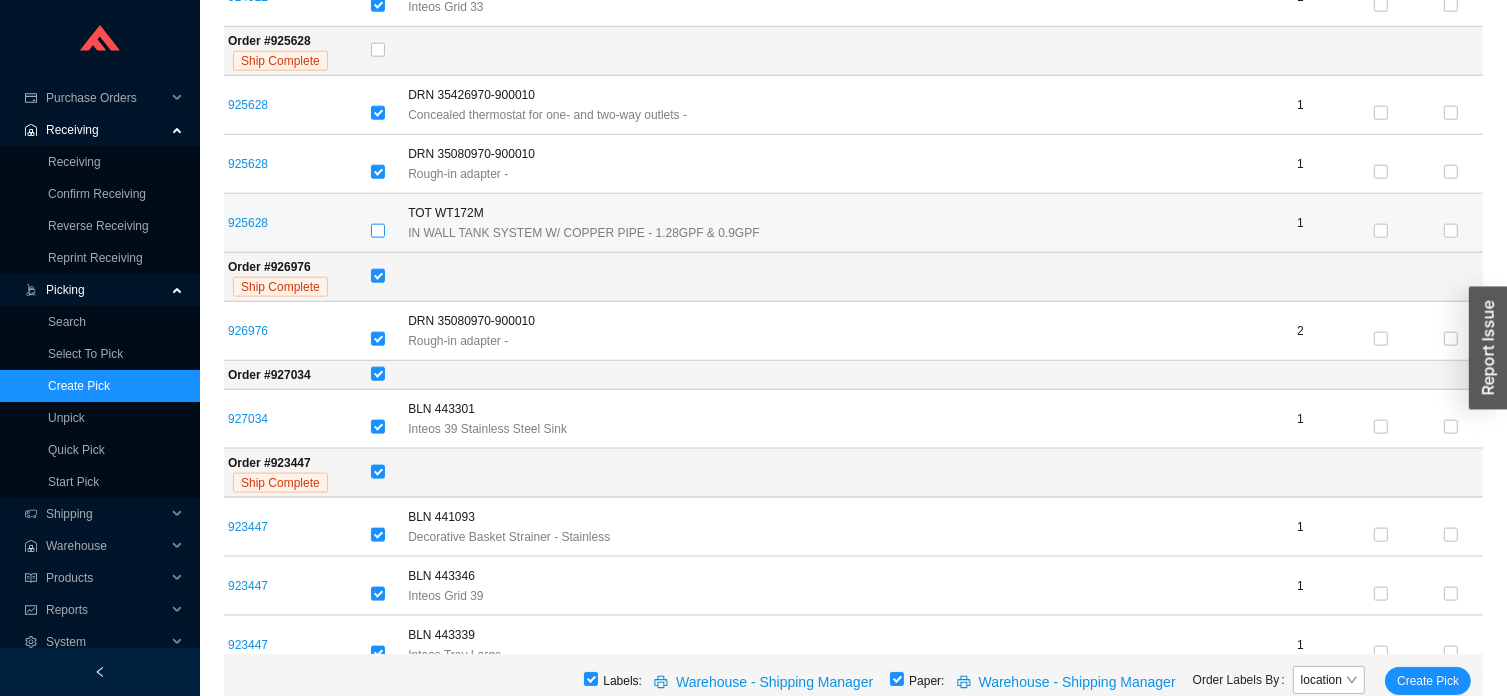 scroll, scrollTop: 2463, scrollLeft: 0, axis: vertical 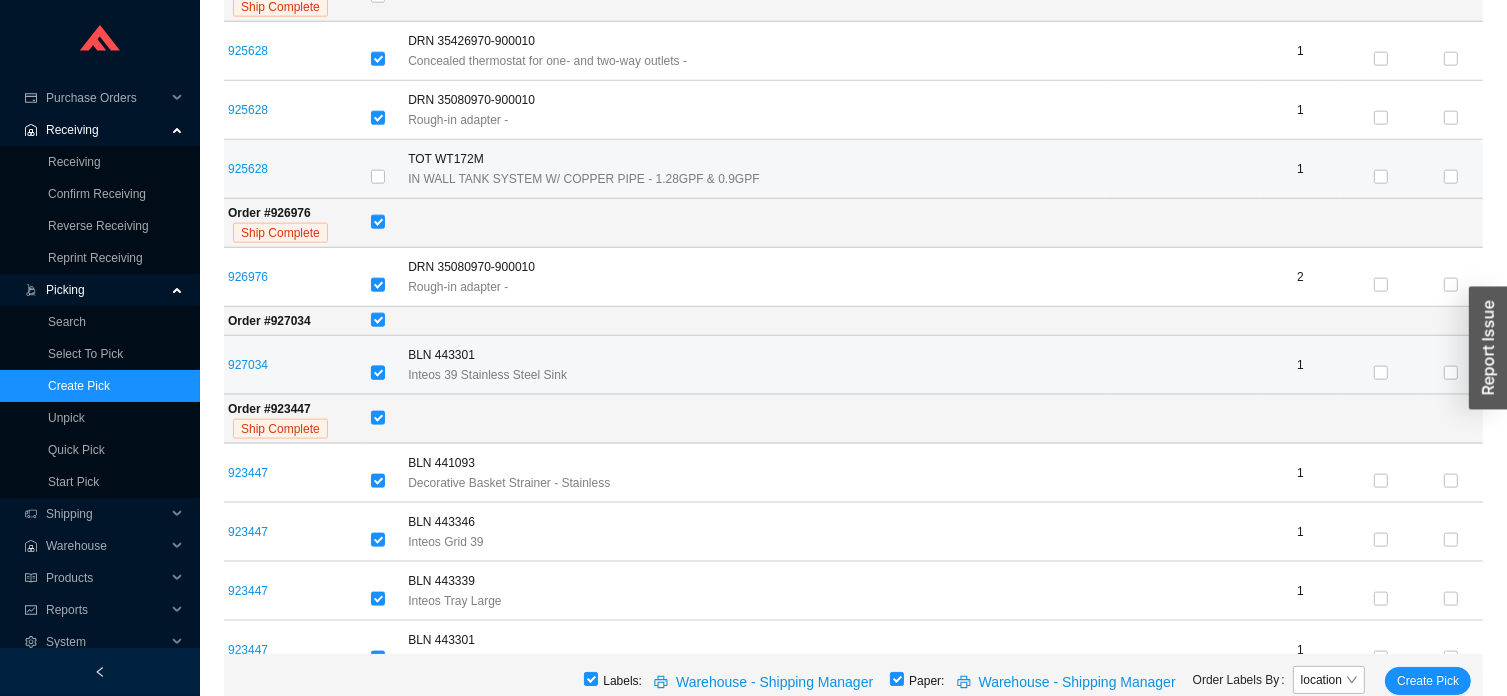 click at bounding box center [378, 373] 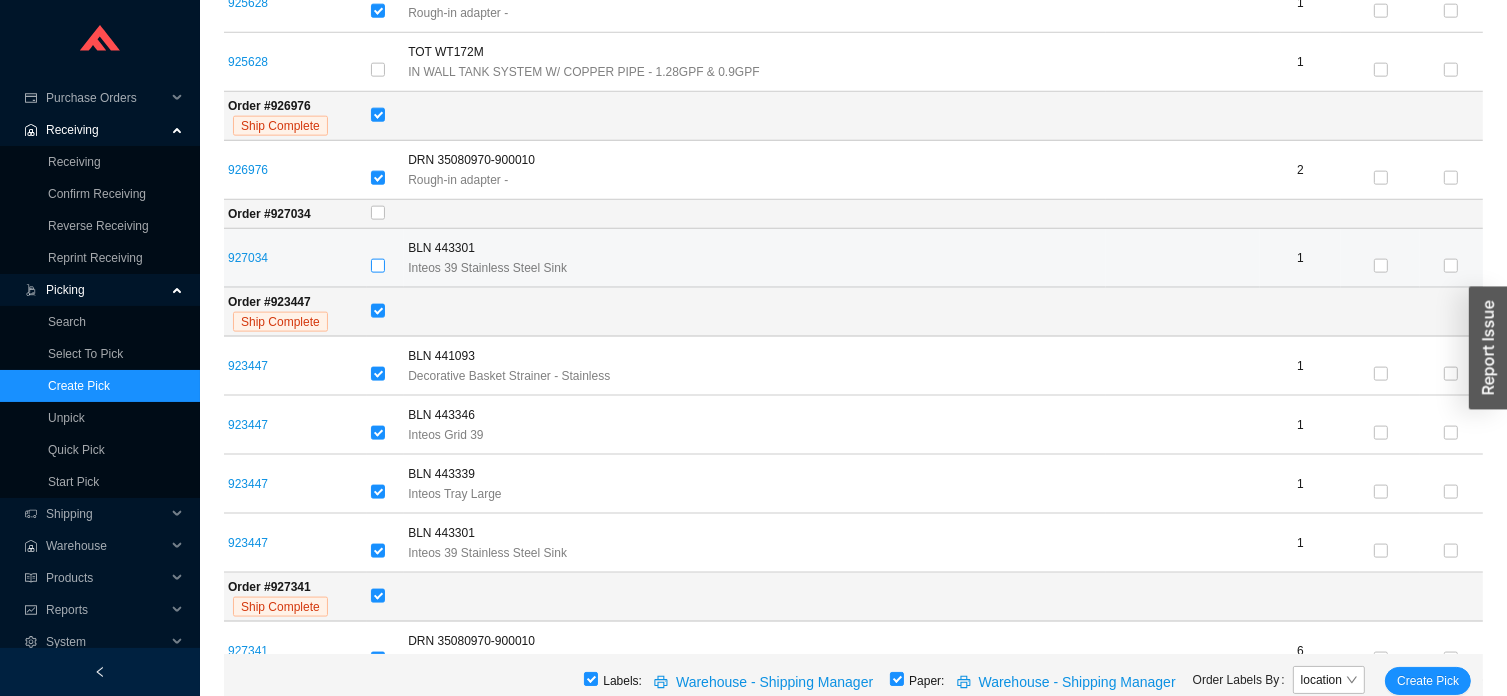 scroll, scrollTop: 2576, scrollLeft: 0, axis: vertical 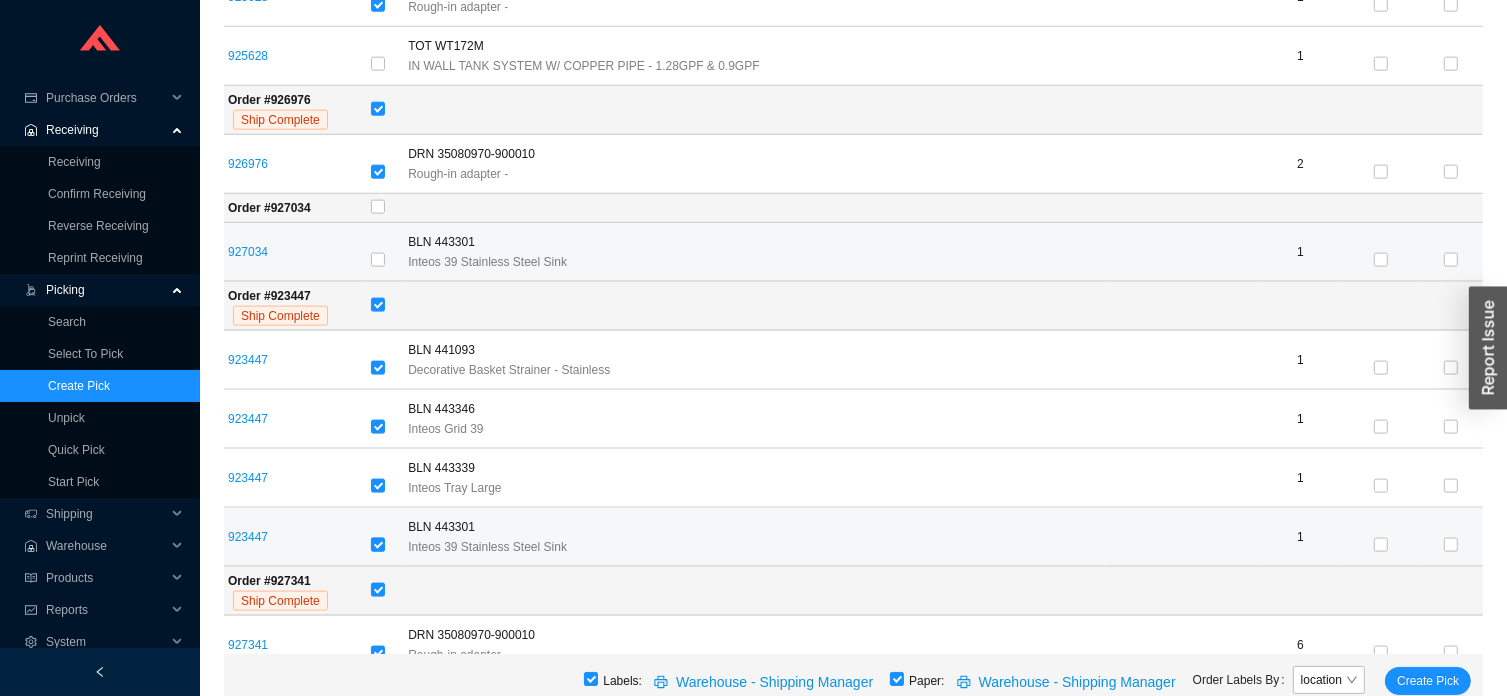 click at bounding box center (378, 545) 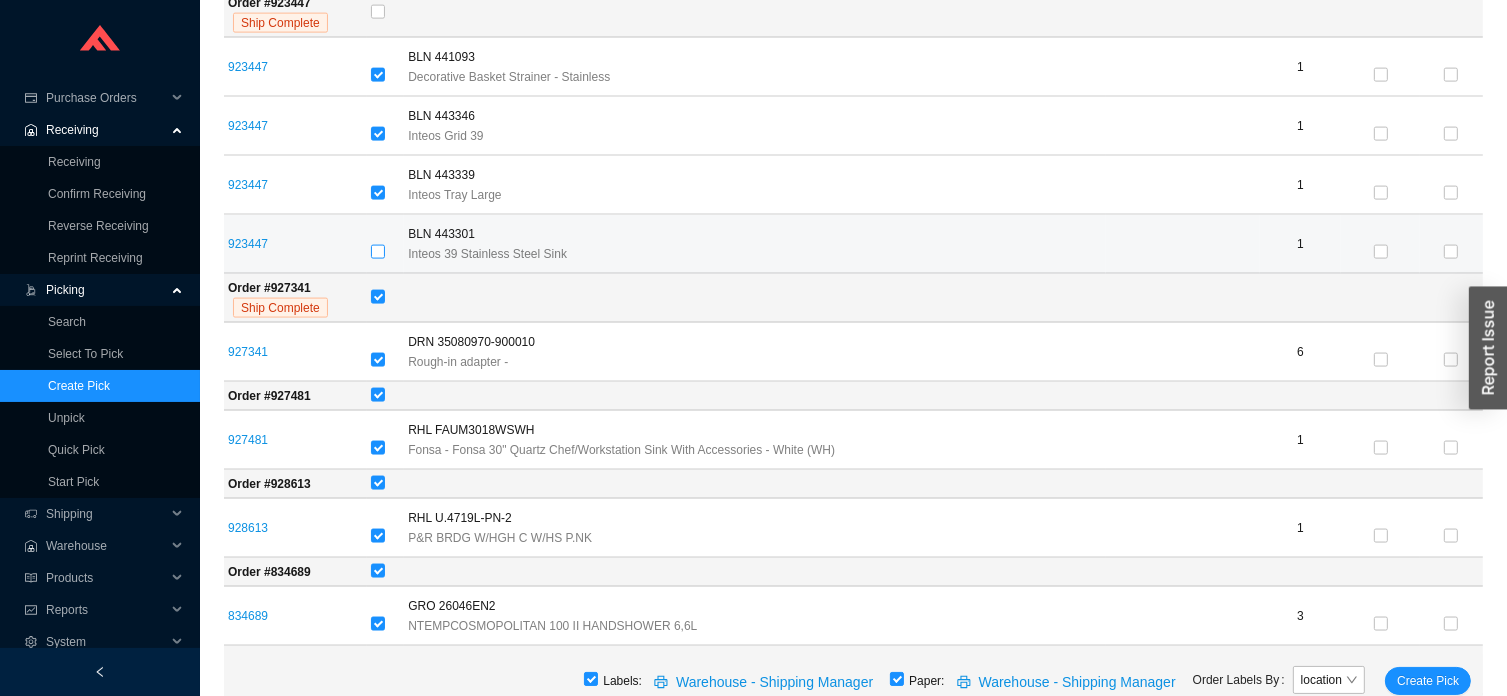 scroll, scrollTop: 2876, scrollLeft: 0, axis: vertical 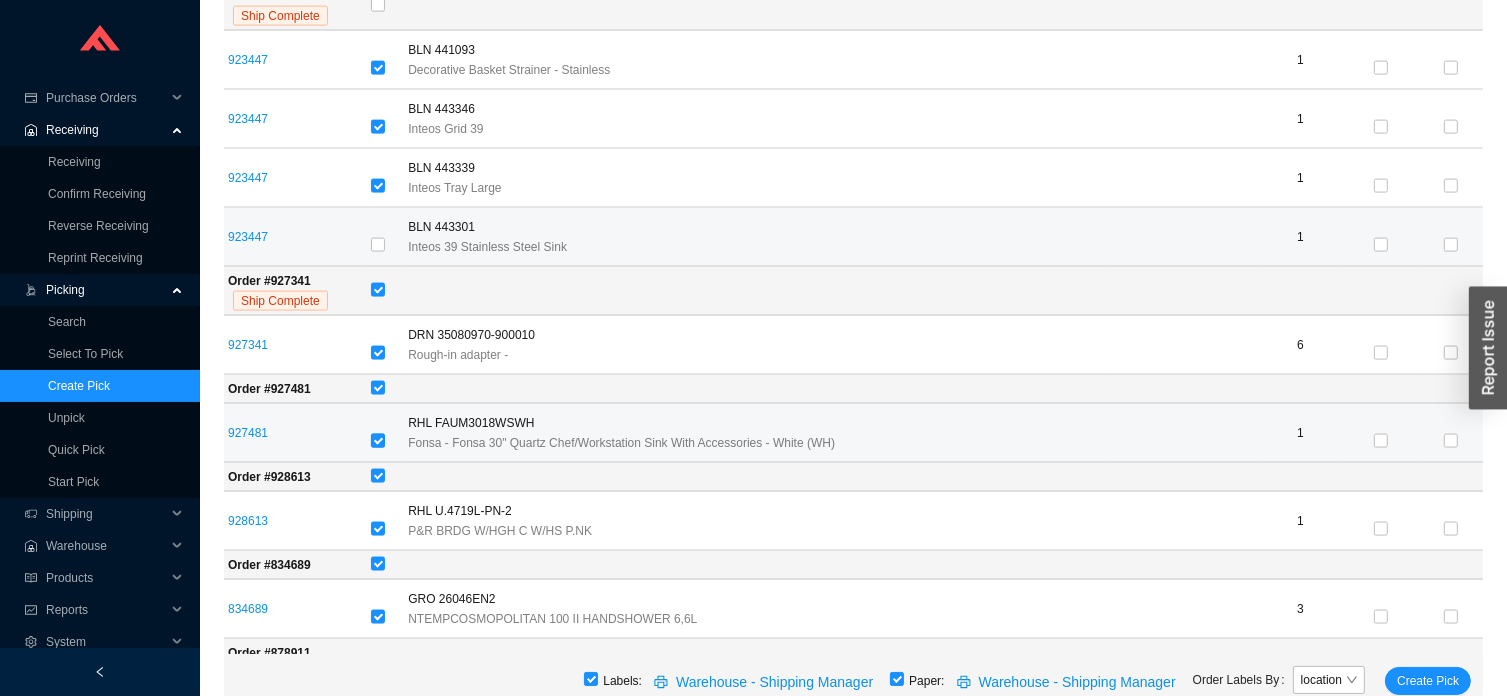 click at bounding box center (378, 441) 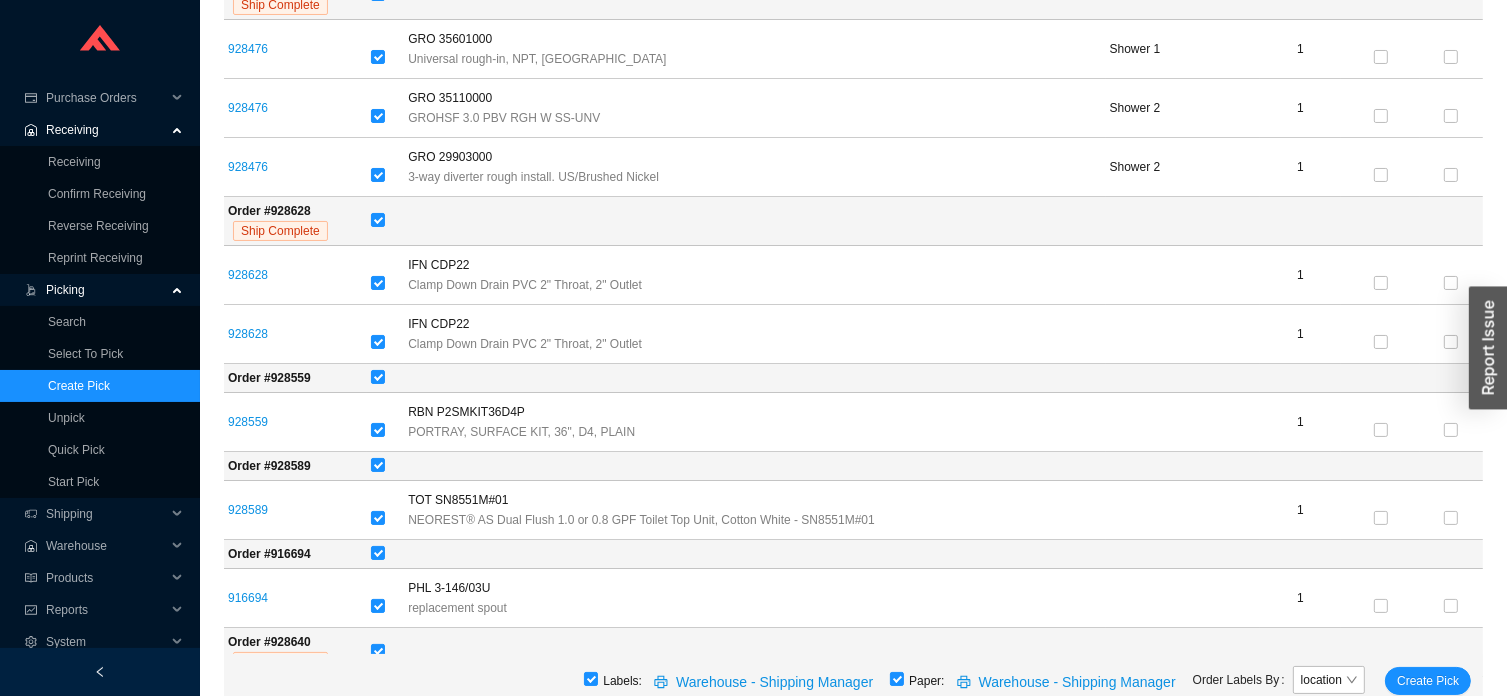 scroll, scrollTop: 7667, scrollLeft: 0, axis: vertical 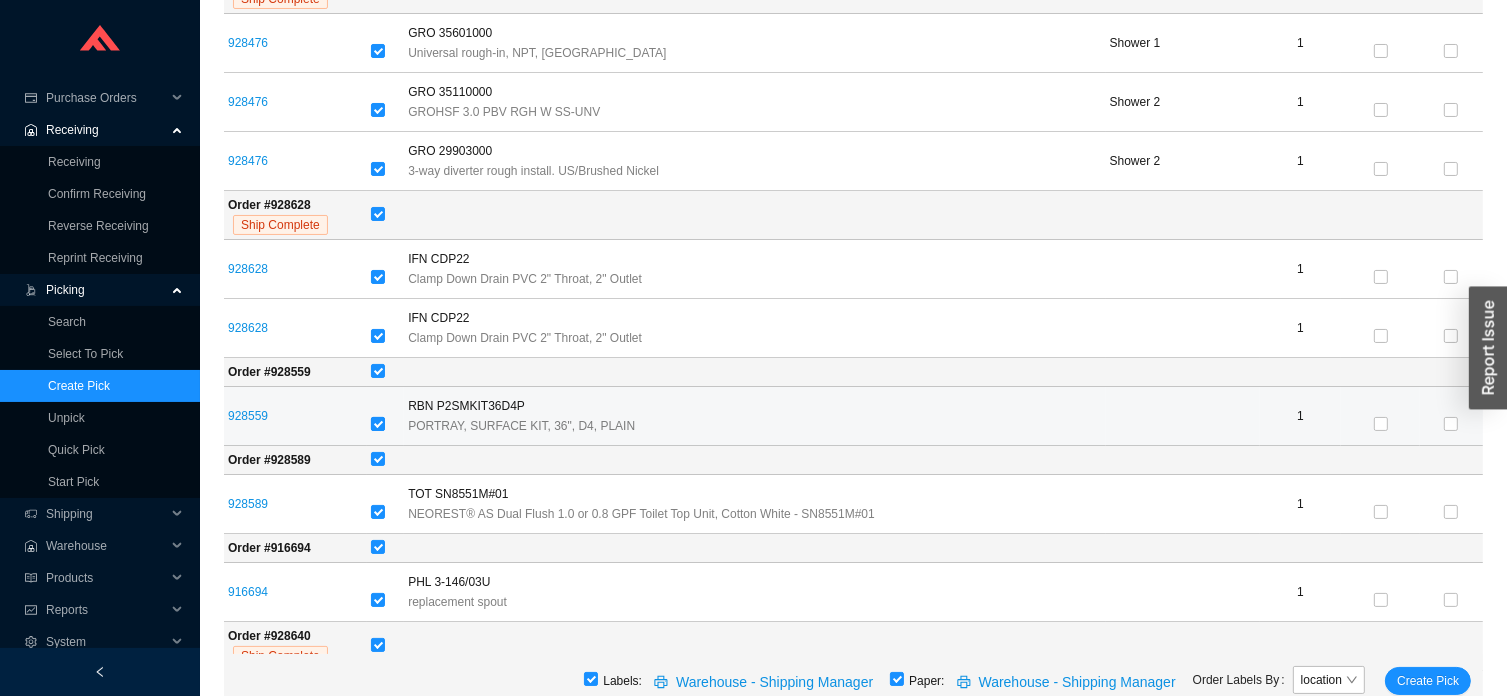click at bounding box center [378, 424] 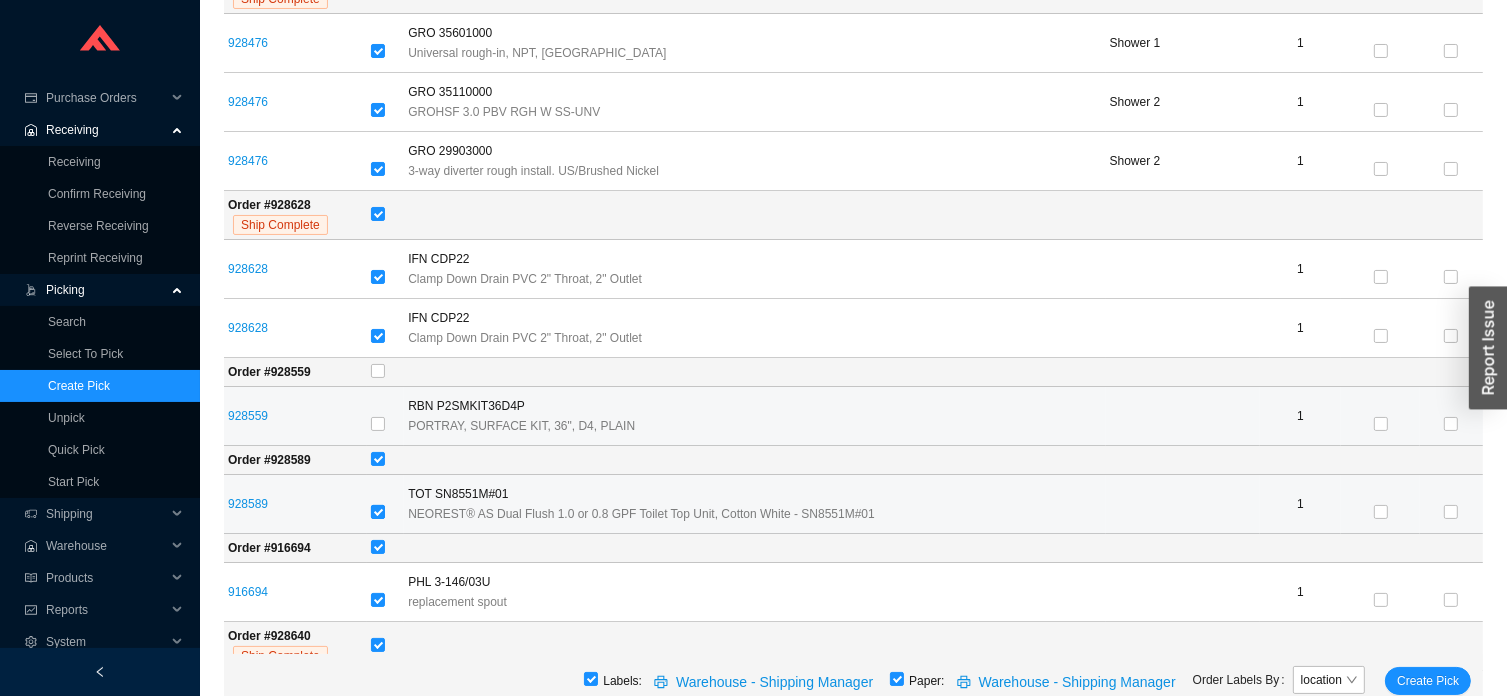 click at bounding box center [378, 512] 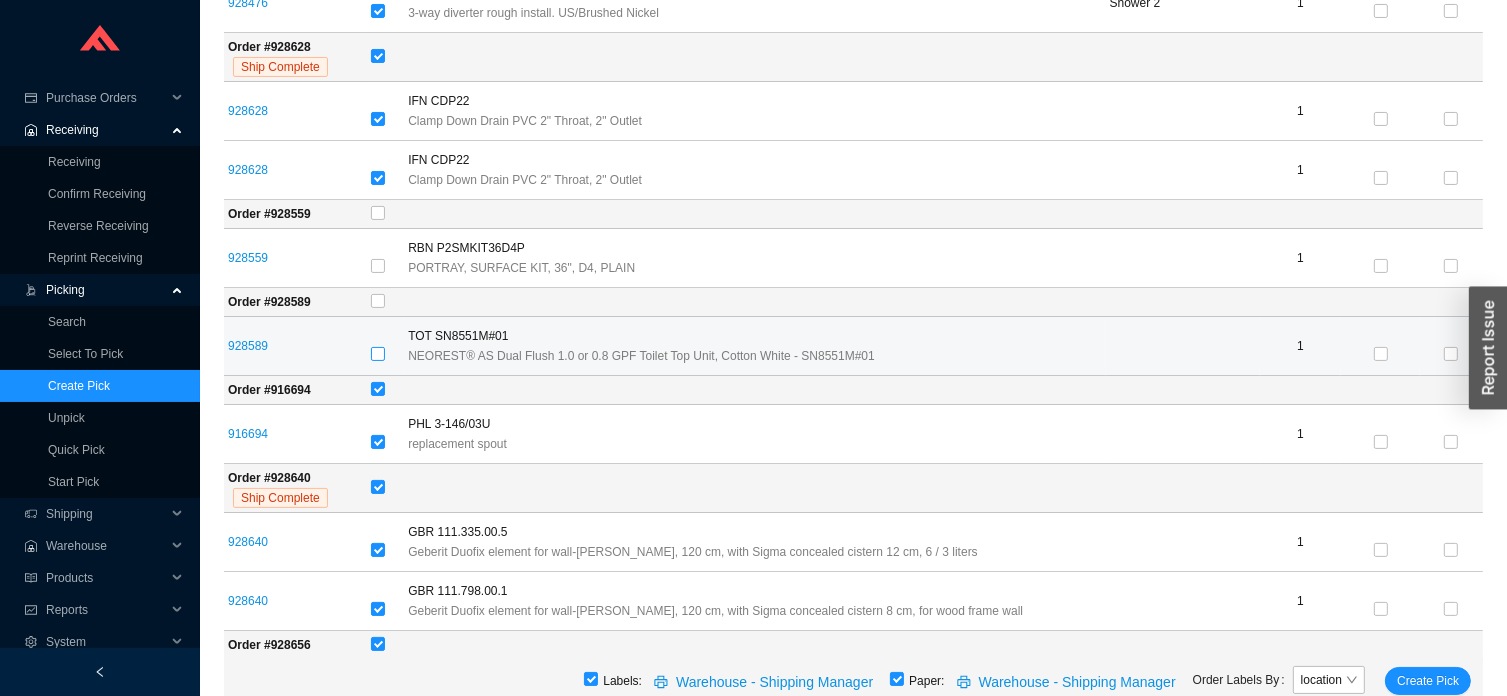 scroll, scrollTop: 7828, scrollLeft: 0, axis: vertical 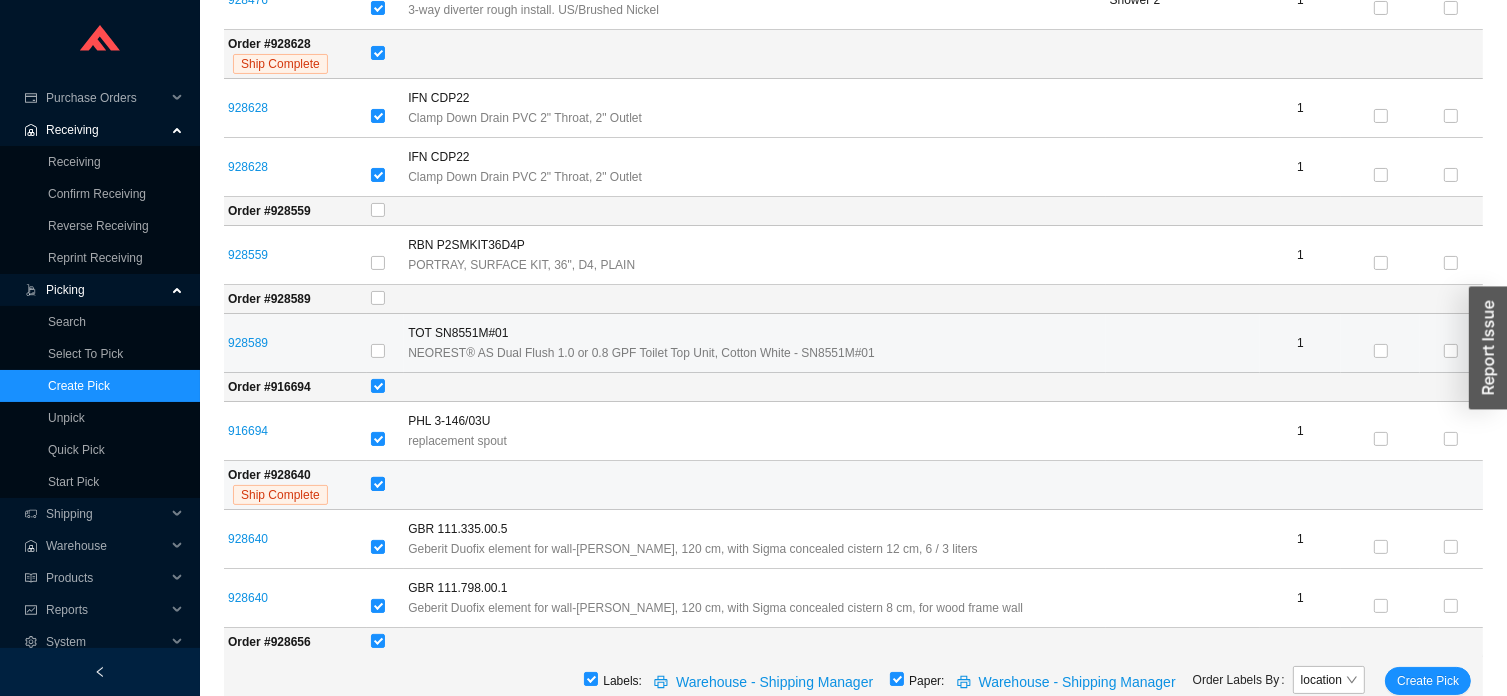 click at bounding box center [378, 484] 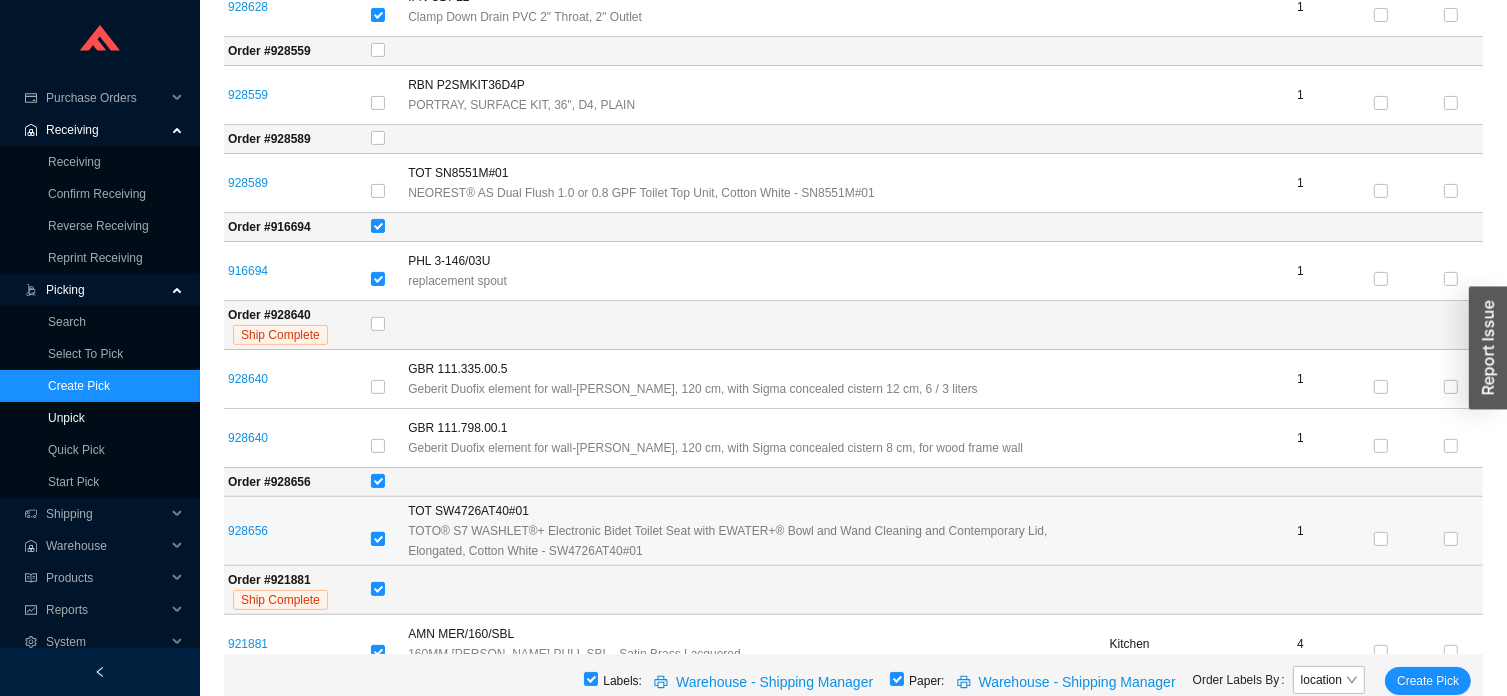 click at bounding box center (378, 539) 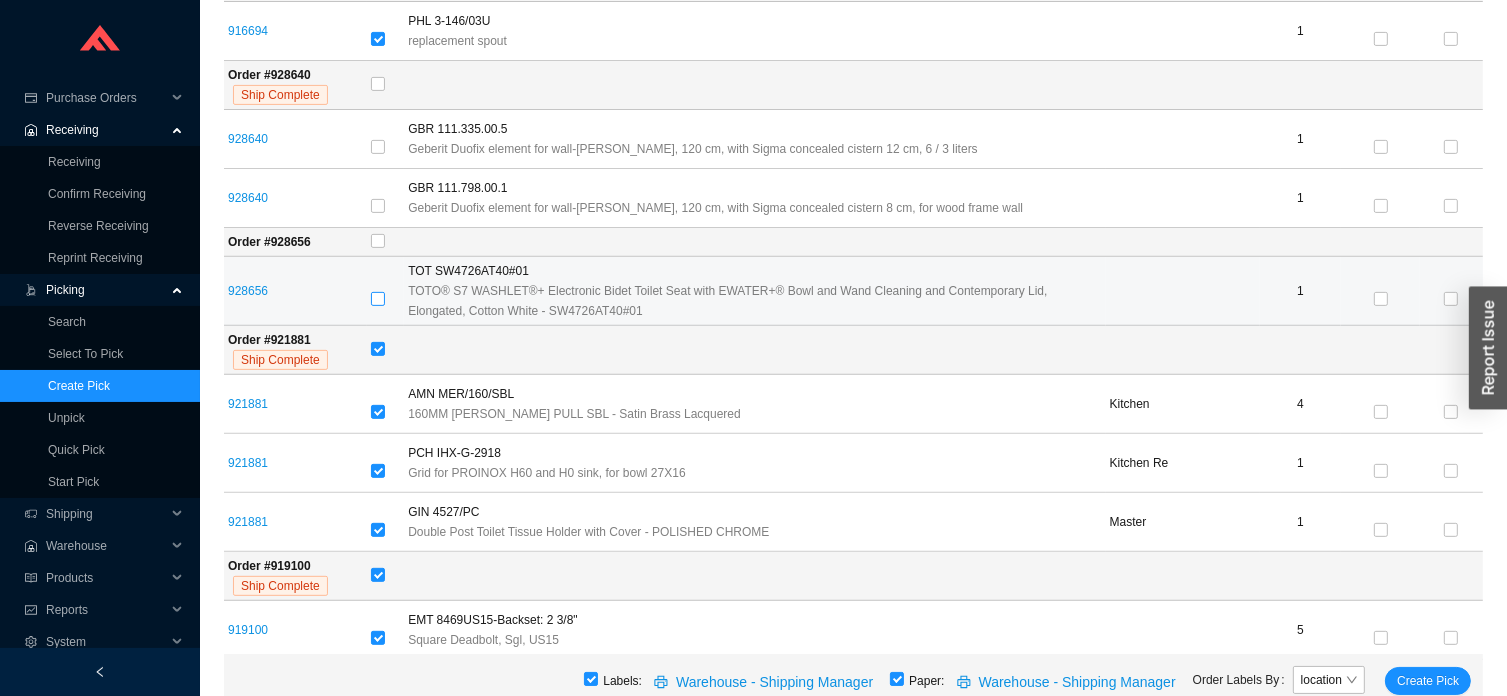 scroll, scrollTop: 8233, scrollLeft: 0, axis: vertical 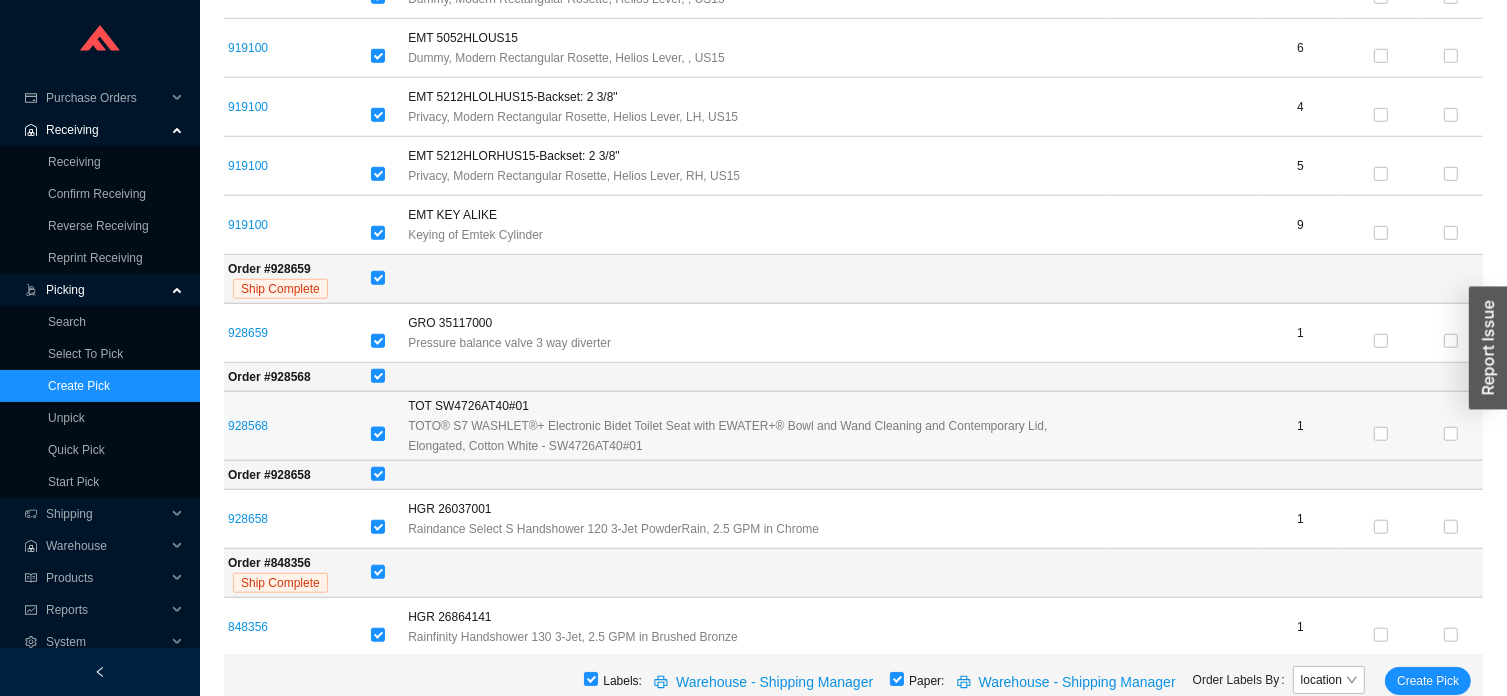 click at bounding box center [378, 434] 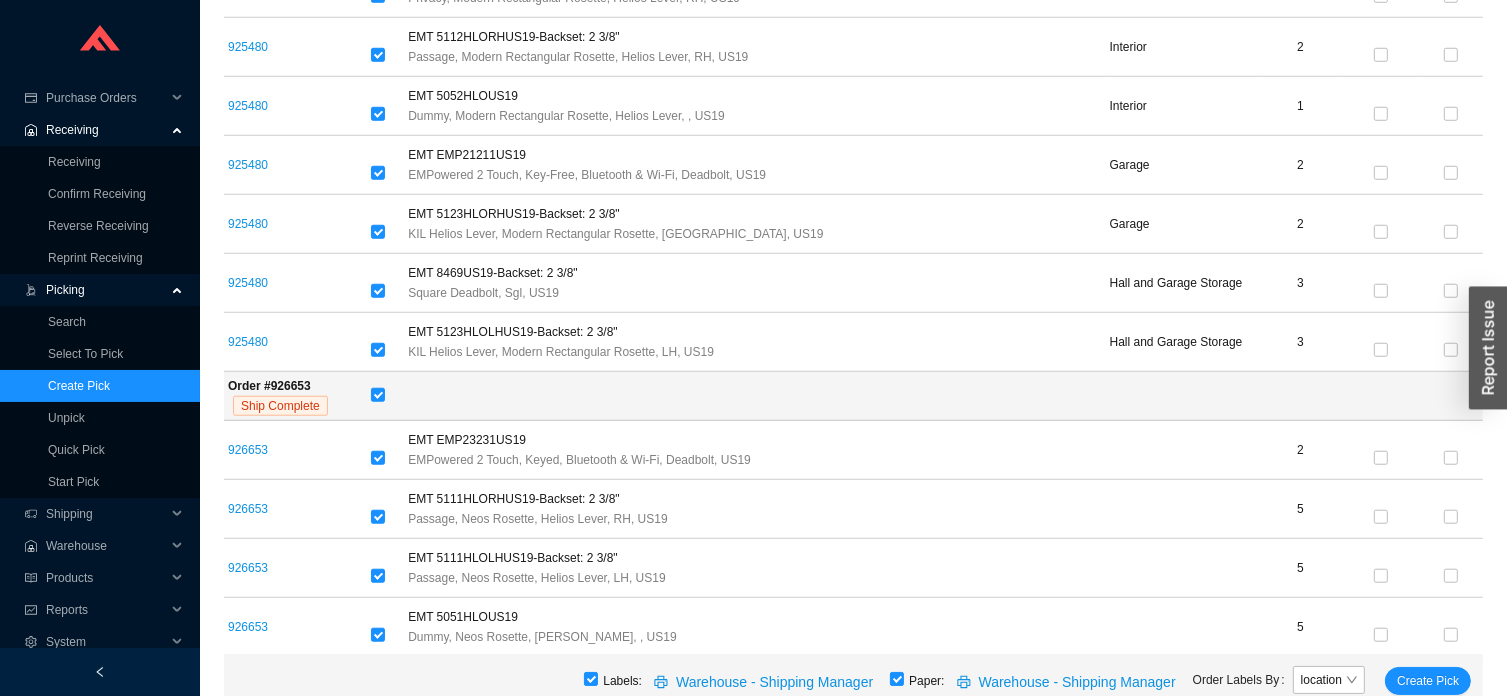 scroll, scrollTop: 16736, scrollLeft: 0, axis: vertical 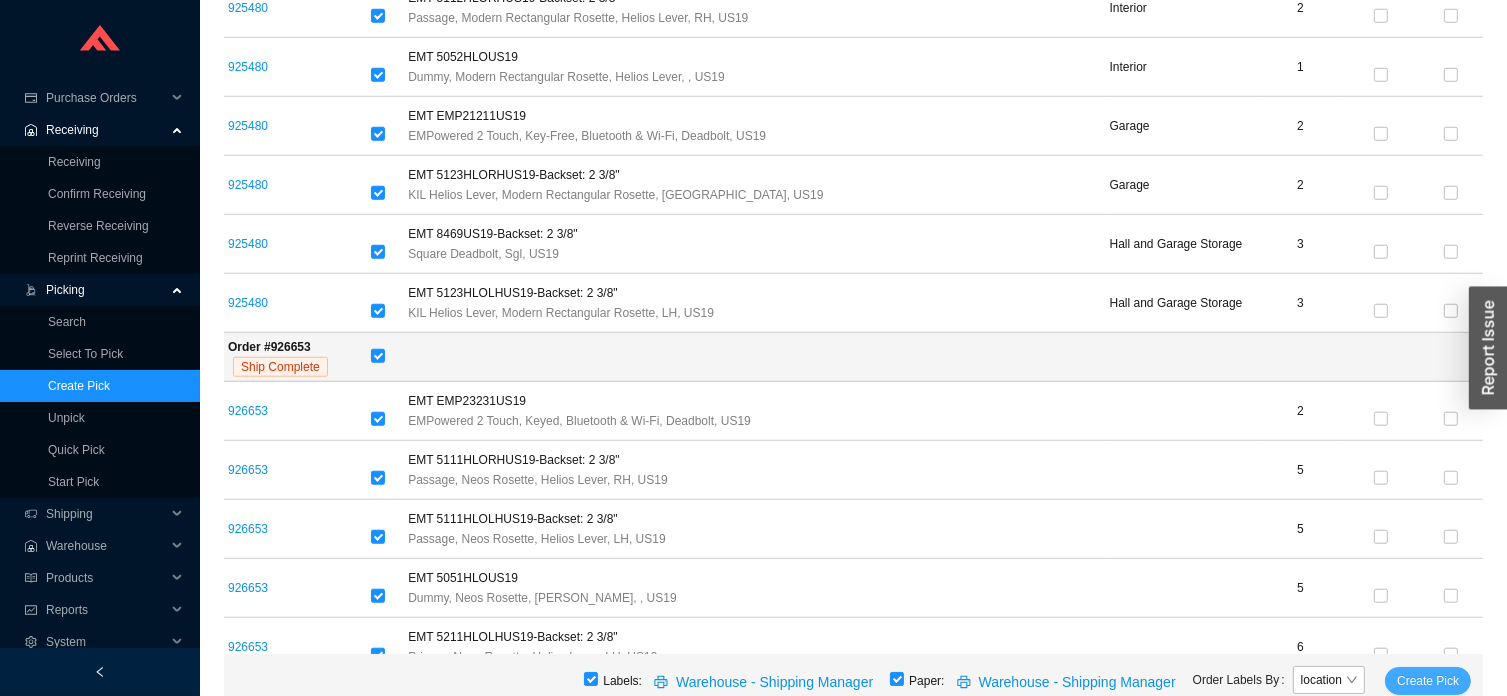 click on "Create Pick" at bounding box center [1428, 681] 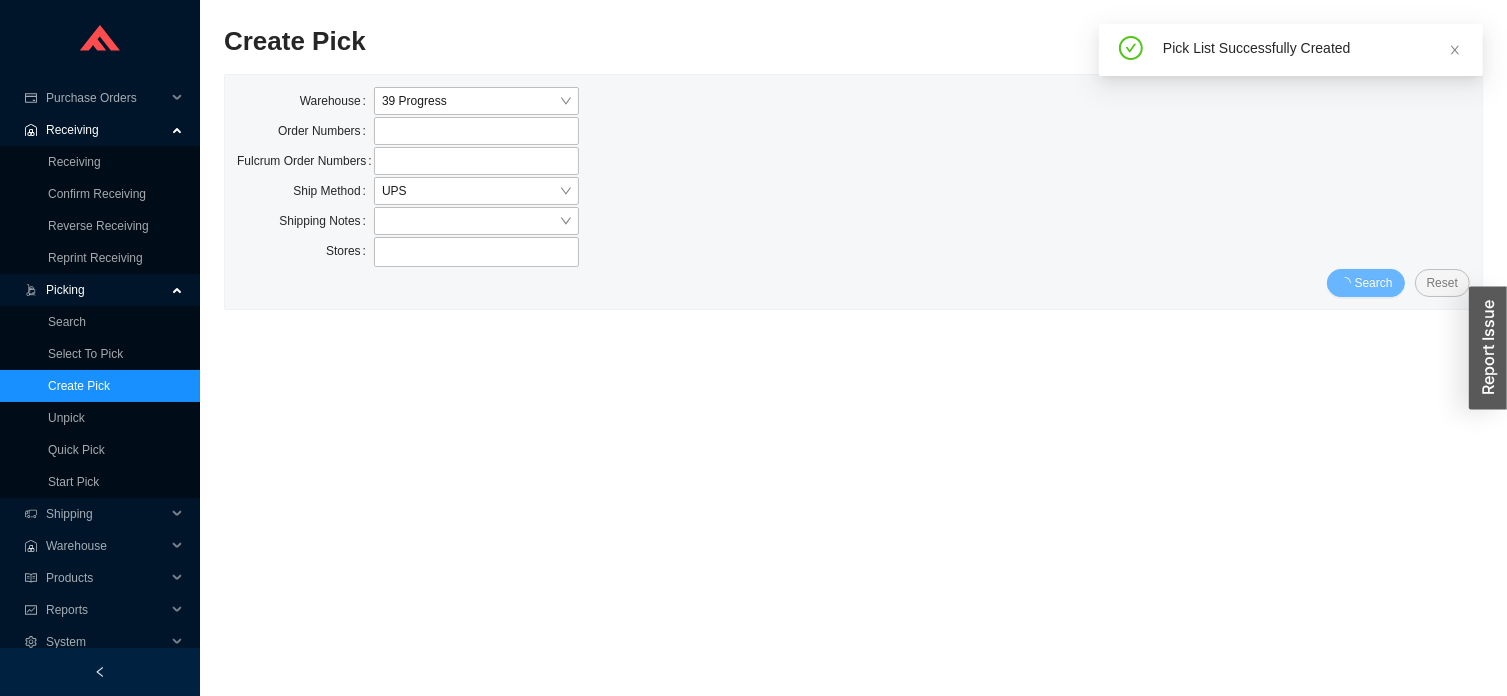 scroll, scrollTop: 0, scrollLeft: 0, axis: both 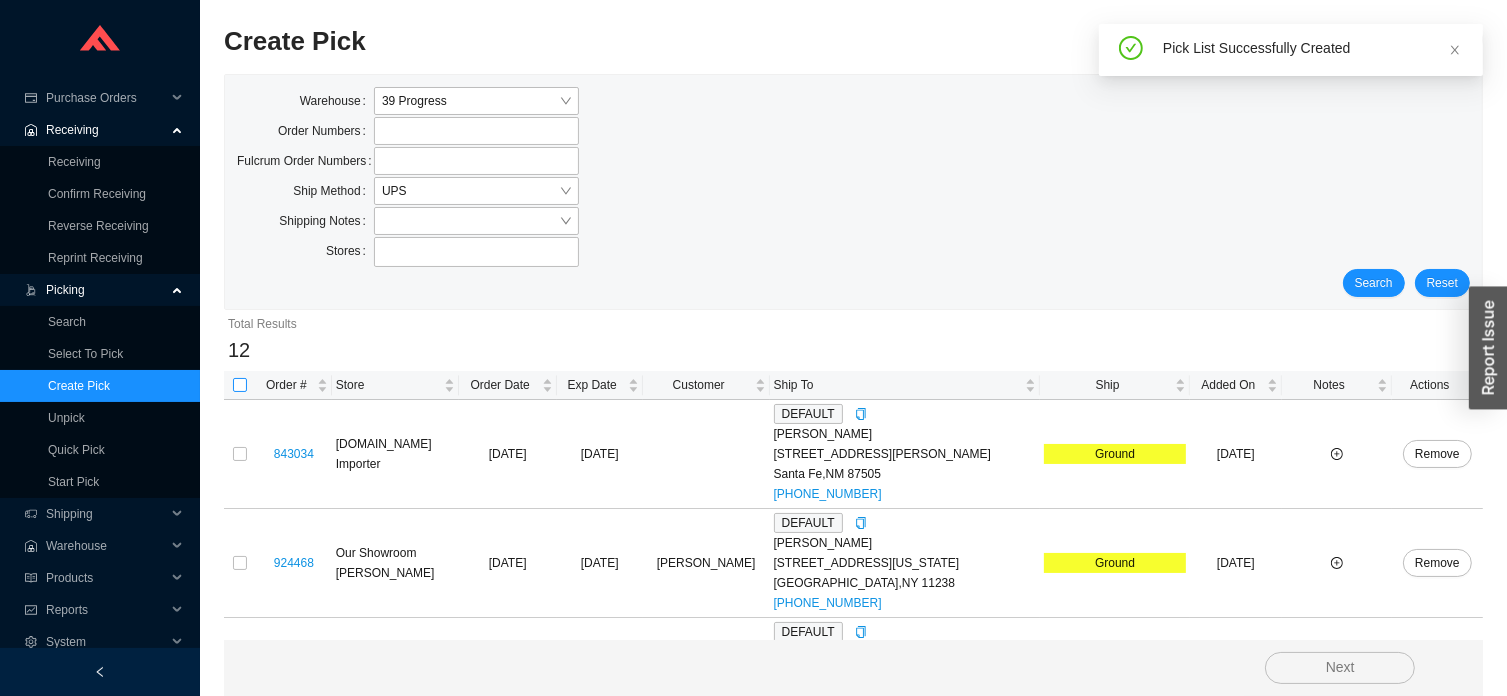 click at bounding box center [240, 385] 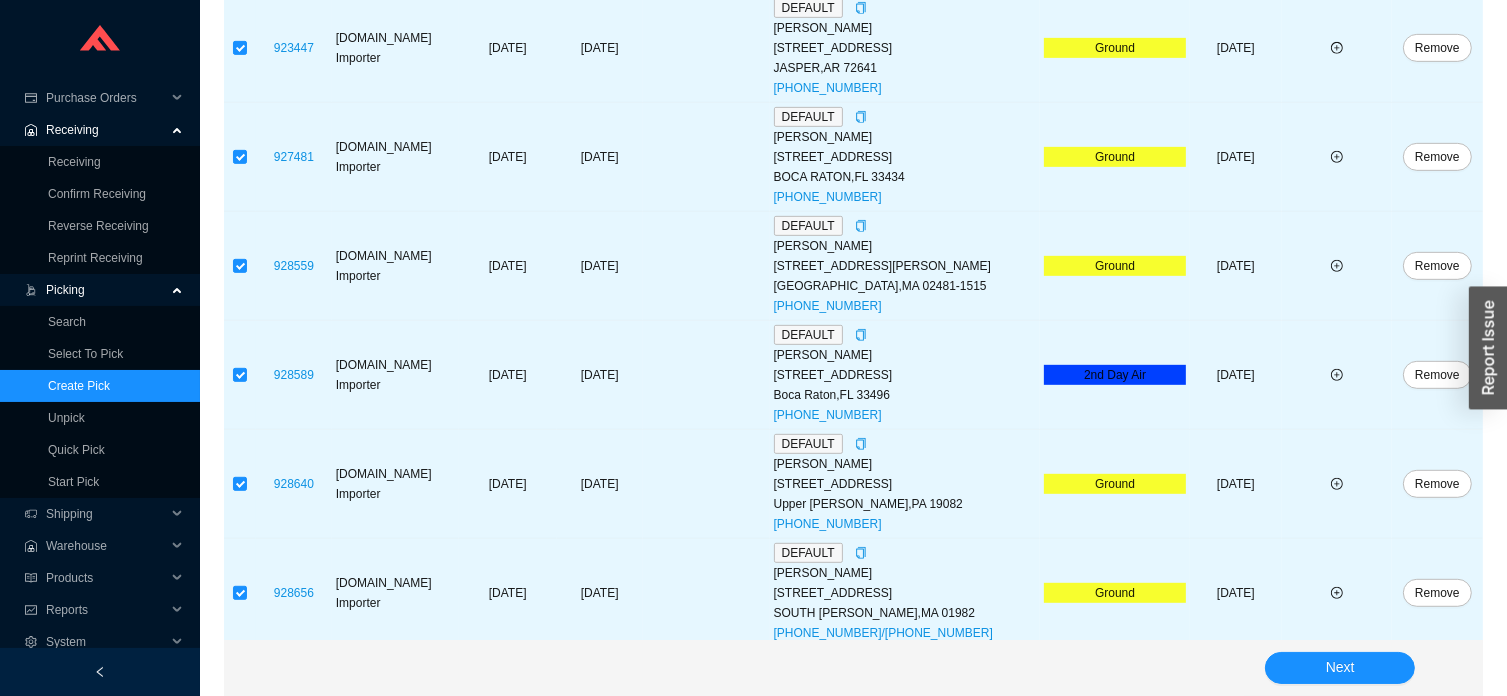 scroll, scrollTop: 1064, scrollLeft: 0, axis: vertical 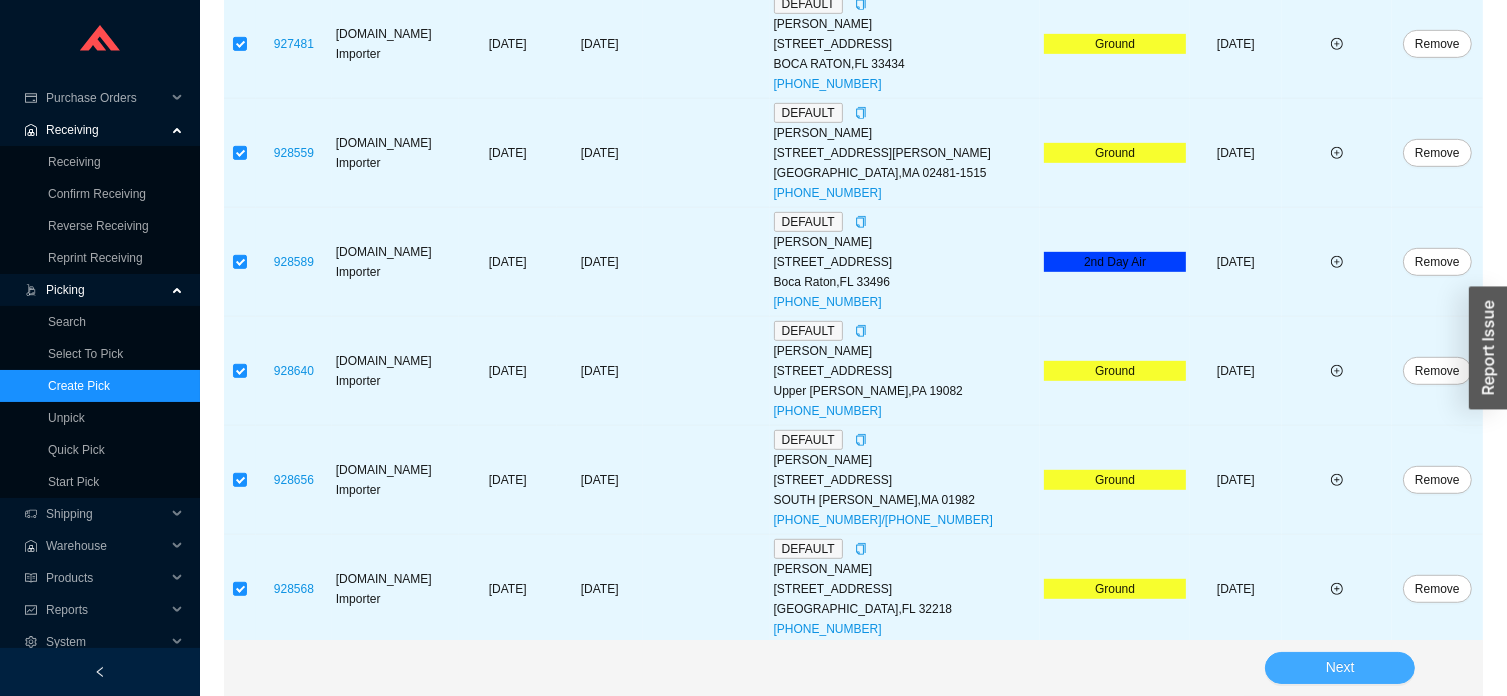 click on "Next" at bounding box center (1340, 668) 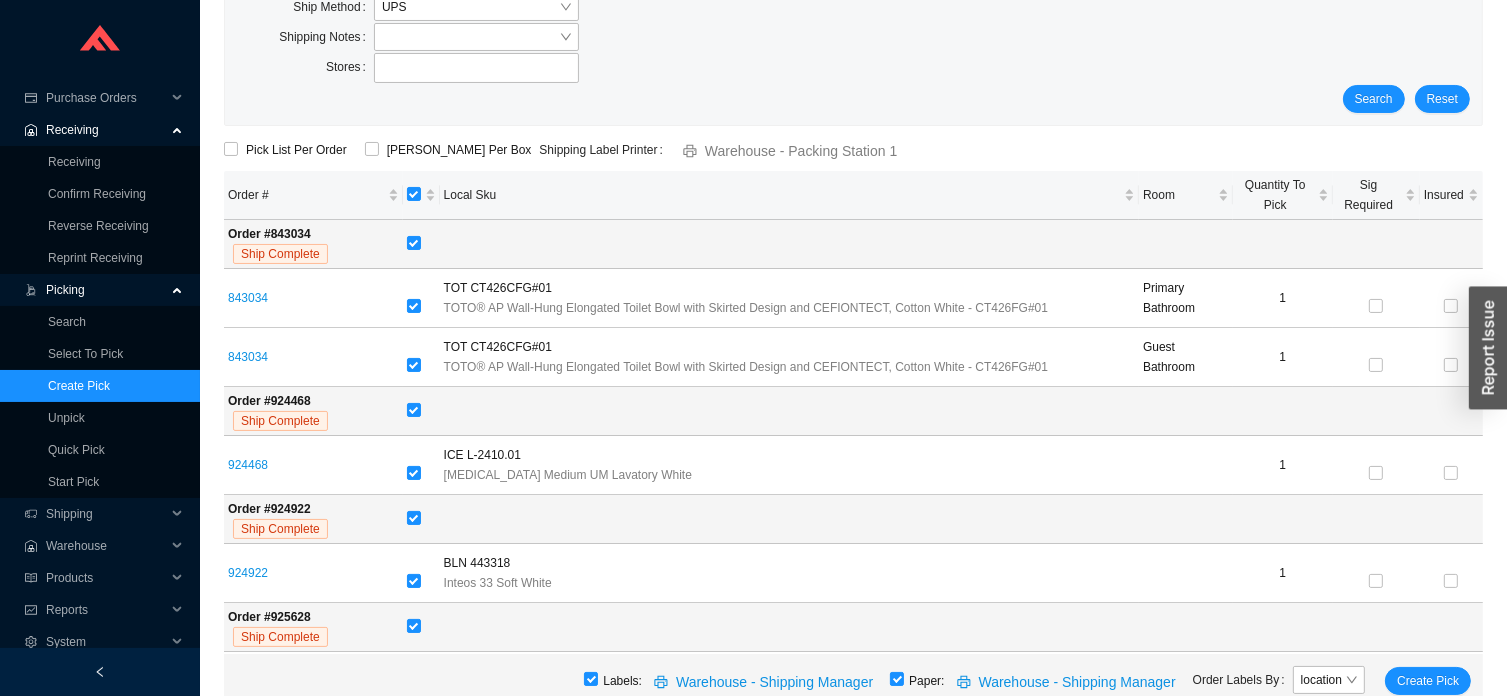 scroll, scrollTop: 168, scrollLeft: 0, axis: vertical 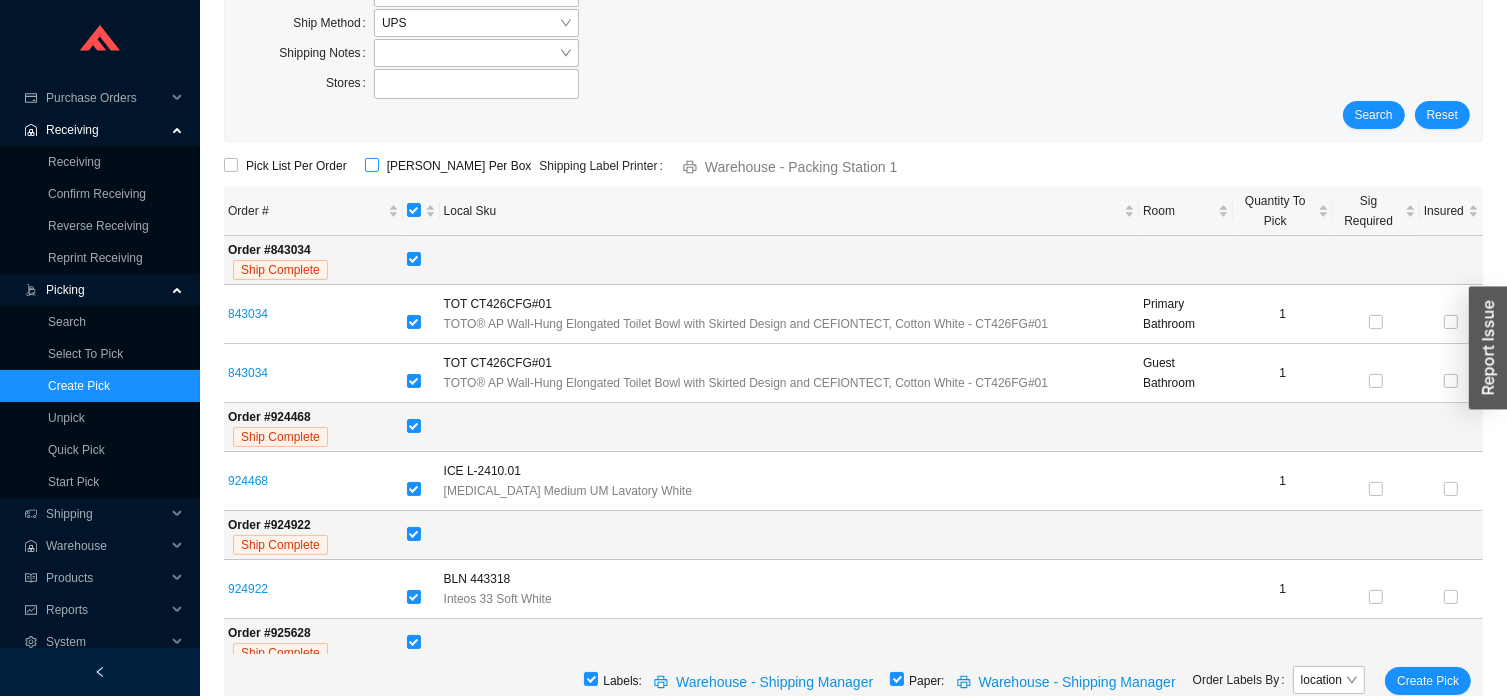 click on "[PERSON_NAME] Per Box" at bounding box center [372, 165] 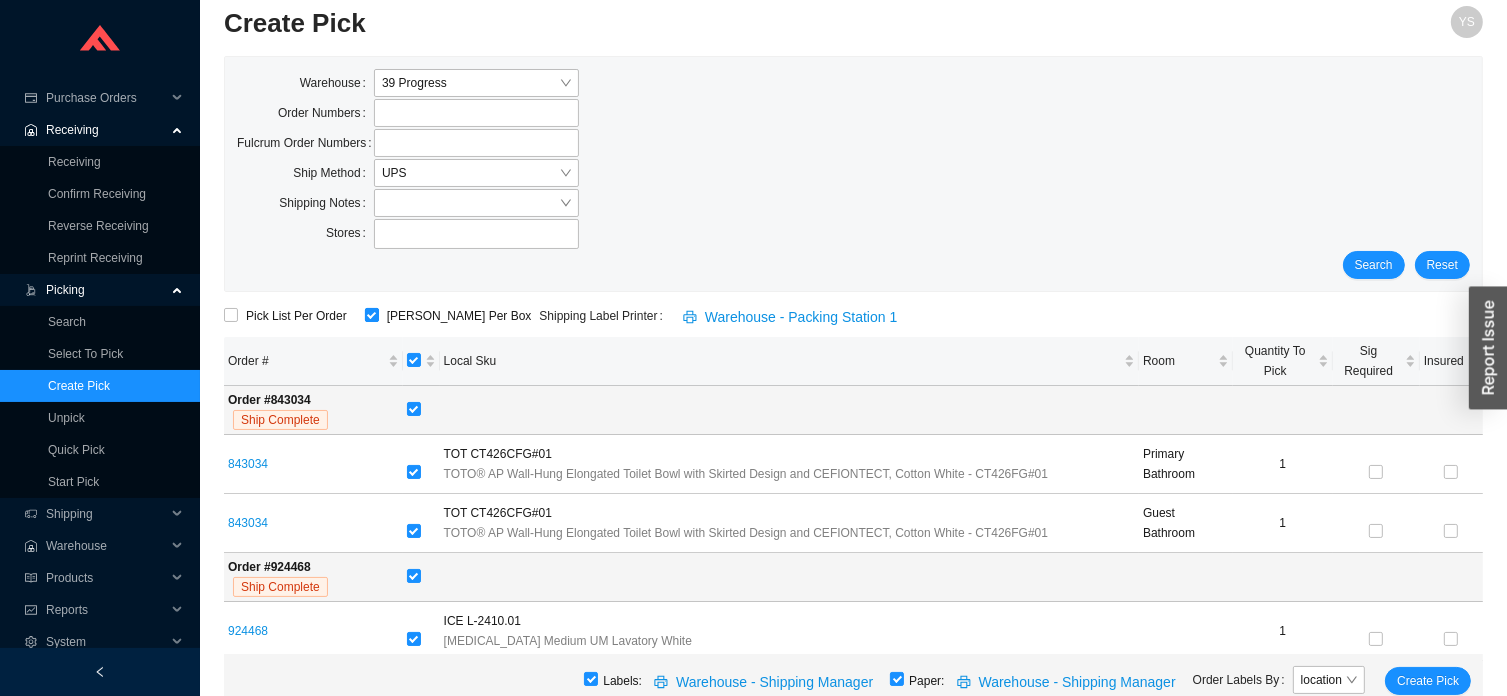 scroll, scrollTop: 0, scrollLeft: 0, axis: both 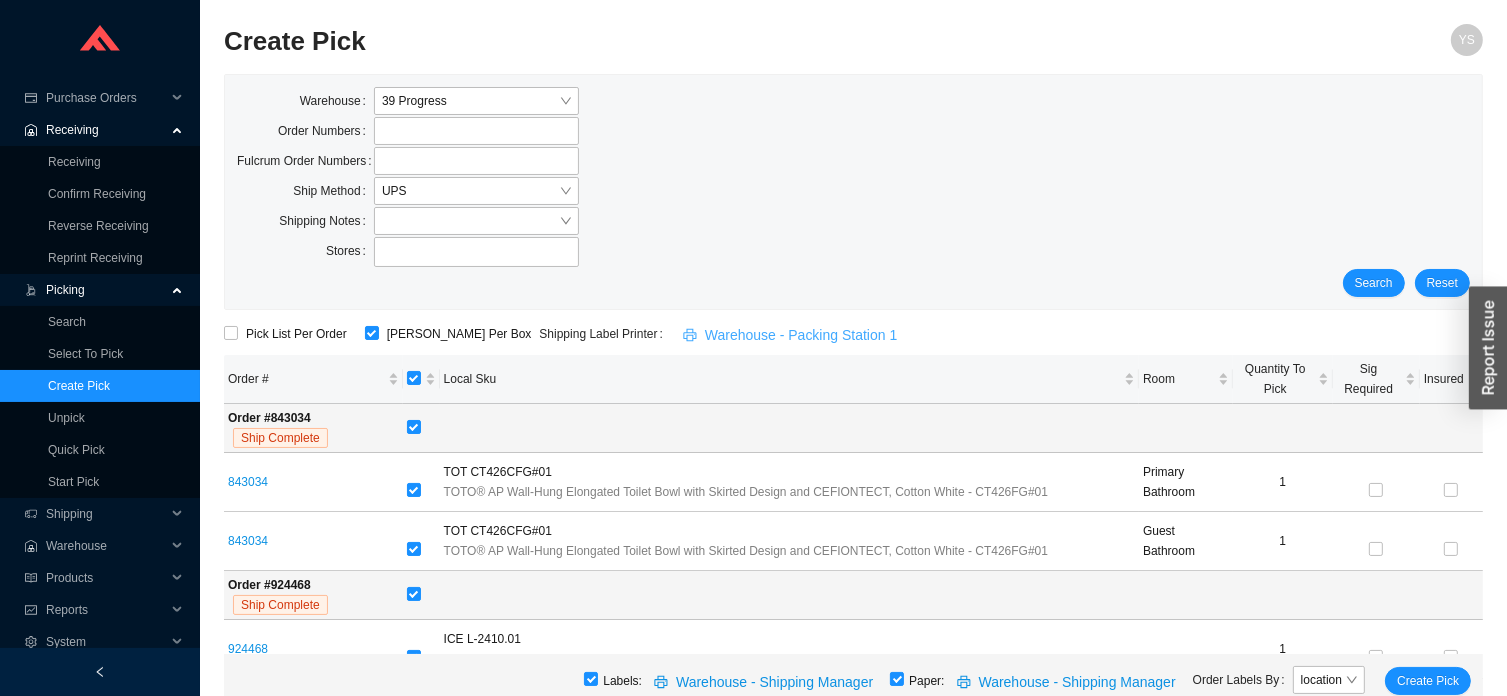 click on "Warehouse - Packing Station 1" at bounding box center (792, 334) 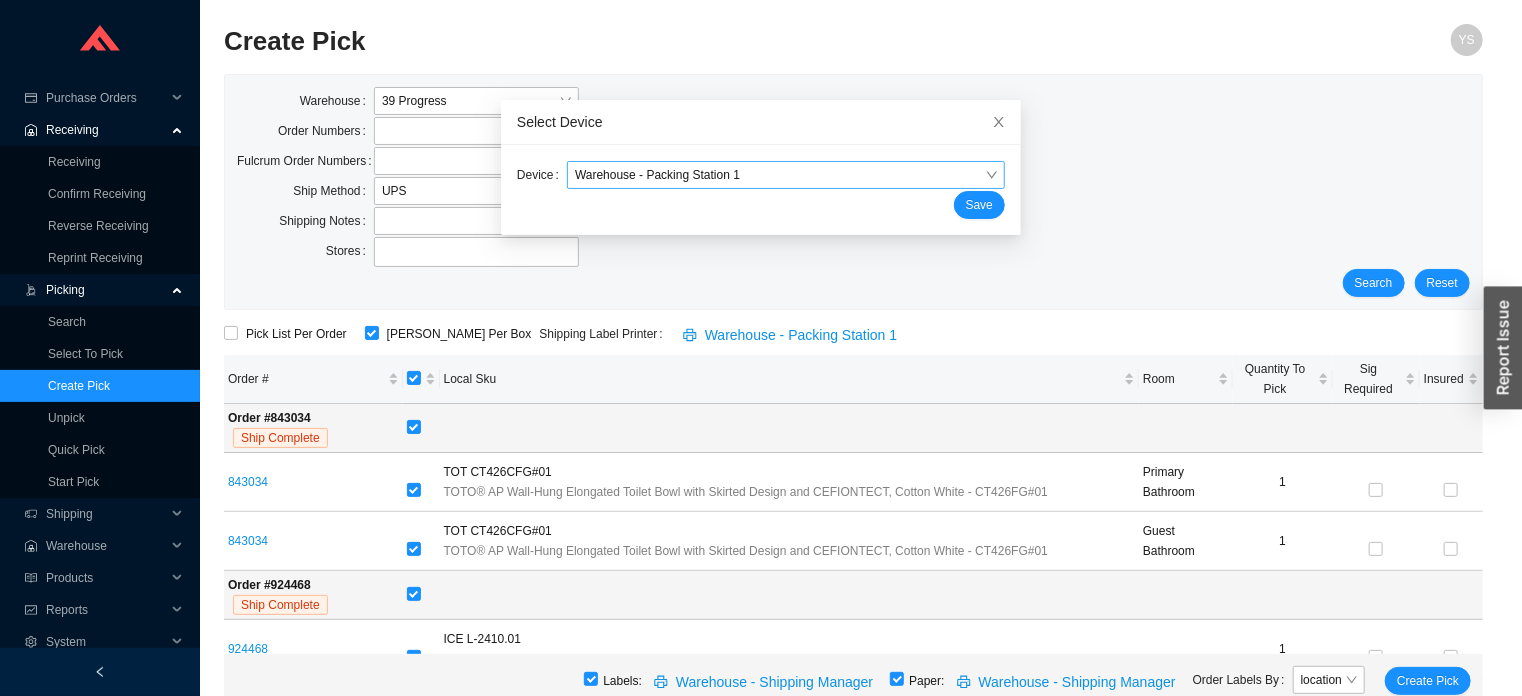 click on "Warehouse - Packing Station 1" at bounding box center [786, 175] 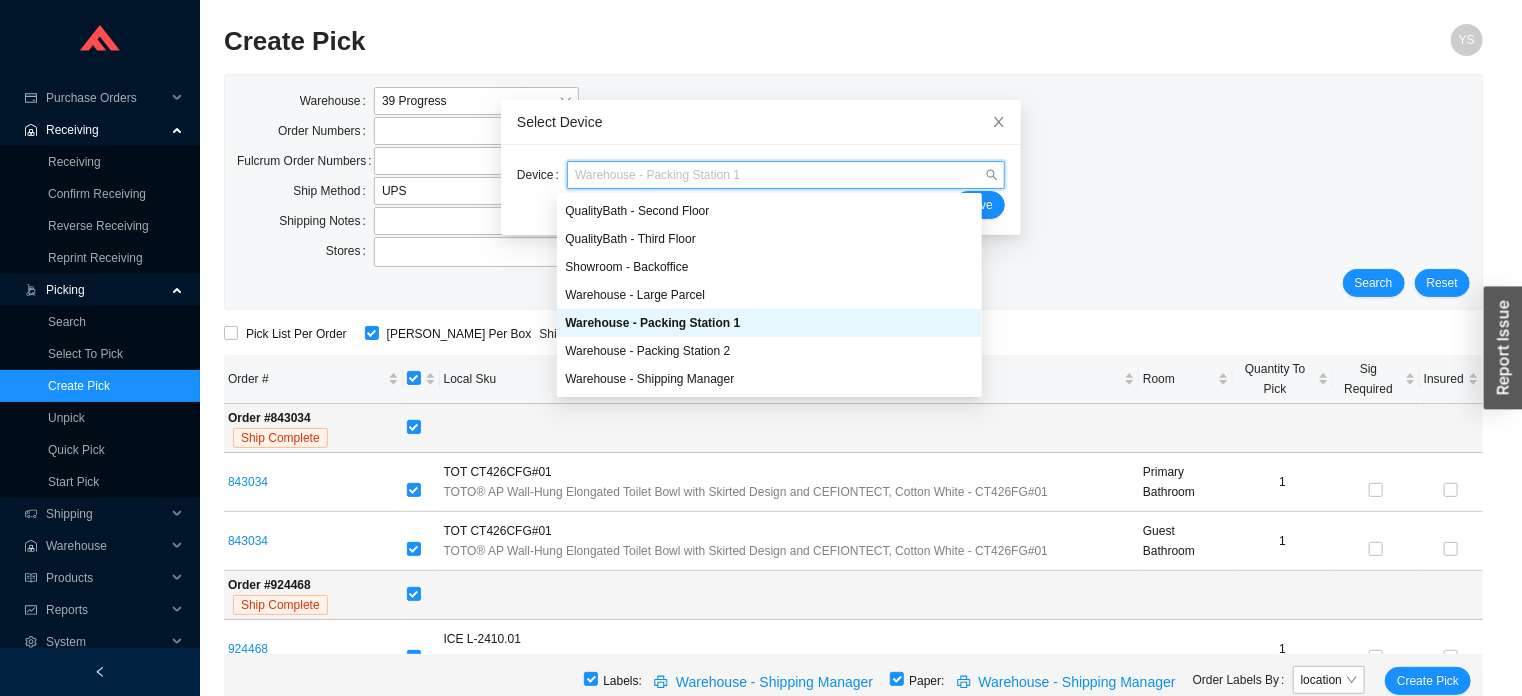 click on "Warehouse - Shipping Manager" at bounding box center (769, 379) 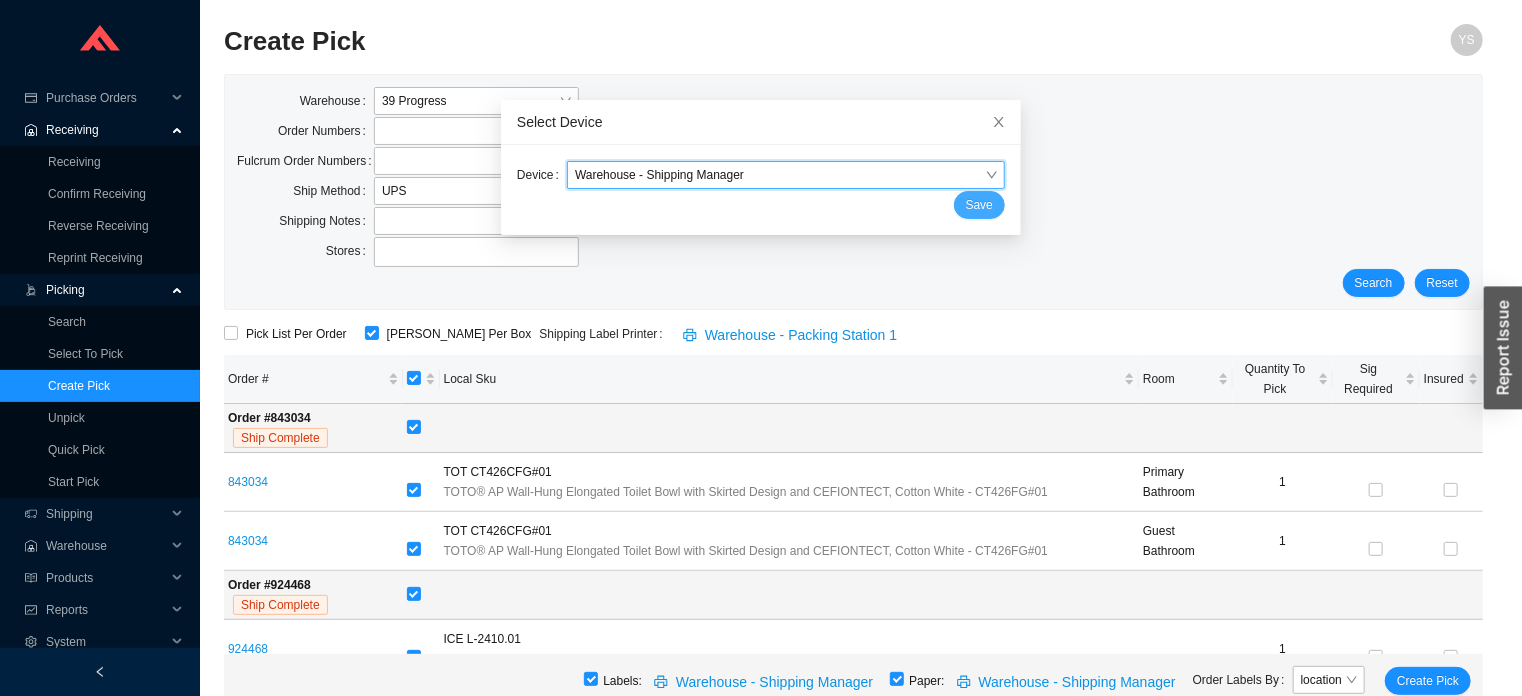 click on "Save" at bounding box center [979, 205] 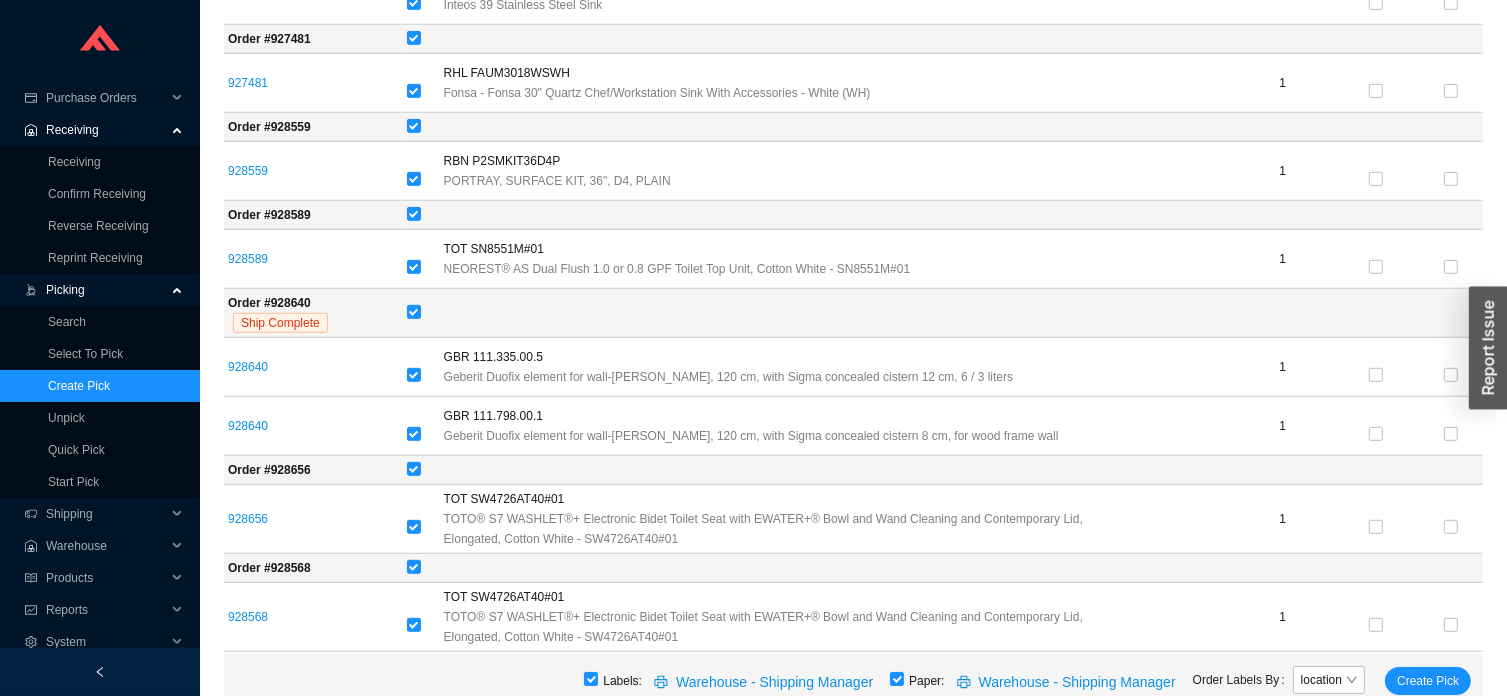 scroll, scrollTop: 1069, scrollLeft: 0, axis: vertical 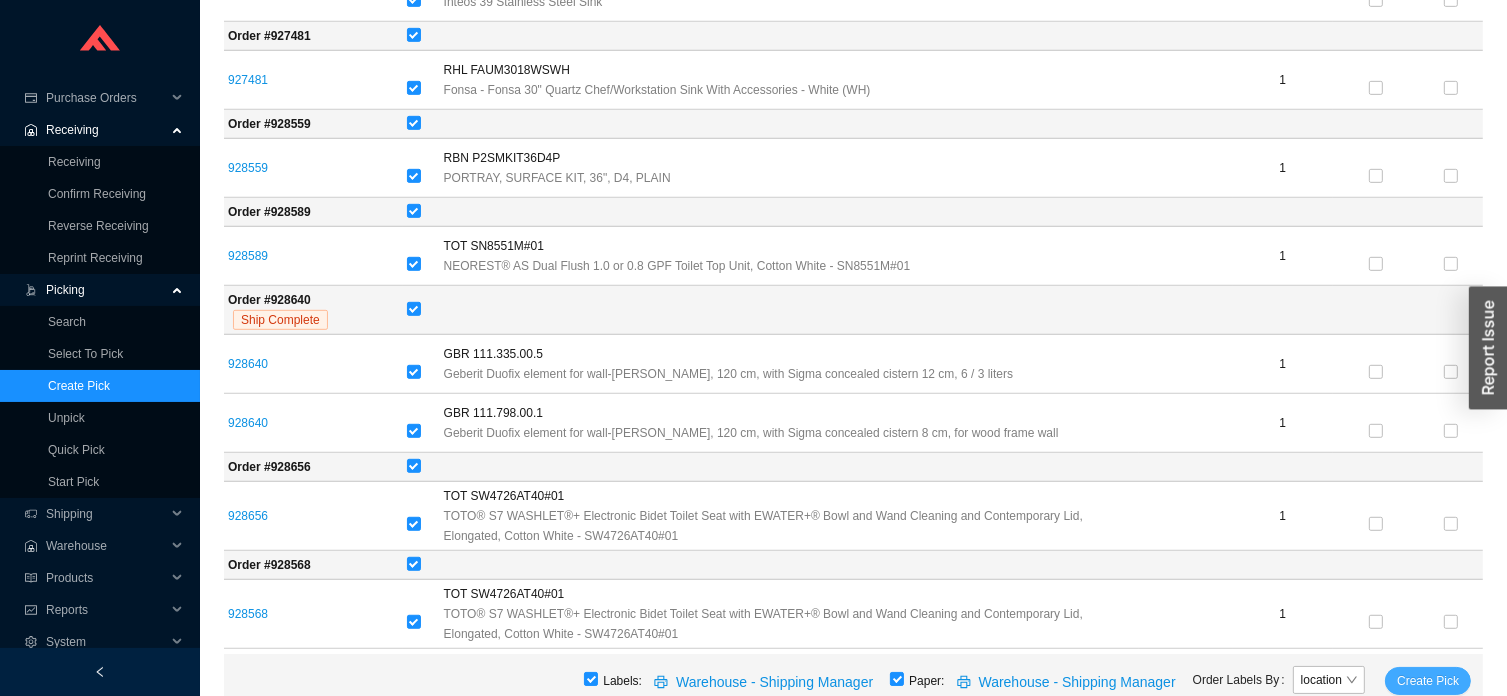 click on "Create Pick" at bounding box center [1428, 681] 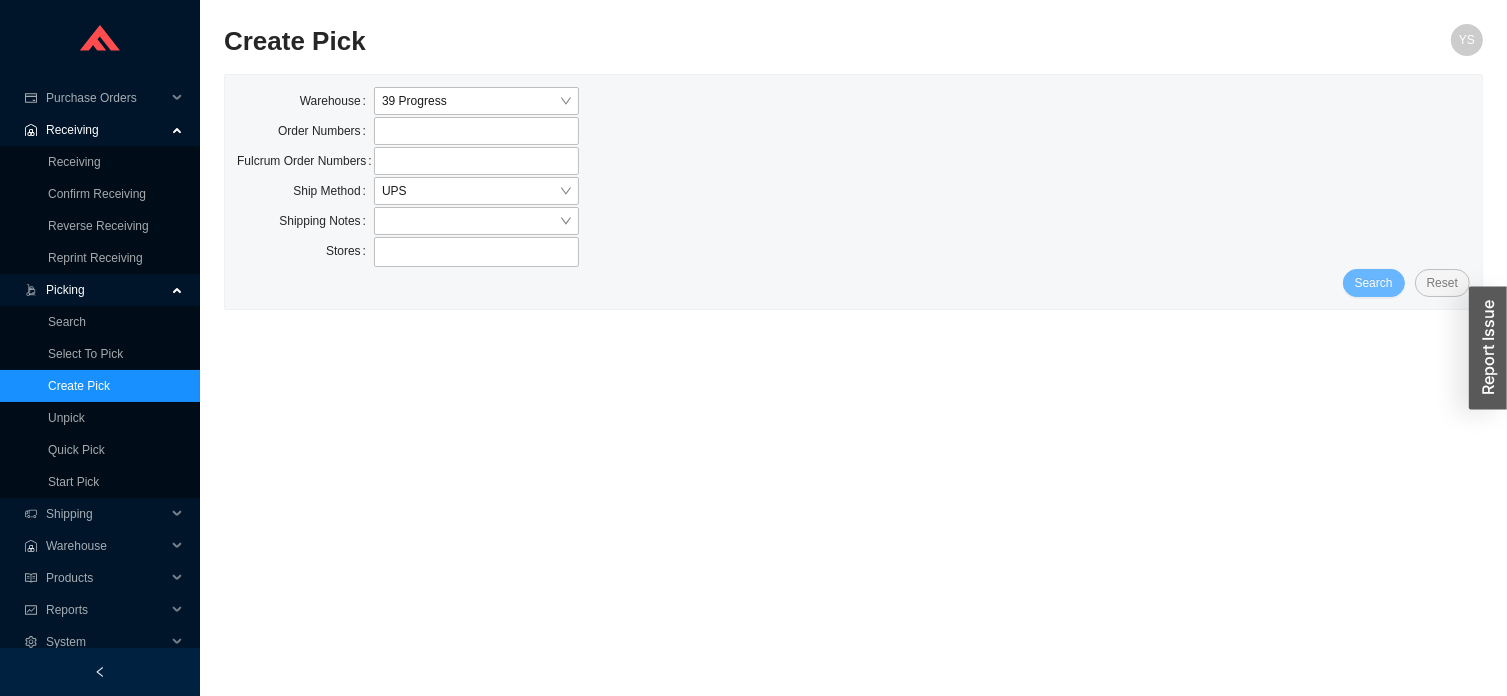 scroll, scrollTop: 0, scrollLeft: 0, axis: both 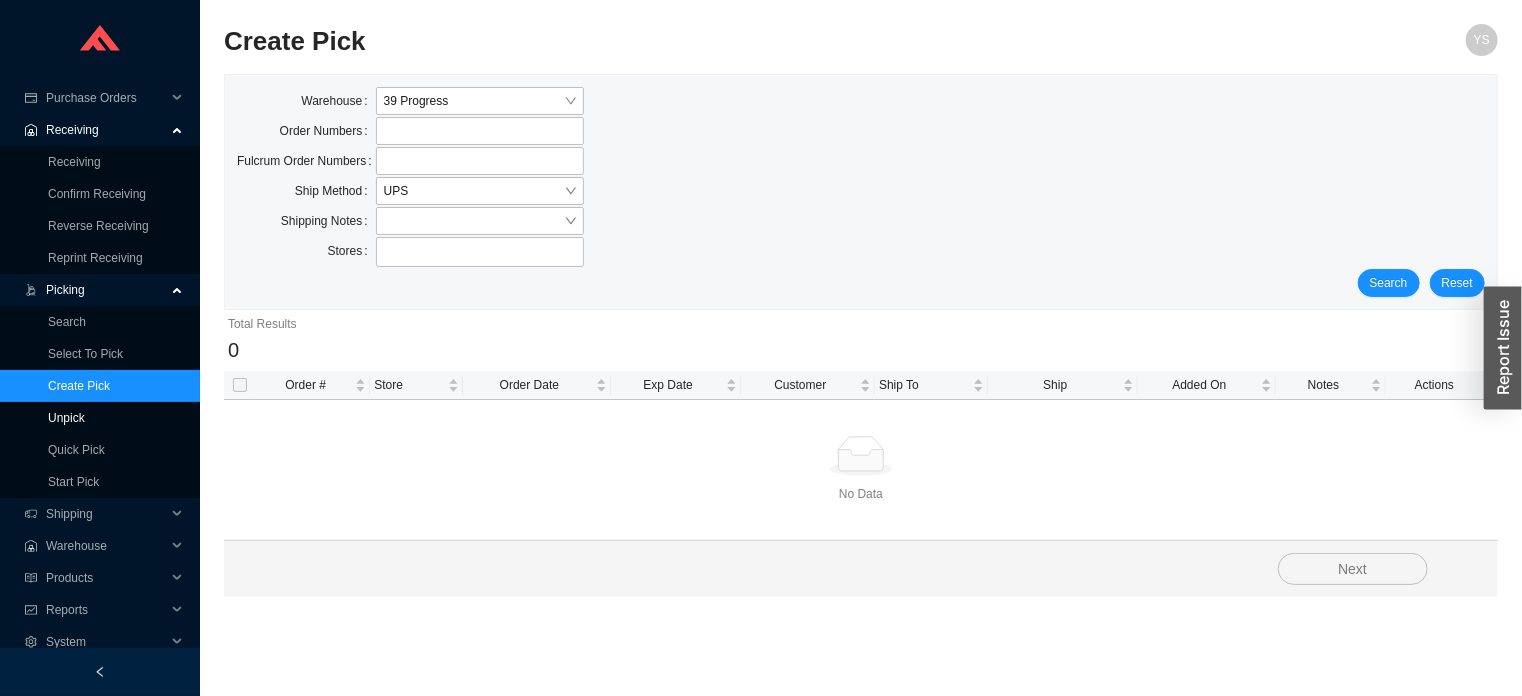 click on "Unpick" at bounding box center [66, 418] 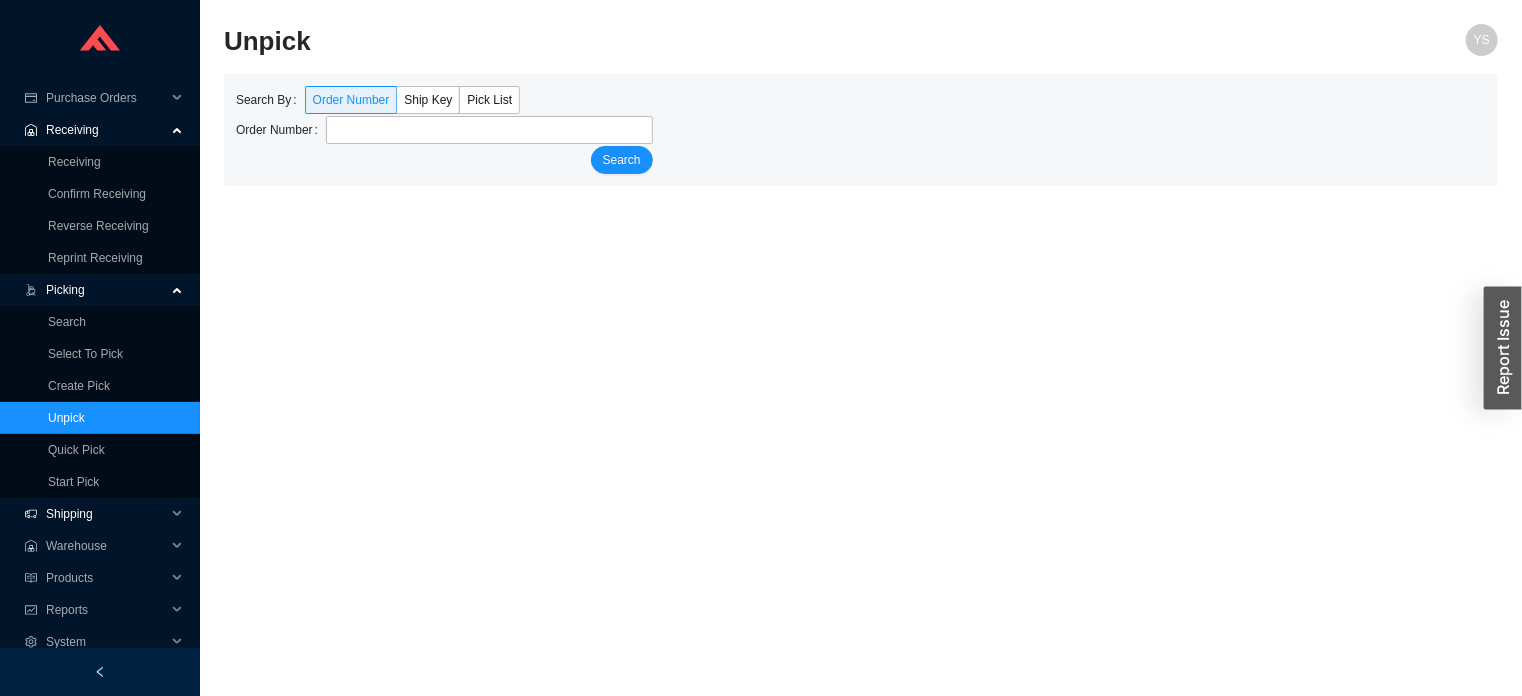 click on "Shipping" at bounding box center [106, 514] 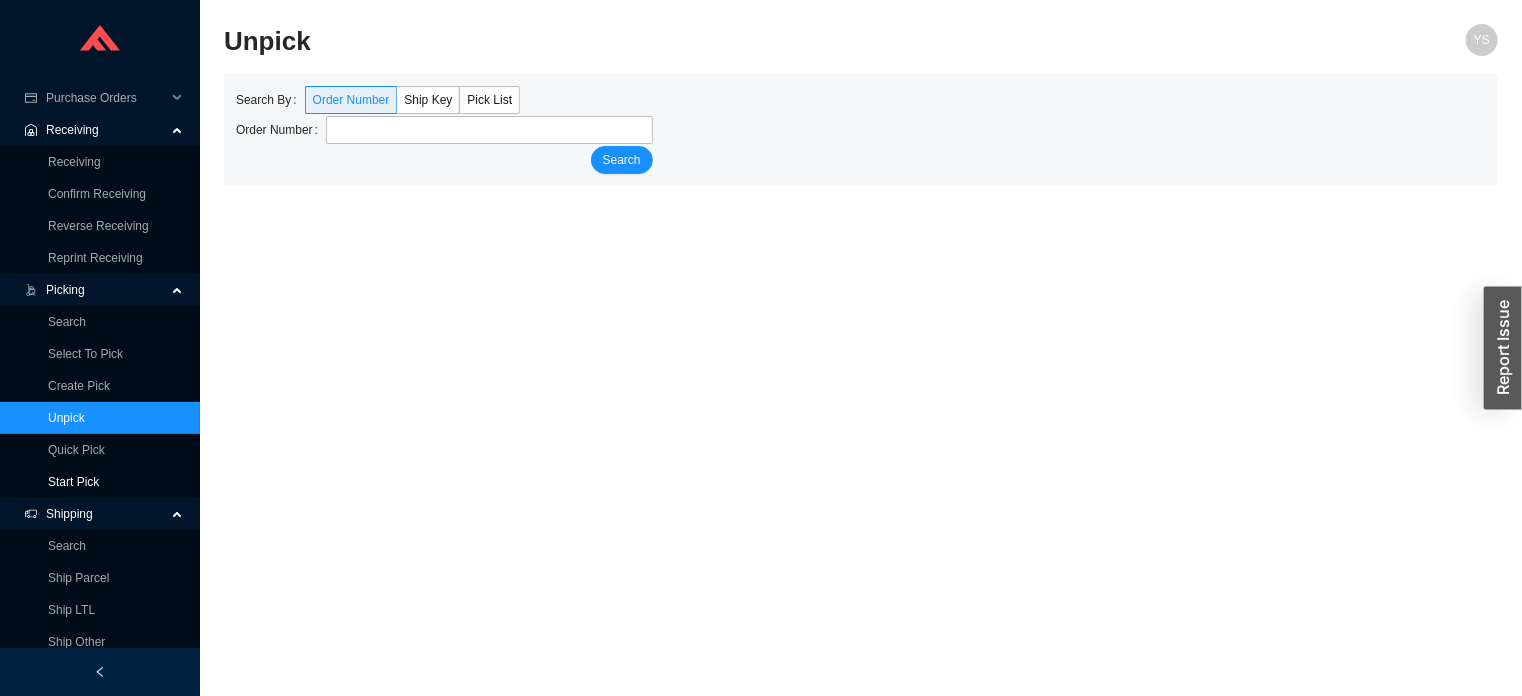 click on "Start Pick" at bounding box center (73, 482) 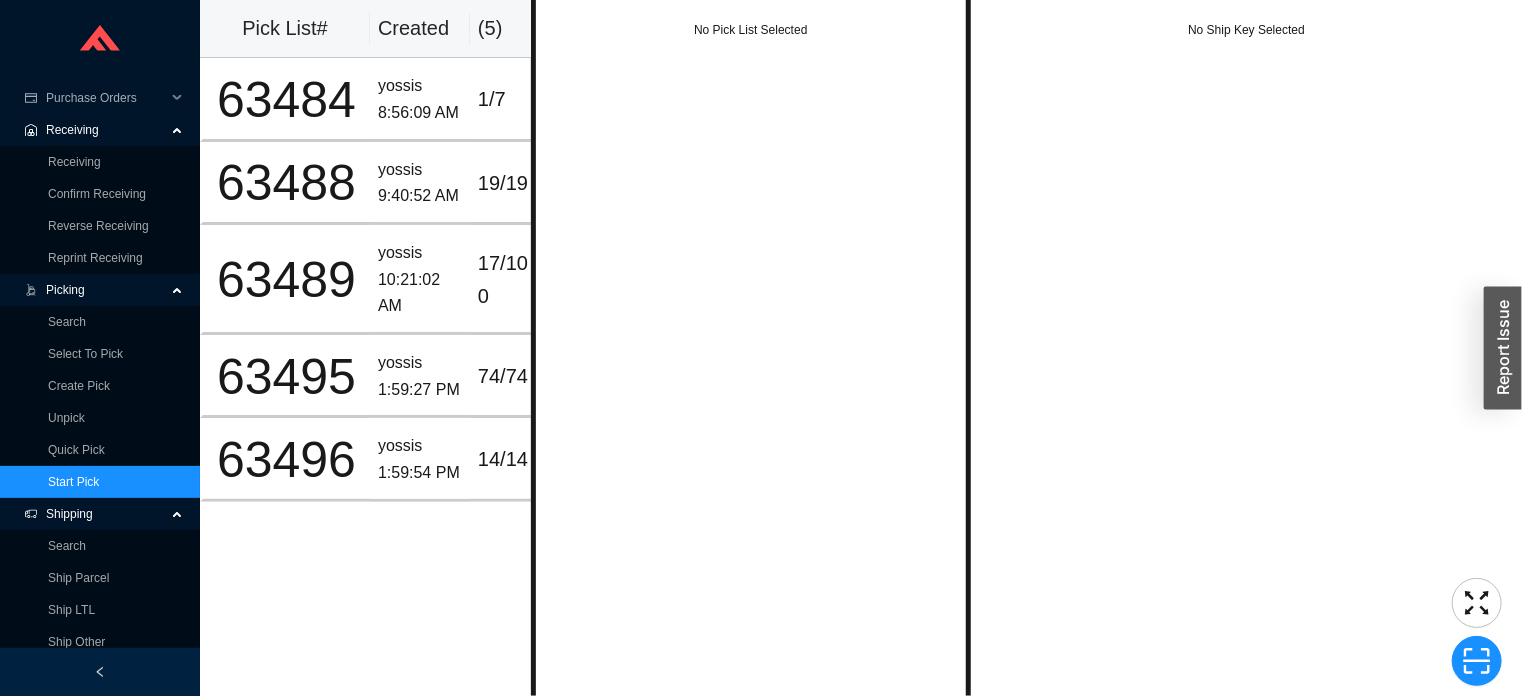 click on "No Pick List Selected" at bounding box center (751, 348) 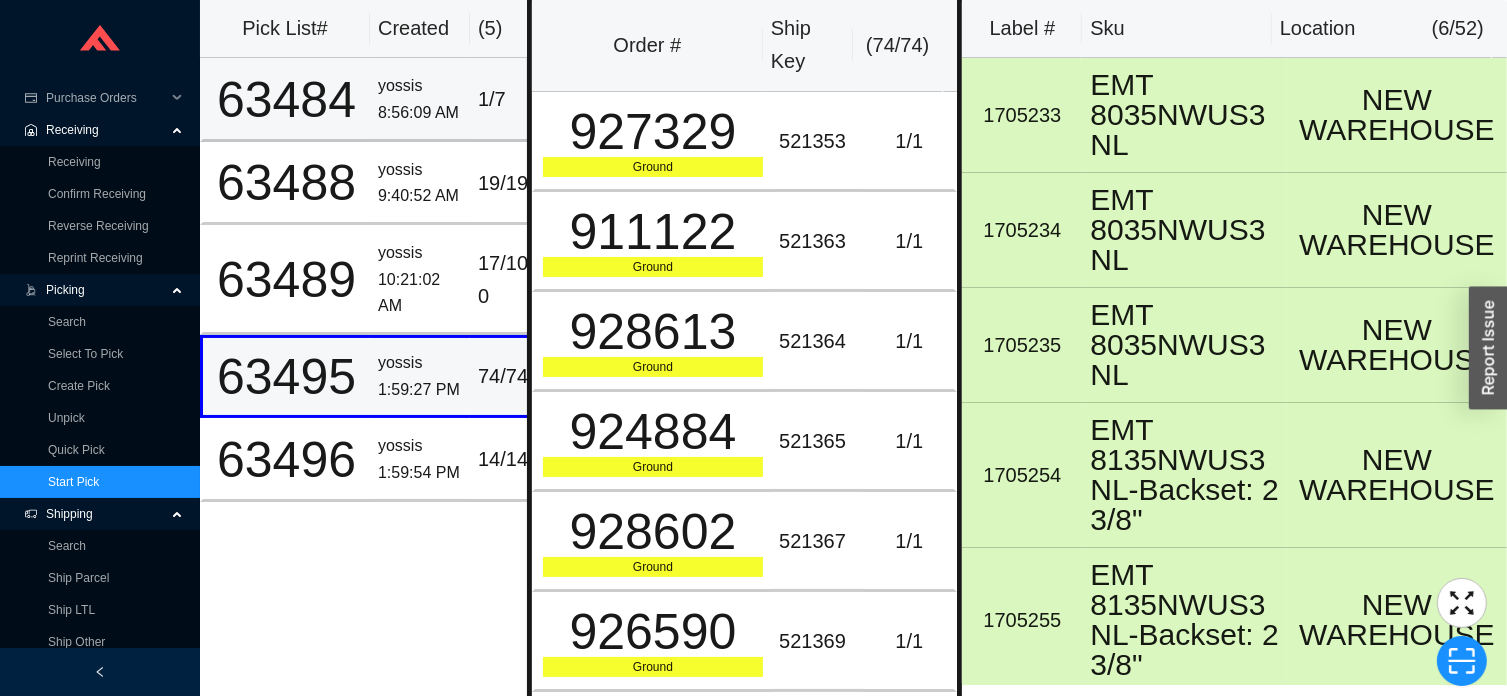 click on "yossis" at bounding box center [420, 86] 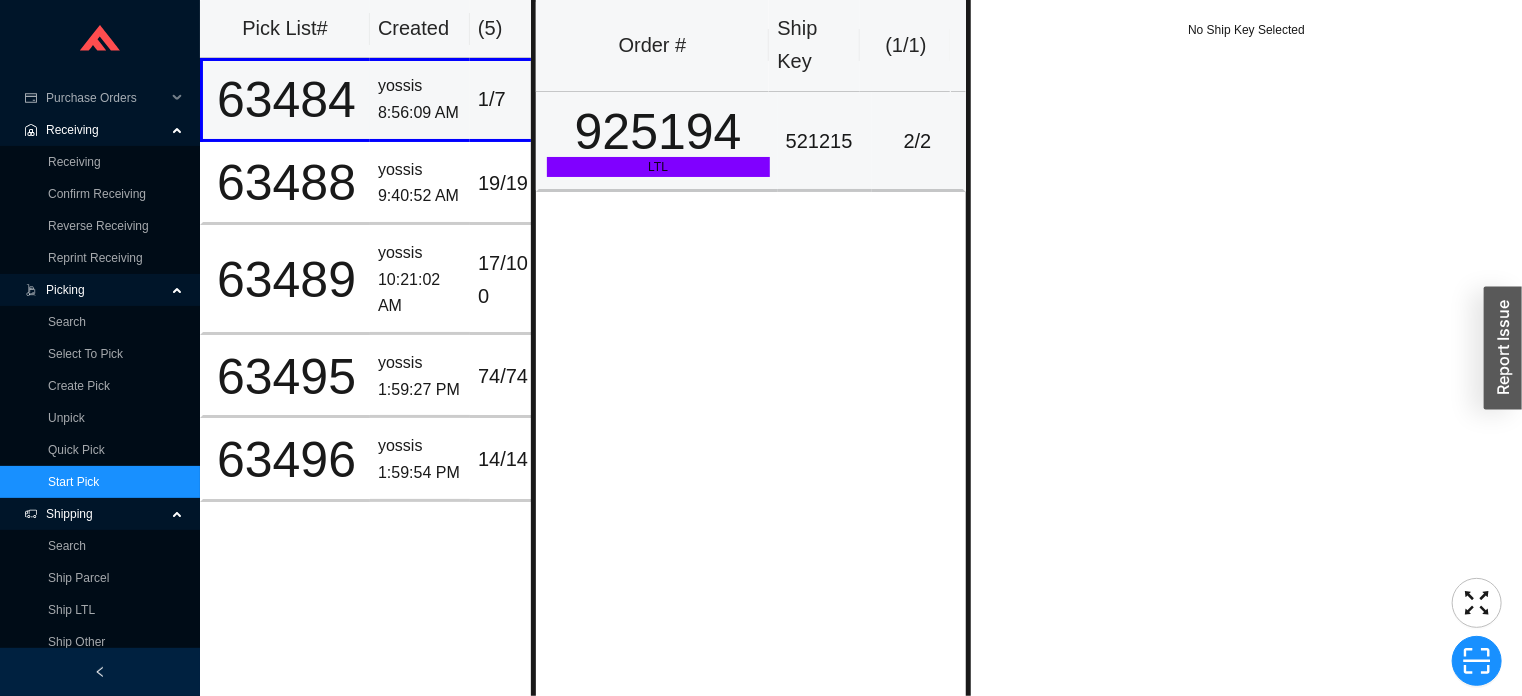 click on "925194" at bounding box center [658, 132] 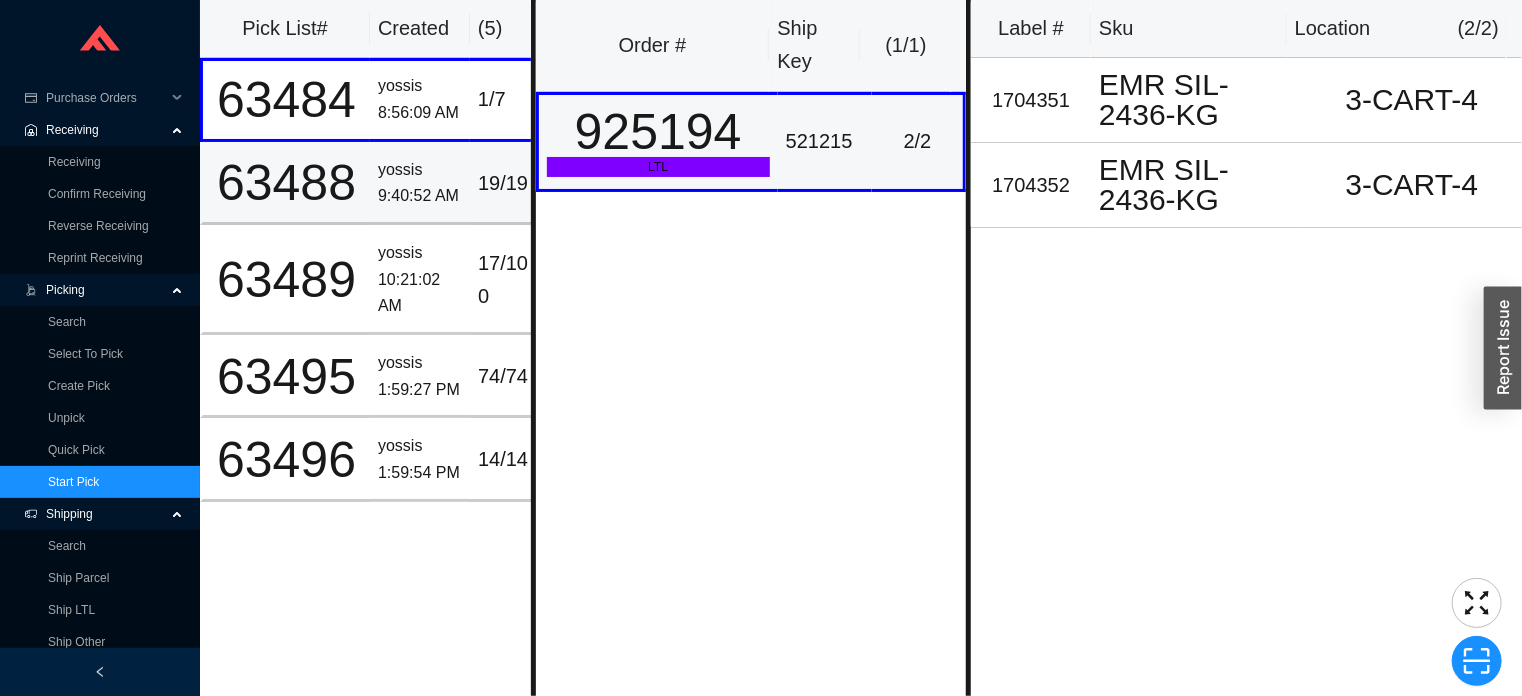 click on "yossis 9:40:52 AM" at bounding box center (420, 183) 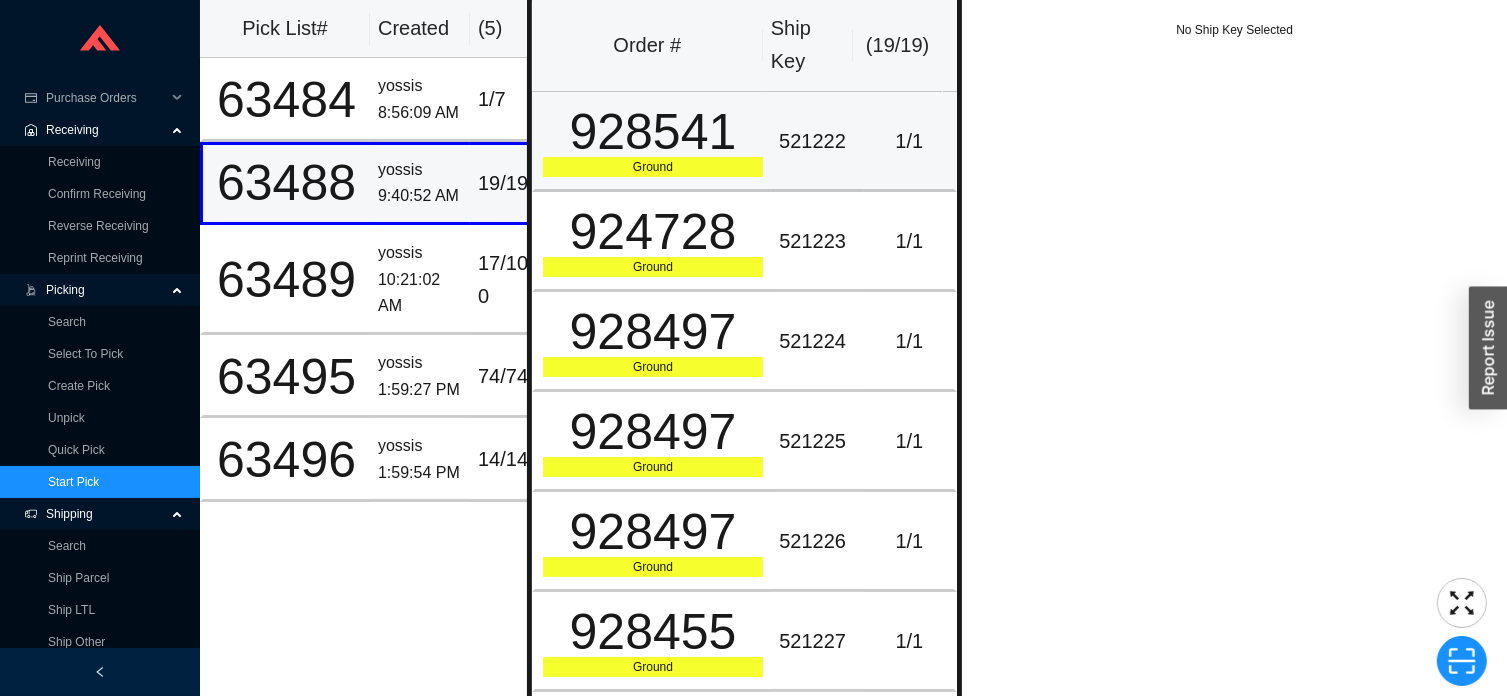 click on "928541" at bounding box center (653, 132) 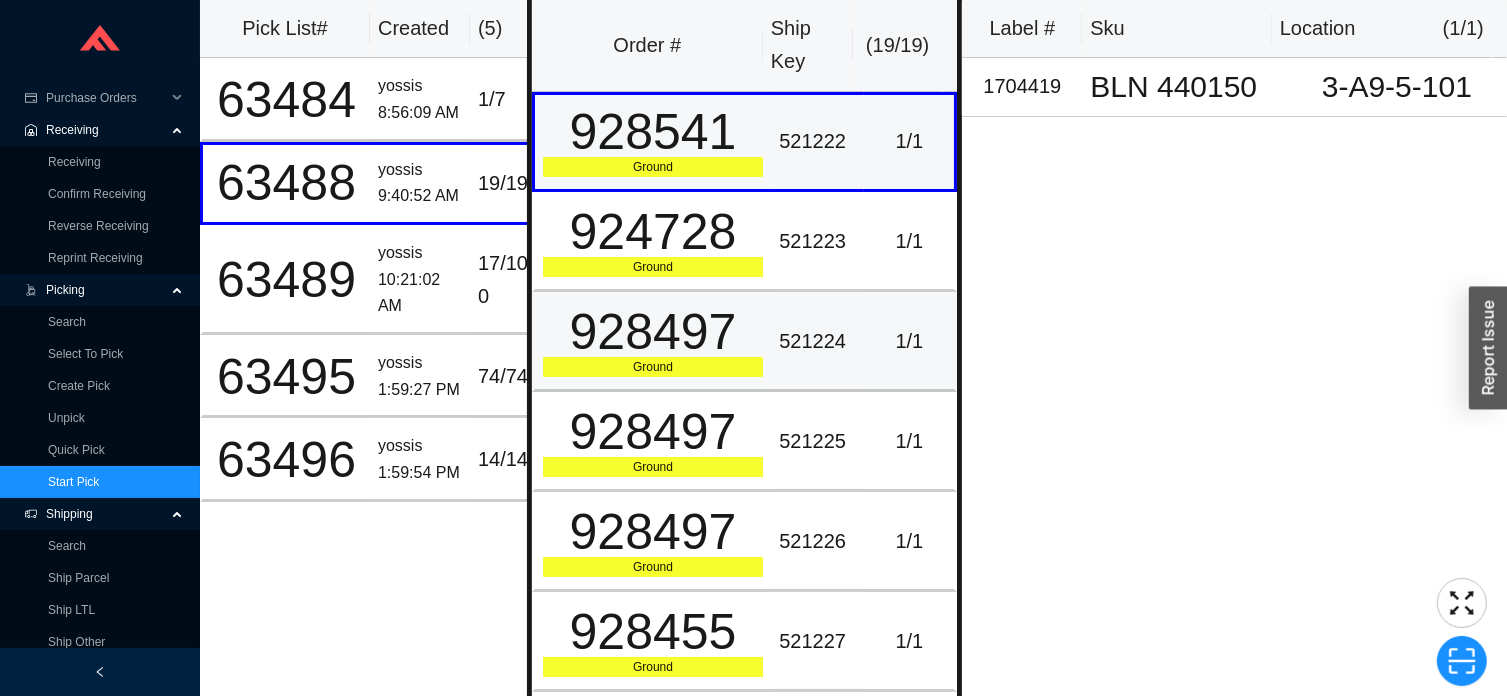 click on "928497" at bounding box center [653, 332] 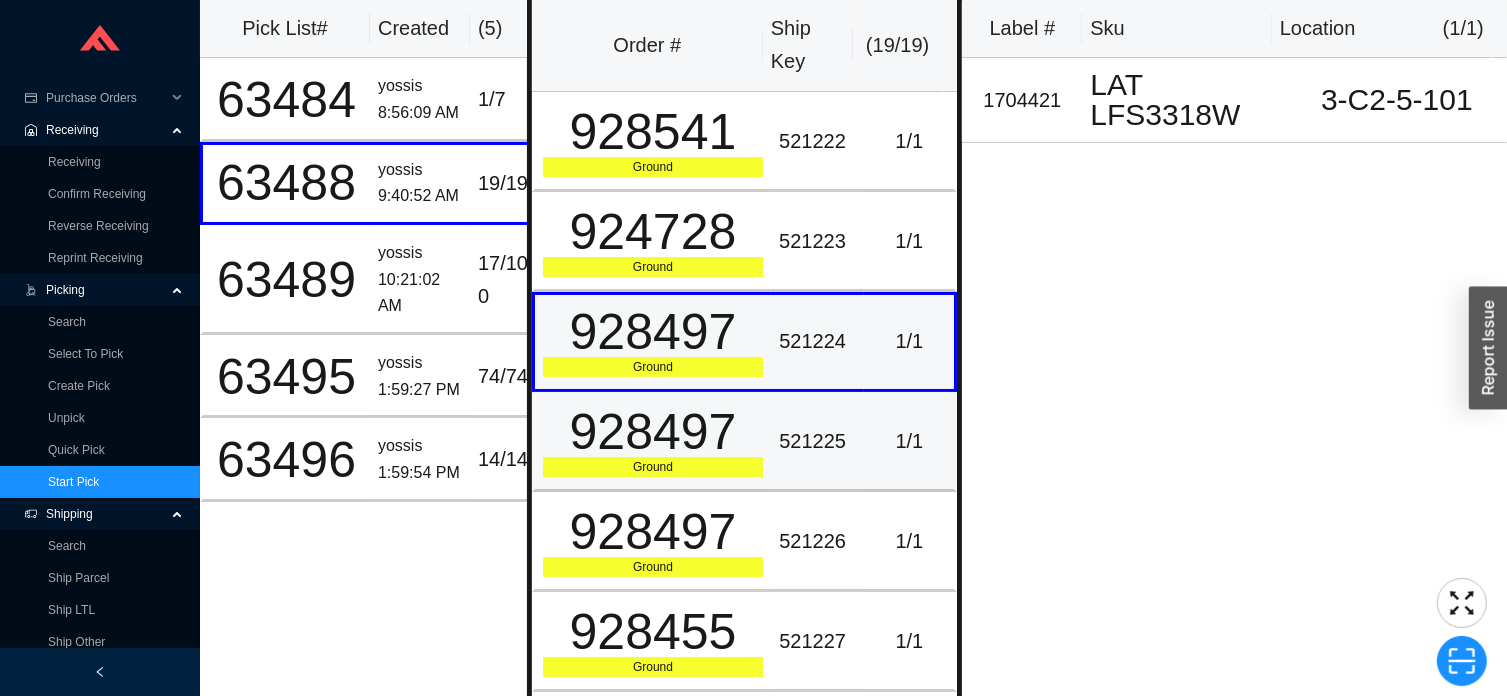 click on "928497 Ground" at bounding box center (651, 442) 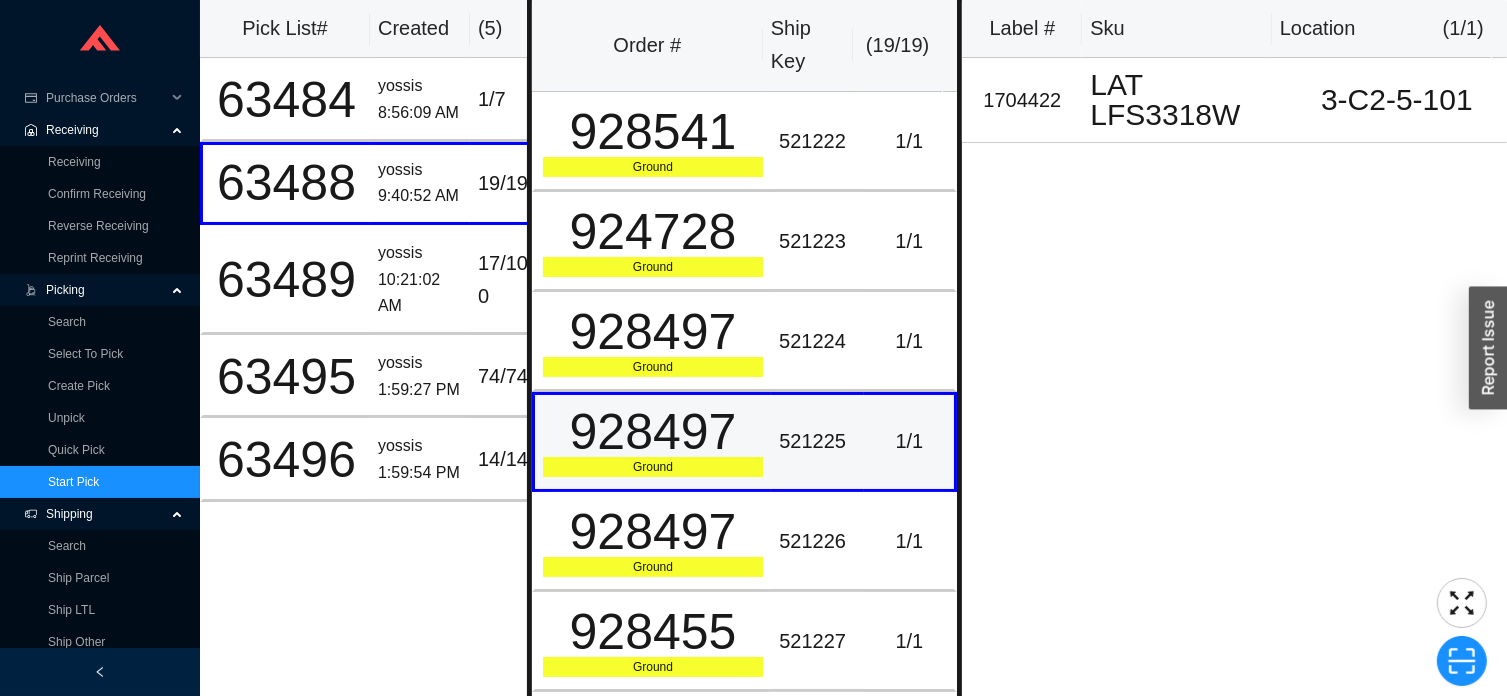 click on "928497 Ground" at bounding box center [651, 542] 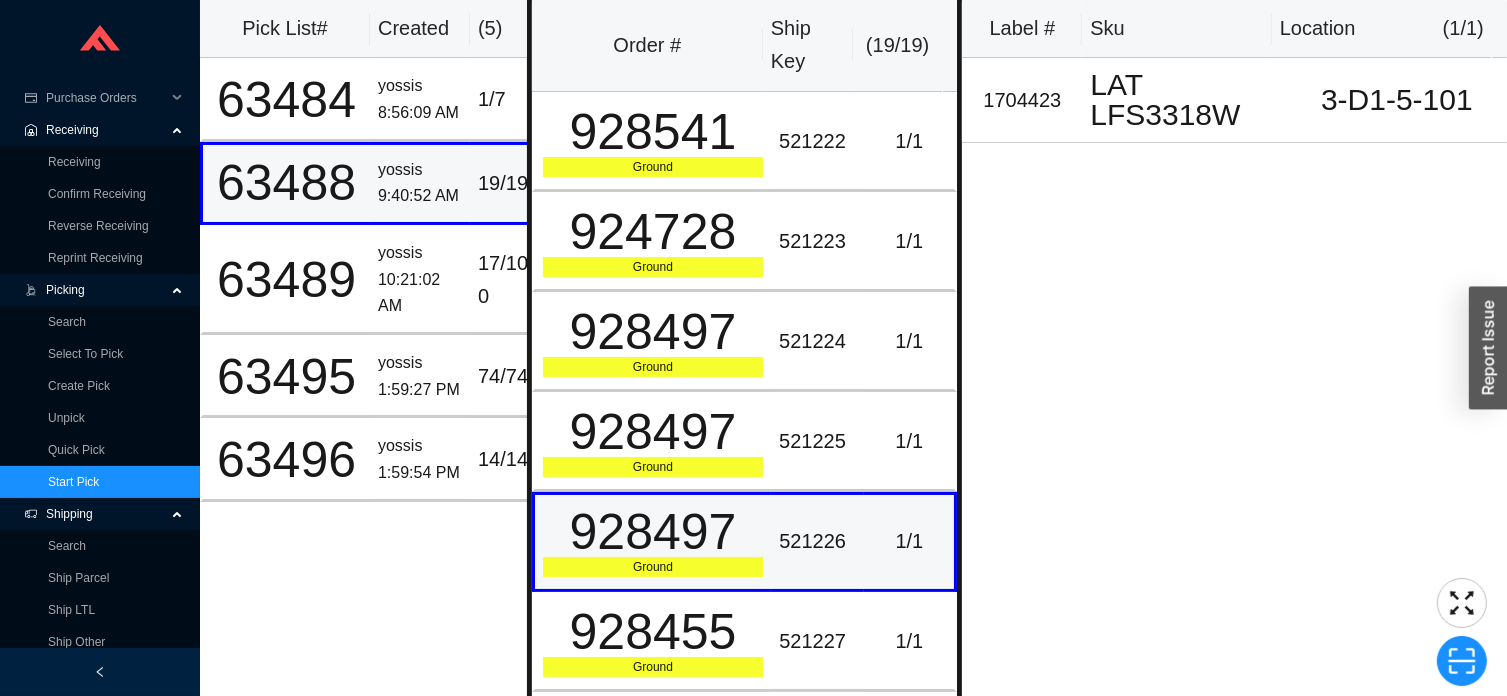 click on "63488" at bounding box center [285, 183] 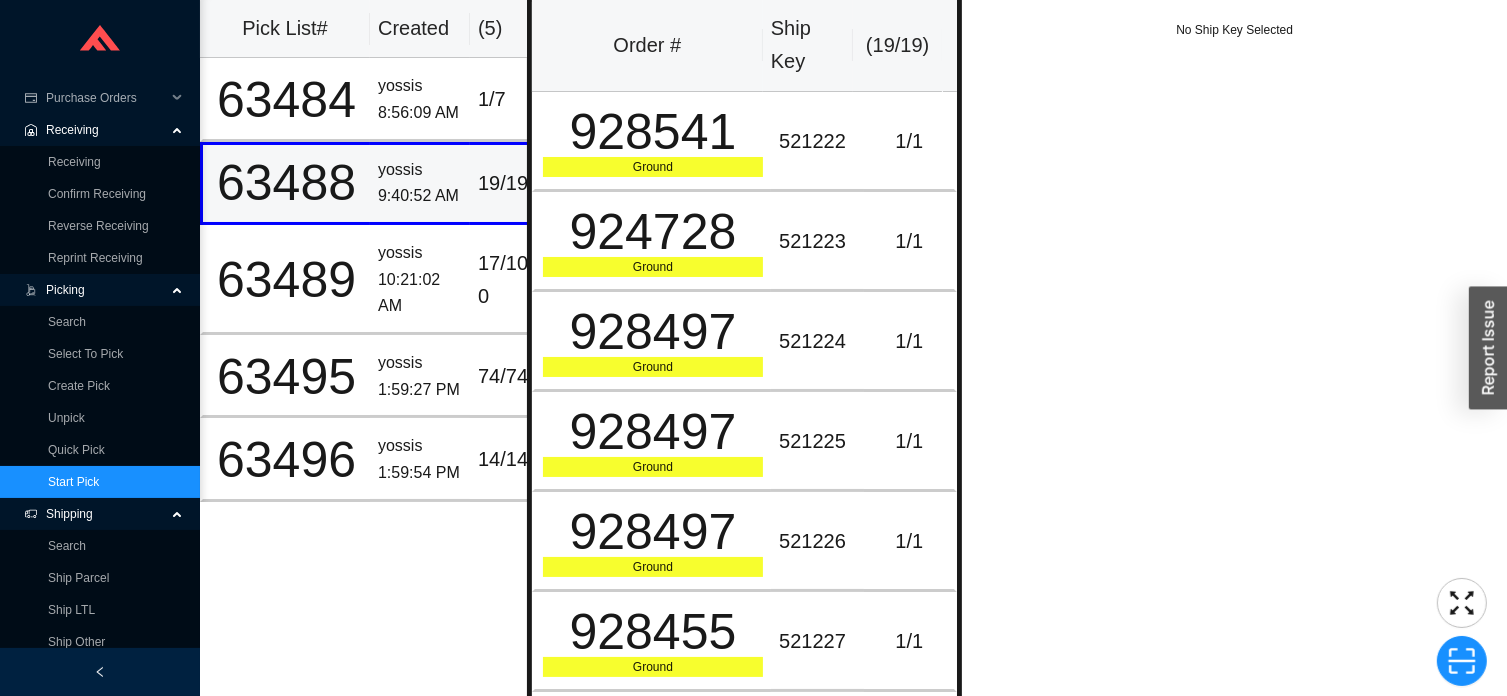 scroll, scrollTop: 0, scrollLeft: 38, axis: horizontal 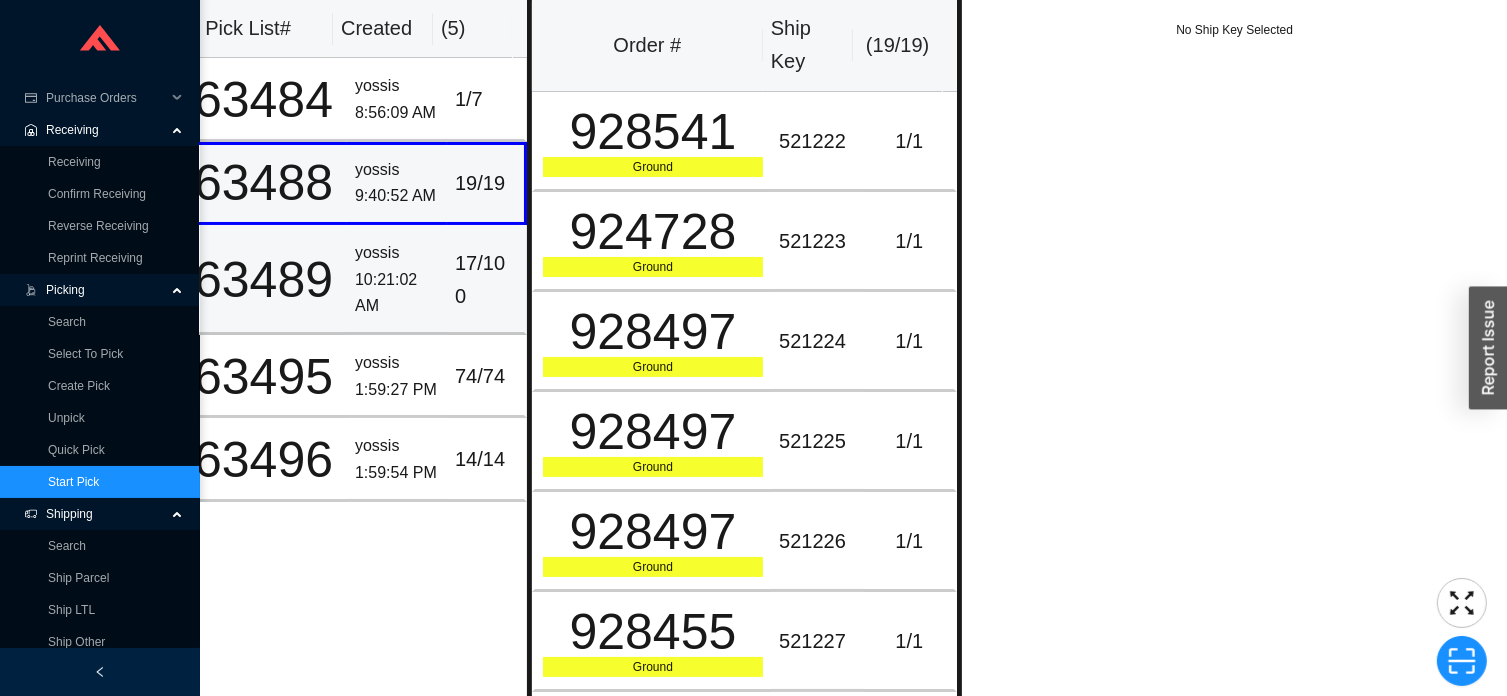 click on "10:21:02 AM" at bounding box center (397, 293) 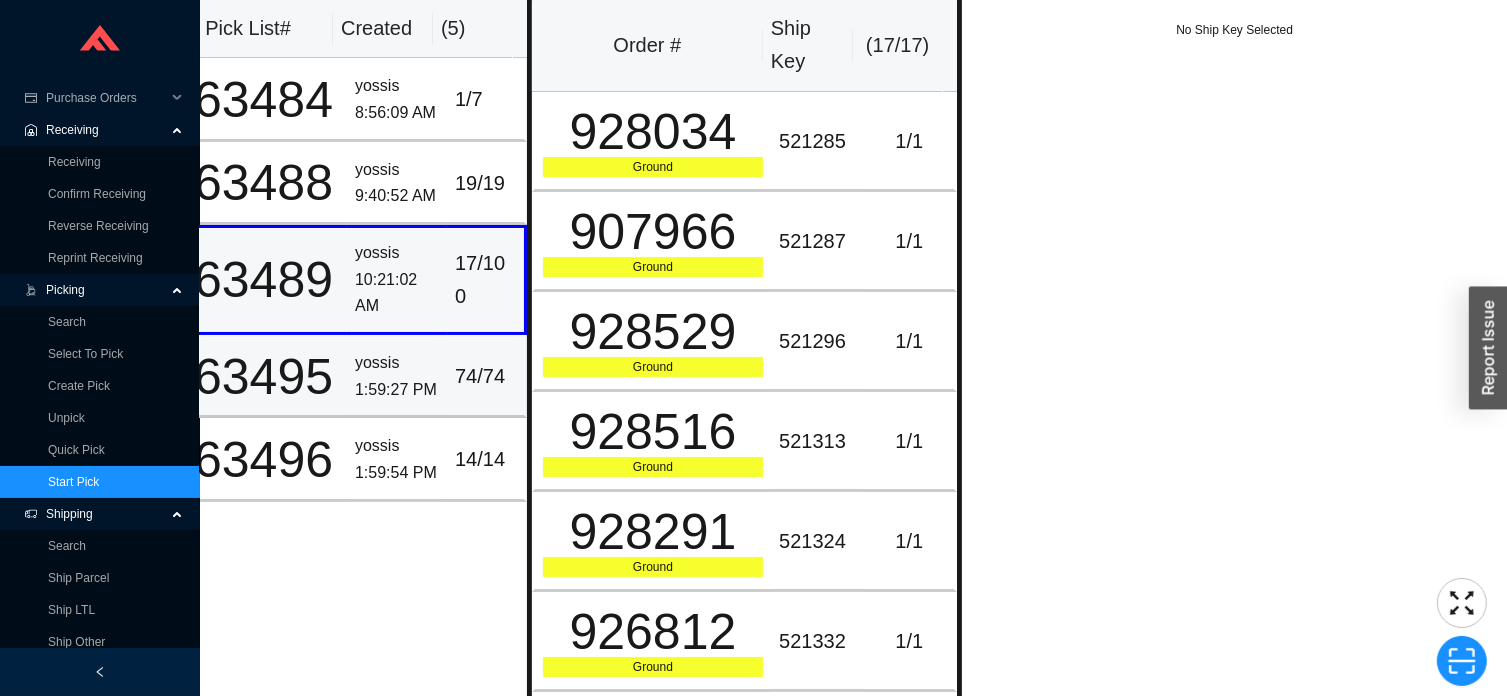 click on "1:59:27 PM" at bounding box center [397, 390] 